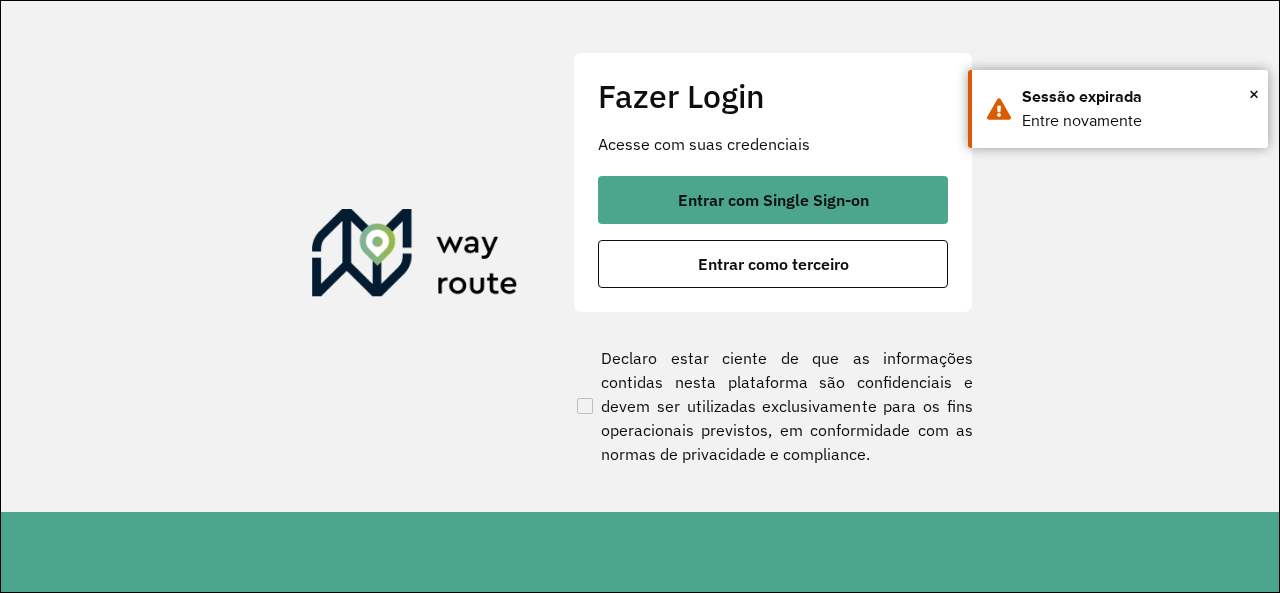 scroll, scrollTop: 0, scrollLeft: 0, axis: both 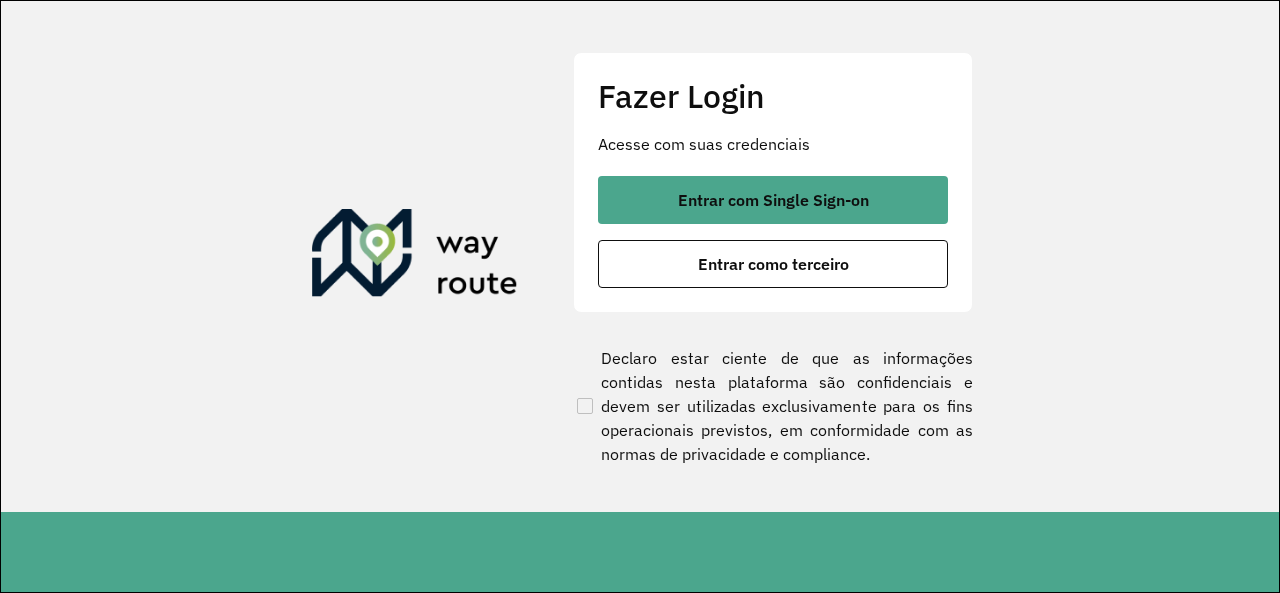 click on "Fazer Login Acesse com suas credenciais    Entrar com Single Sign-on    Entrar como terceiro" 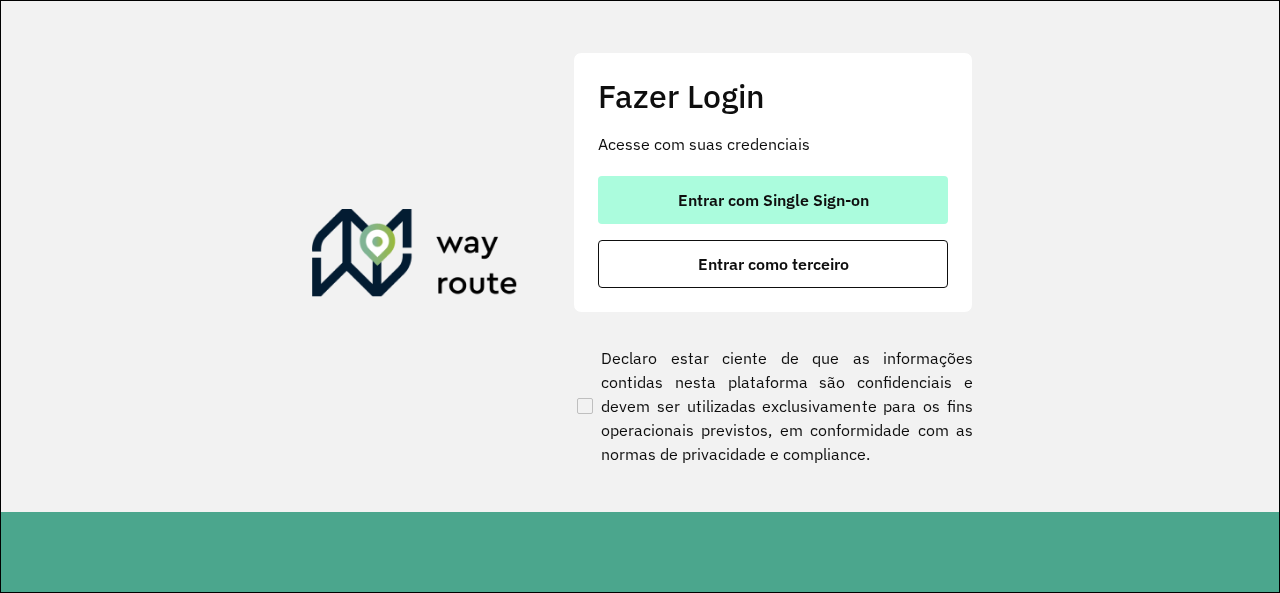 click on "Entrar com Single Sign-on" at bounding box center (773, 200) 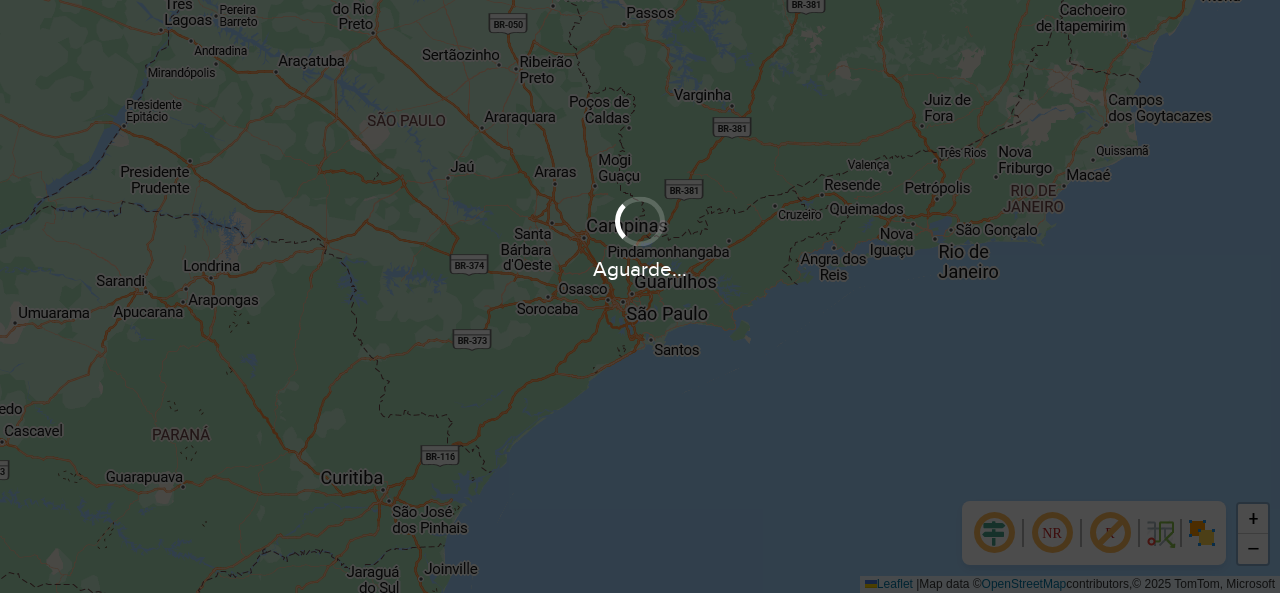 scroll, scrollTop: 0, scrollLeft: 0, axis: both 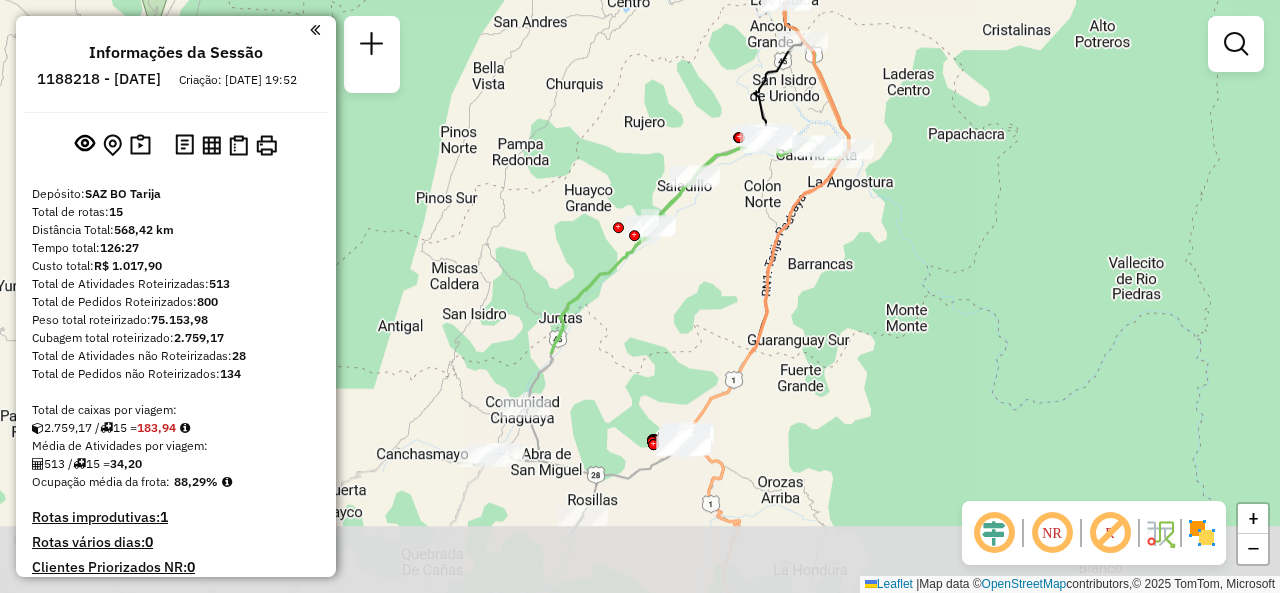drag, startPoint x: 633, startPoint y: 338, endPoint x: 711, endPoint y: 23, distance: 324.5135 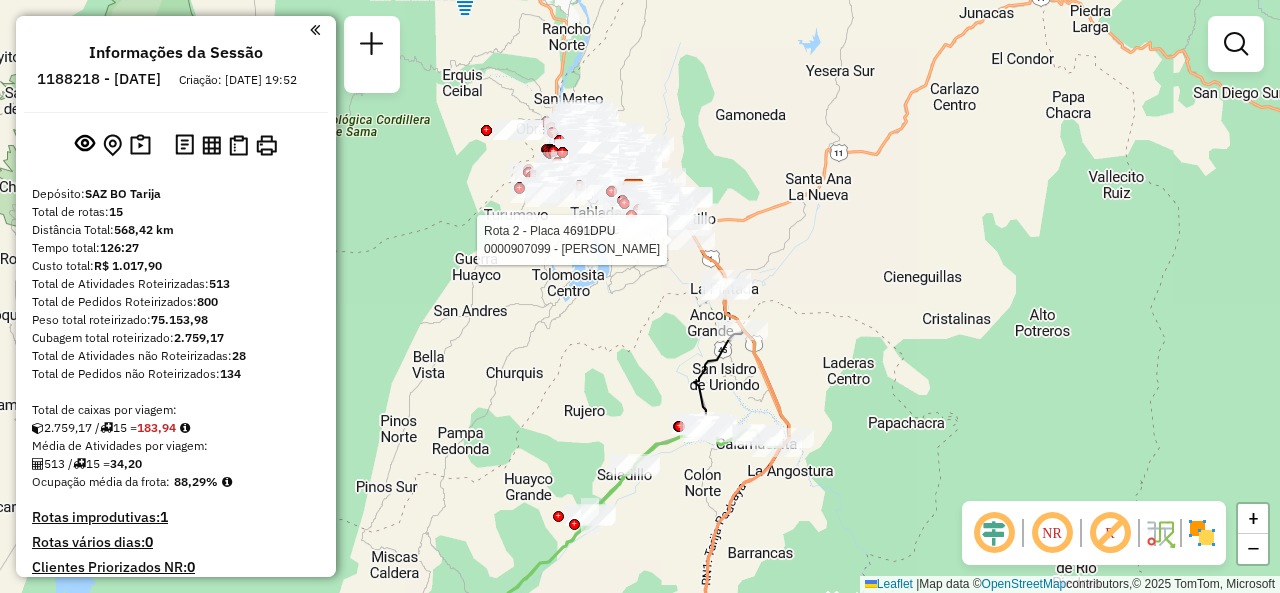 drag, startPoint x: 559, startPoint y: 185, endPoint x: 497, endPoint y: 517, distance: 337.73953 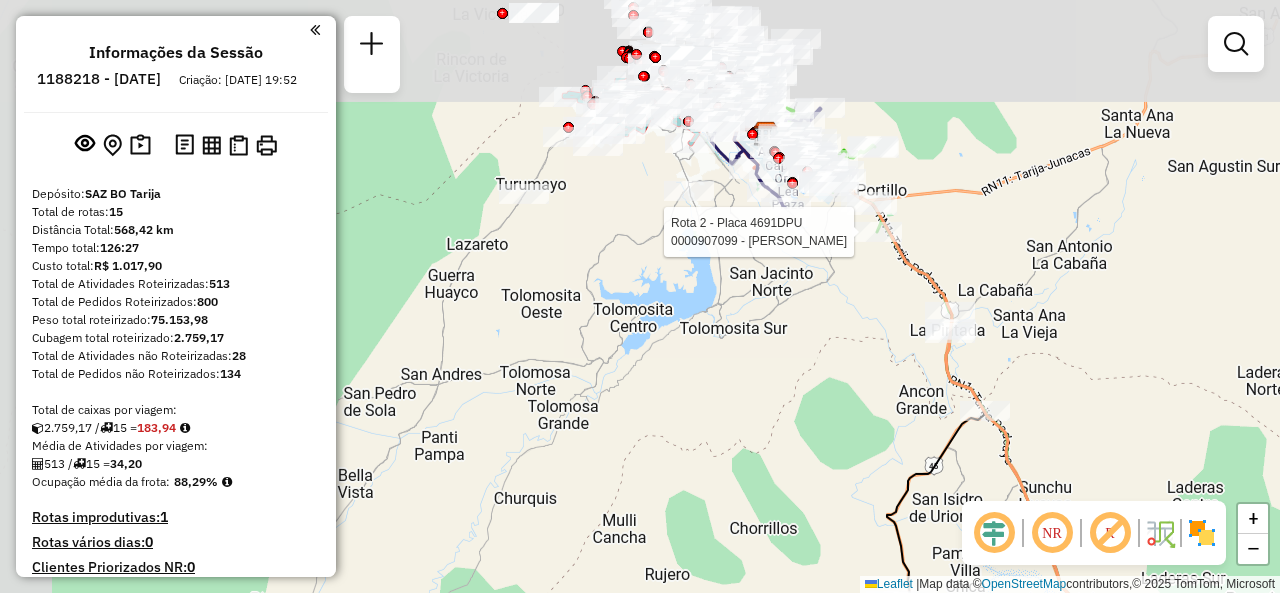 drag, startPoint x: 600, startPoint y: 470, endPoint x: 676, endPoint y: 609, distance: 158.42033 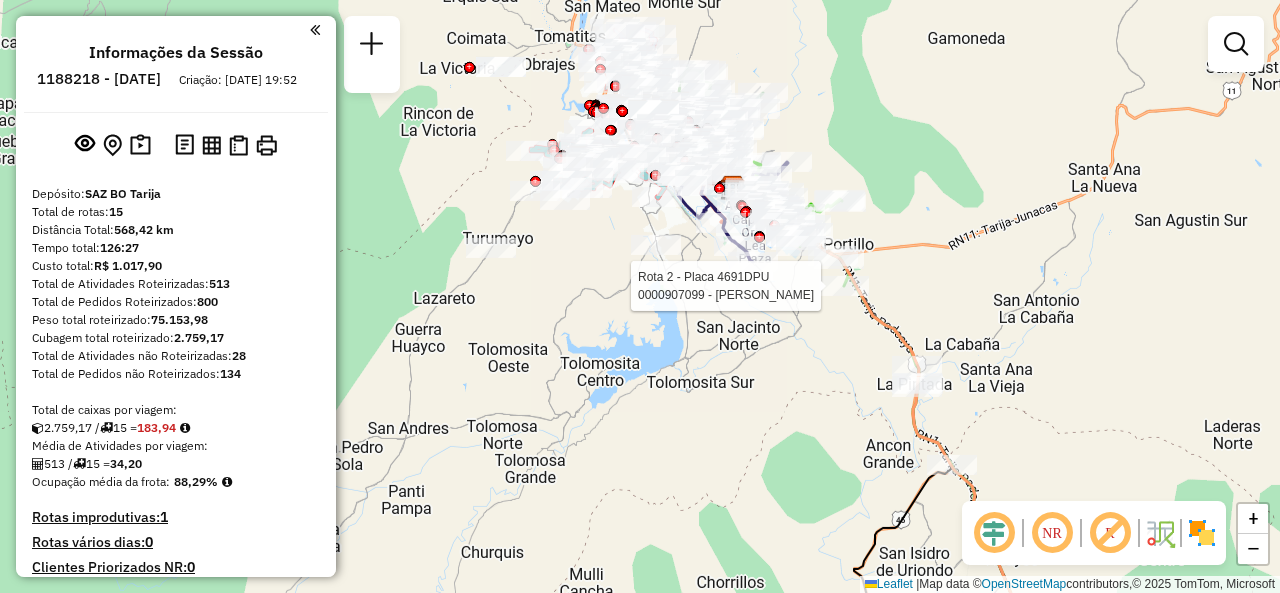 drag, startPoint x: 676, startPoint y: 403, endPoint x: 642, endPoint y: 457, distance: 63.812225 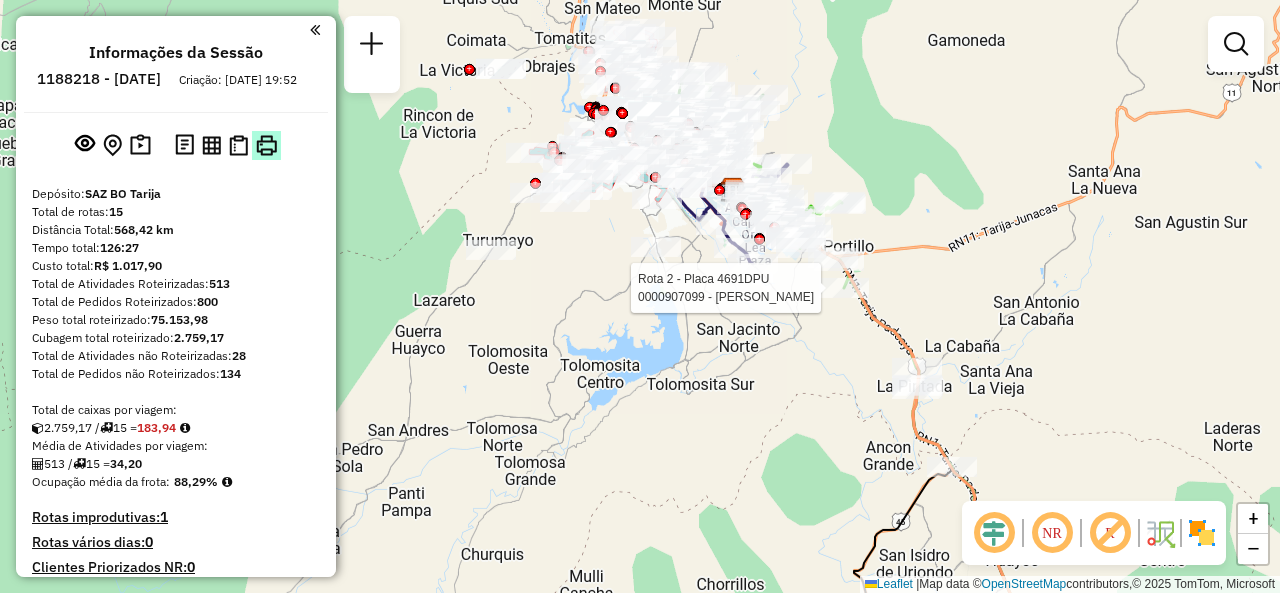 click at bounding box center [266, 145] 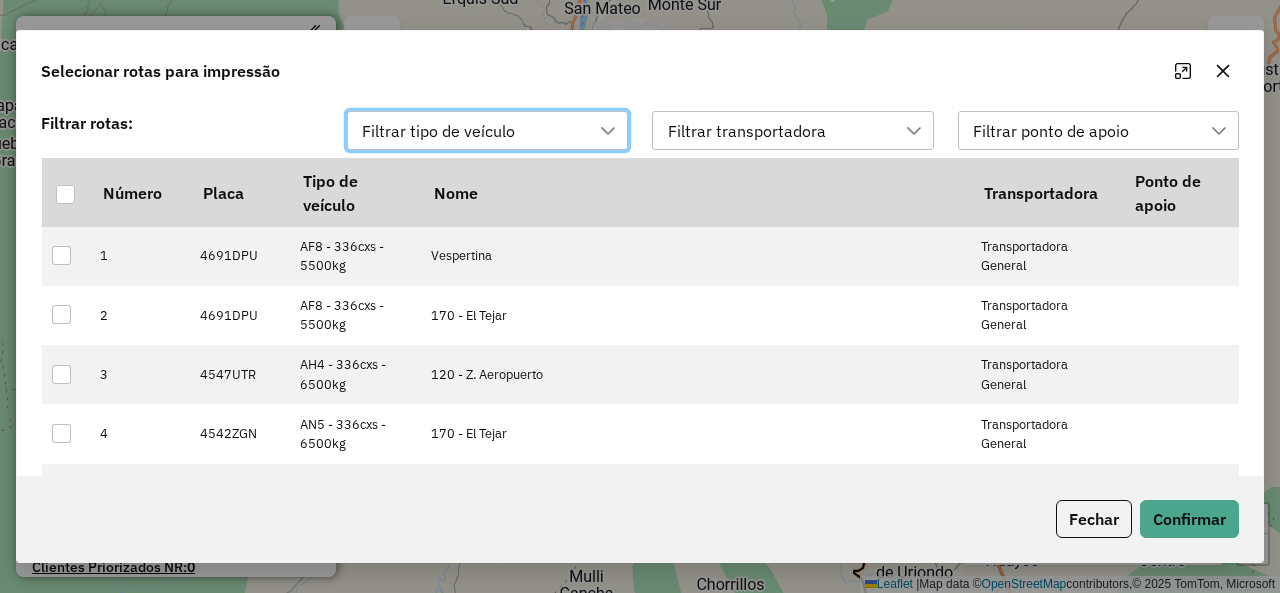 scroll, scrollTop: 14, scrollLeft: 90, axis: both 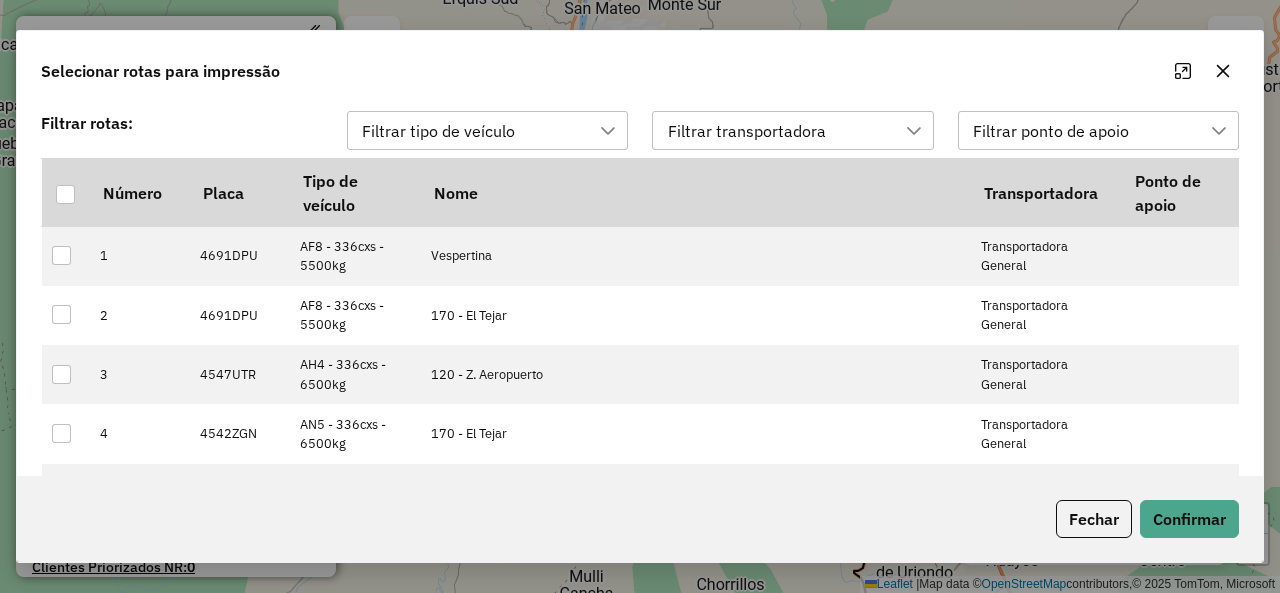 click on "Filtrar rotas: Filtrar tipo de veículo Filtrar transportadora Filtrar ponto de apoio  Número   Placa  Tipo de veículo Nome Transportadora Ponto de apoio 1 4691DPU AF8 - 336cxs - 5500kg Vespertina Transportadora General 2 4691DPU AF8 - 336cxs - 5500kg 170 - El Tejar Transportadora General 3 4547UTR AH4 - 336cxs - 6500kg 120 - Z. Aeropuerto Transportadora General 4 4542ZGN AN5 - 336cxs - 6500kg 170 - El Tejar Transportadora General 5 5174SFS AQ3 - 336cxs - 8100kg 102 - 4 de Julio, 103 - Mercado Campesino Transportadora General 6 5174SFS AQ3 - 336cxs - 8100kg 102 - 4 de Julio Transportadora General 7 4737TAC AY1 - 336cxs - 6500kg 120 - Z. Aeropuerto Transportadora General 8 4737TAC AY1 - 336cxs - 6500kg 110 - Puente San Martin Transportadora General 9 6264HBK AZ5 - 336cxs - 7500kg 140 - Parque Urbano Central  10 5698INN S50 - 336Cx - 8100Kg 130 - z. Norte de Circunvalación Transportadora General 11 5715DDG SE1 - 336cxs - 7450kg 102 - 4 de Julio, 103 - Mercado Campesino Transportadora General 12 5998XPR 13 14" 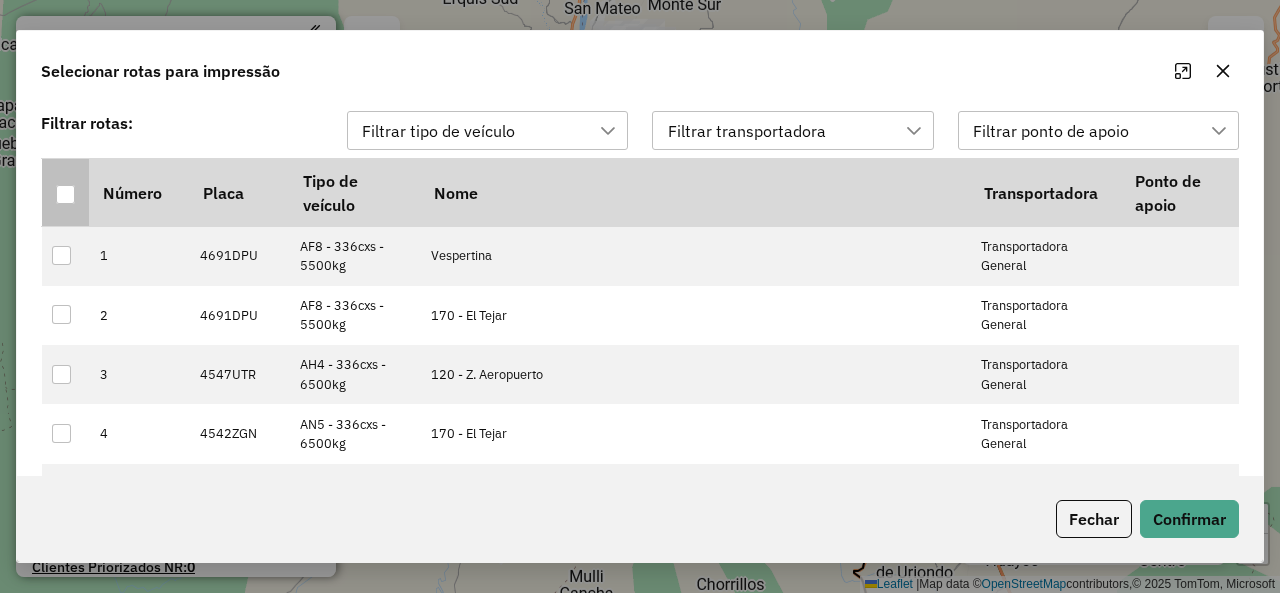click at bounding box center (66, 192) 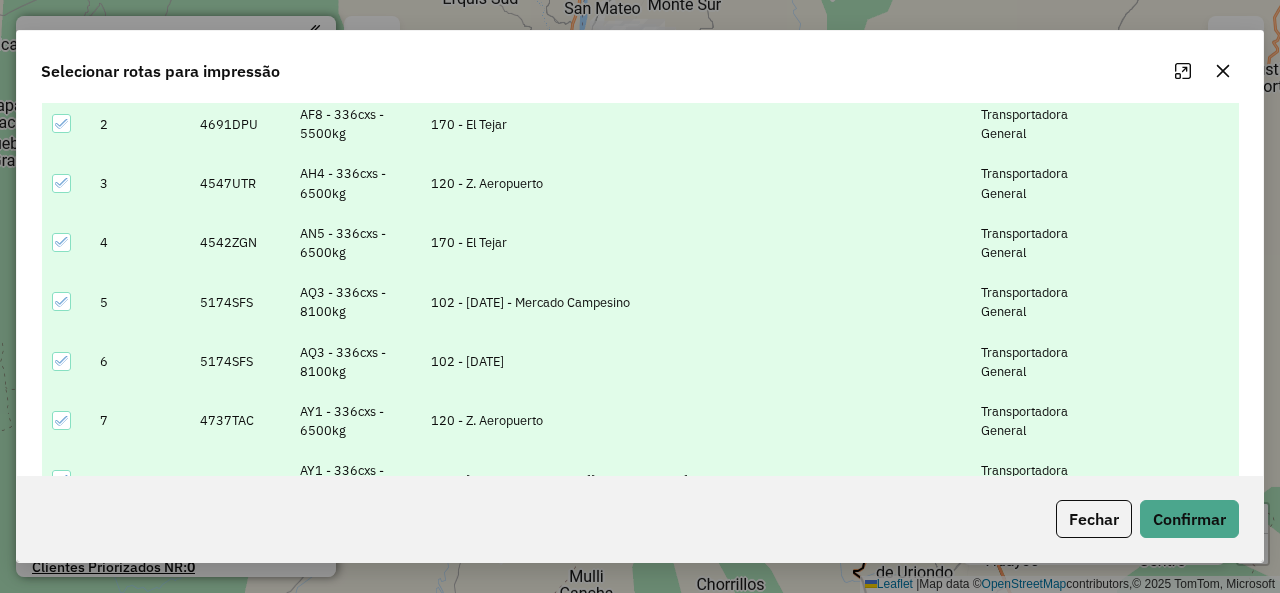 scroll, scrollTop: 194, scrollLeft: 0, axis: vertical 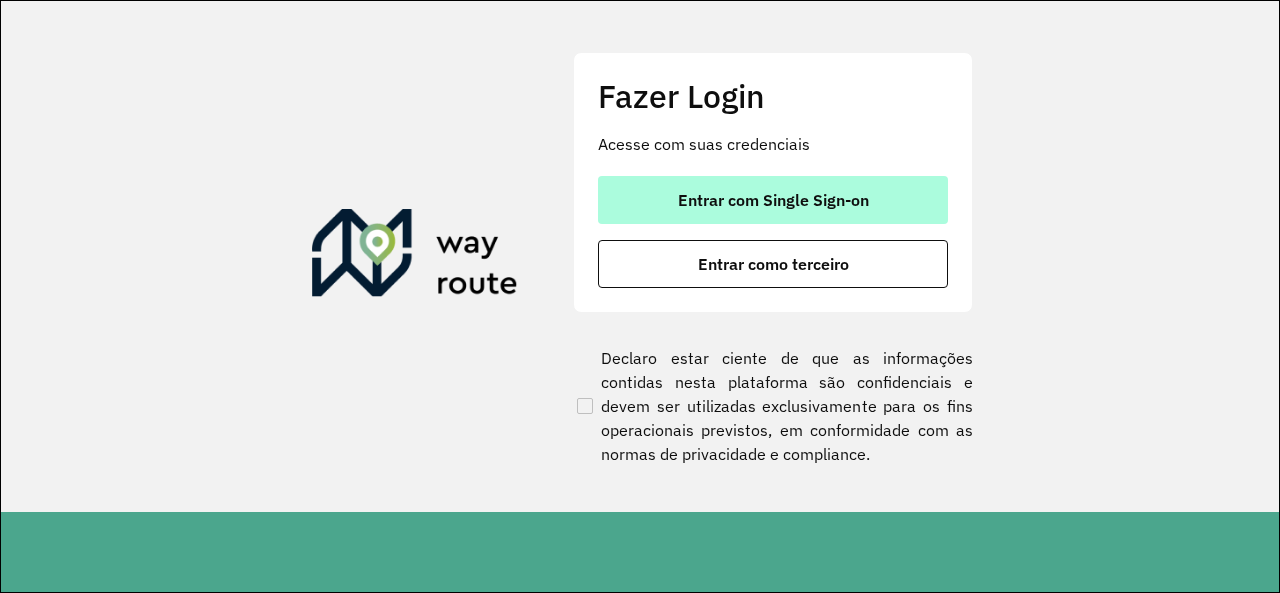click on "Entrar com Single Sign-on" at bounding box center [773, 200] 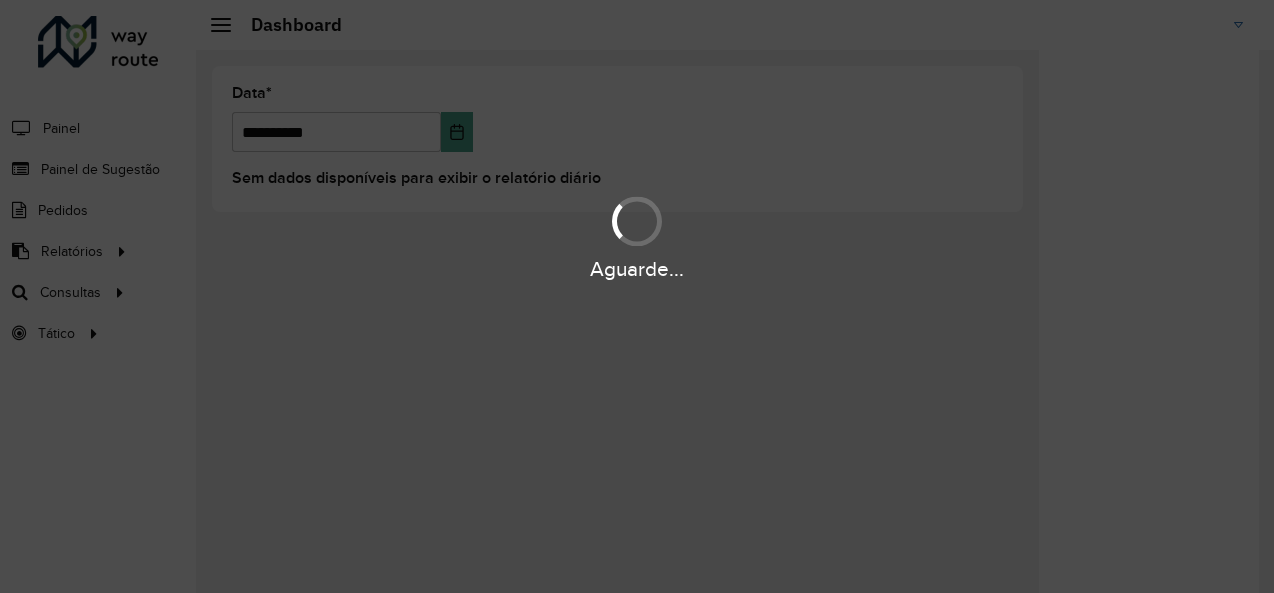 scroll, scrollTop: 0, scrollLeft: 0, axis: both 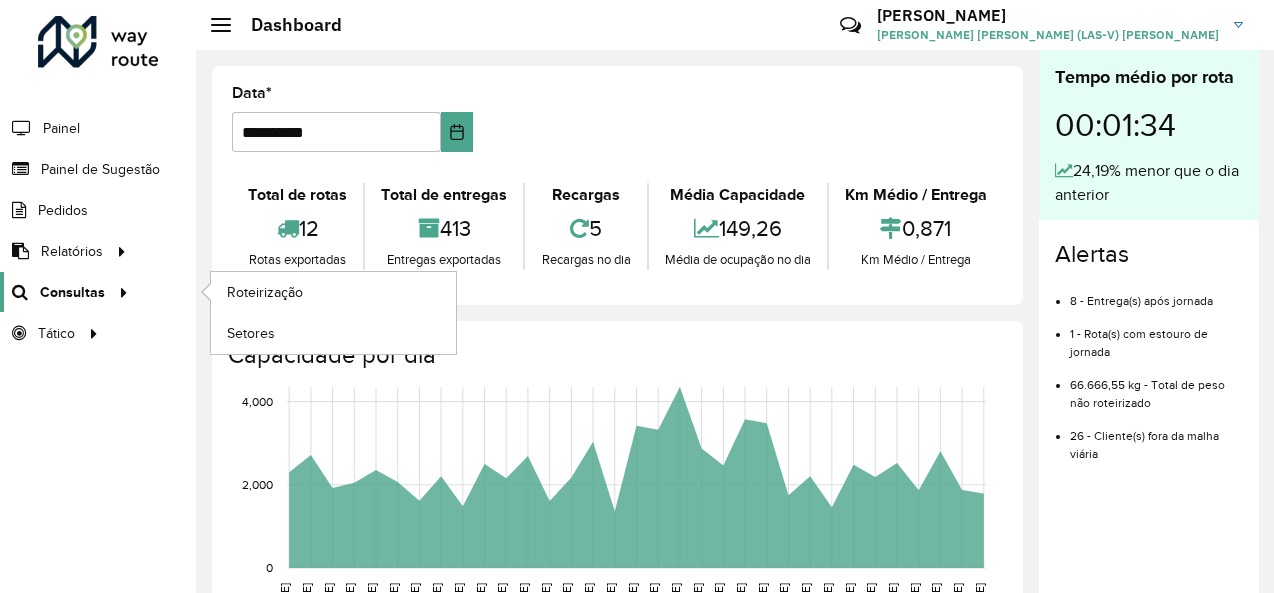 click on "Consultas" 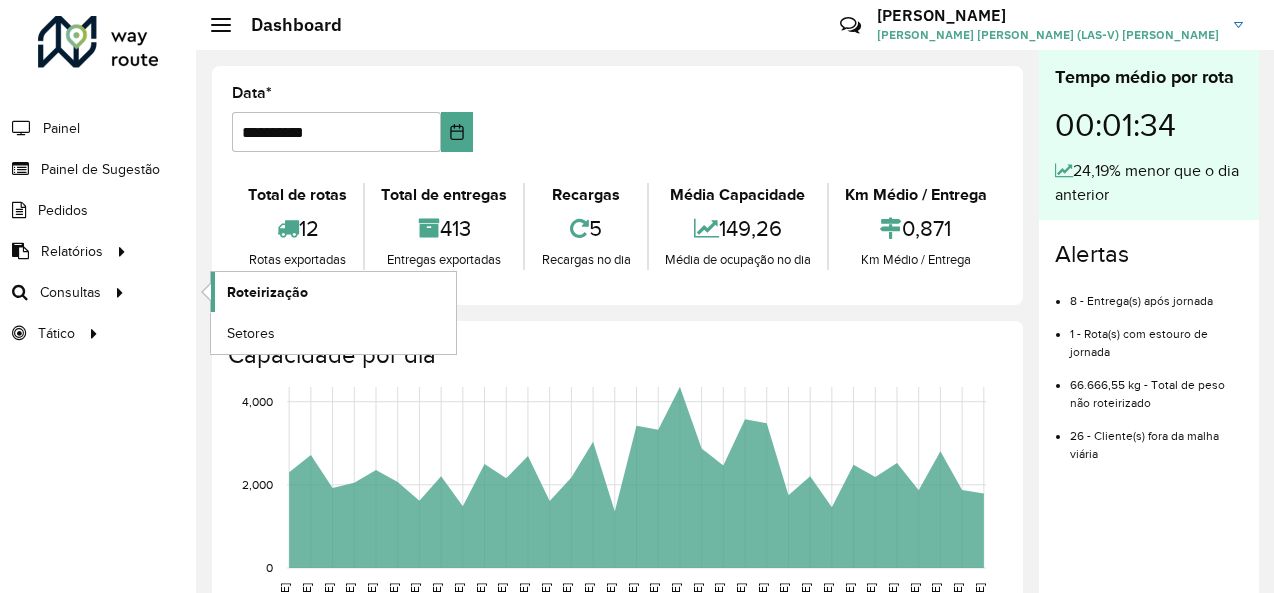 click on "Roteirização" 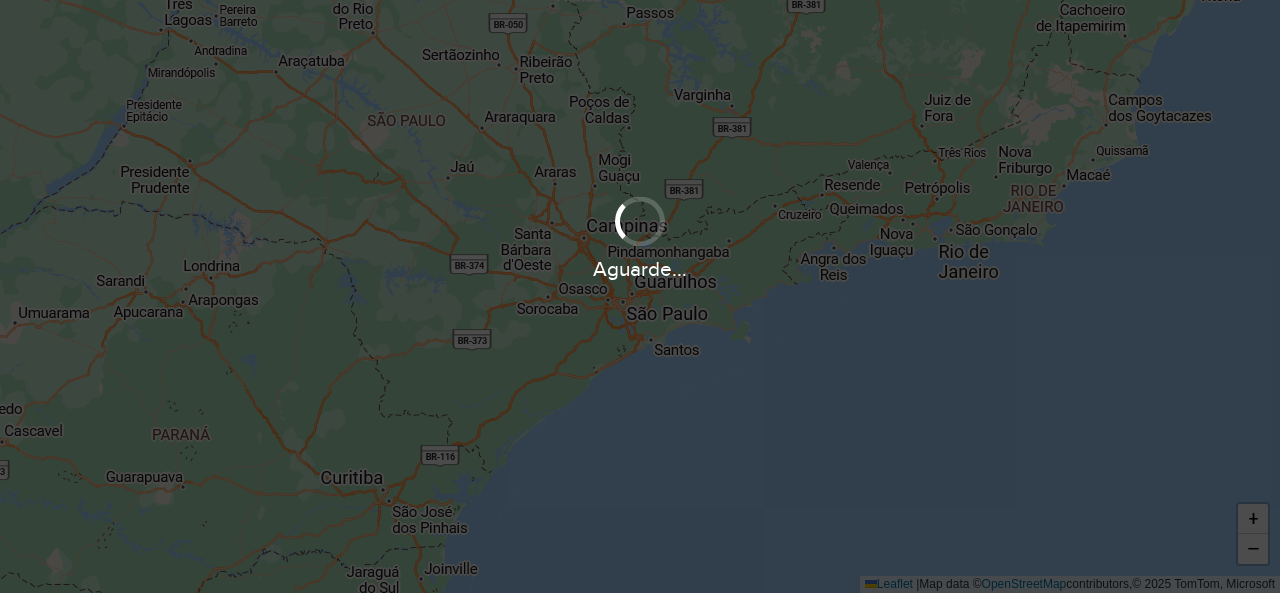 scroll, scrollTop: 0, scrollLeft: 0, axis: both 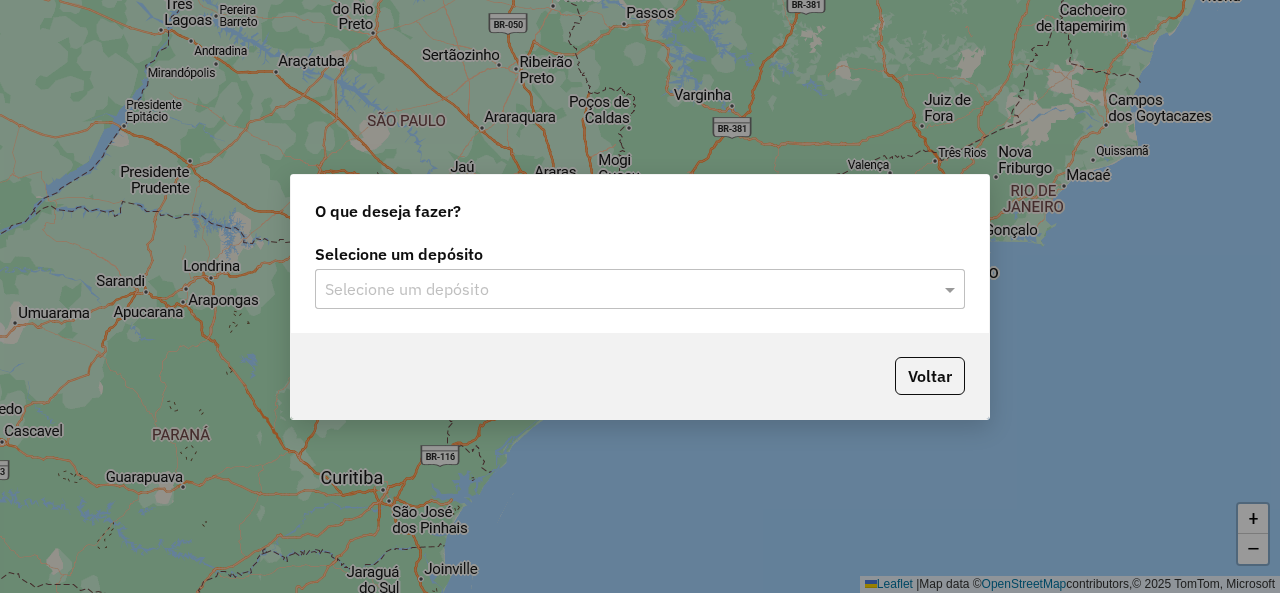 click on "Selecione um depósito" 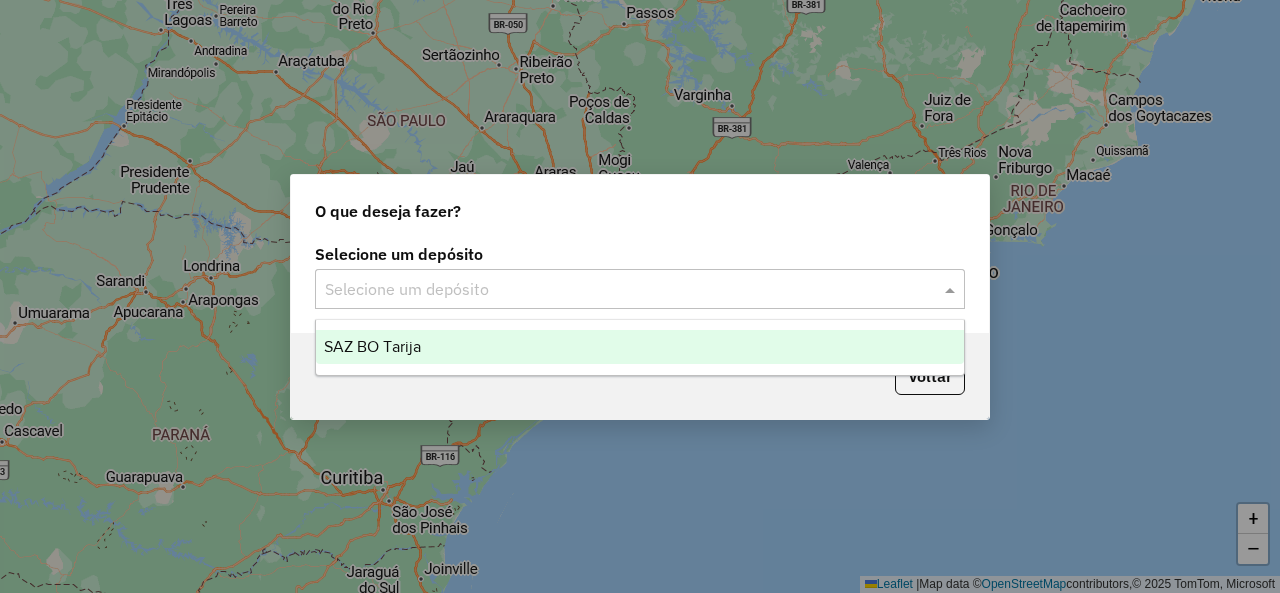 click on "SAZ BO Tarija" at bounding box center (639, 347) 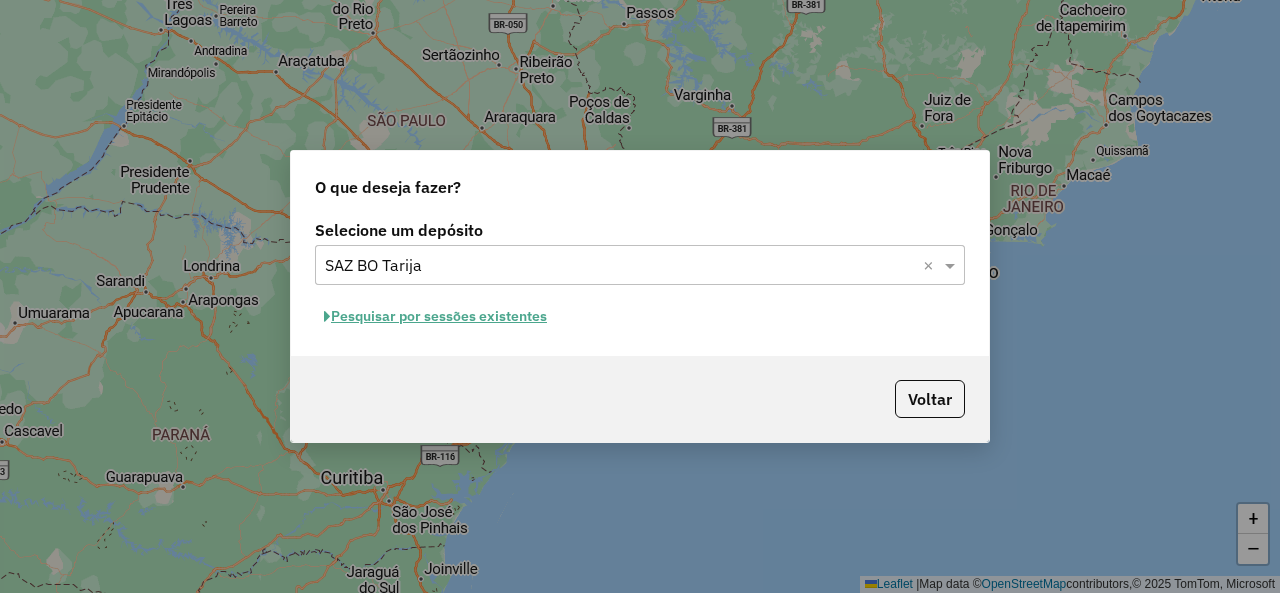 click on "Pesquisar por sessões existentes" 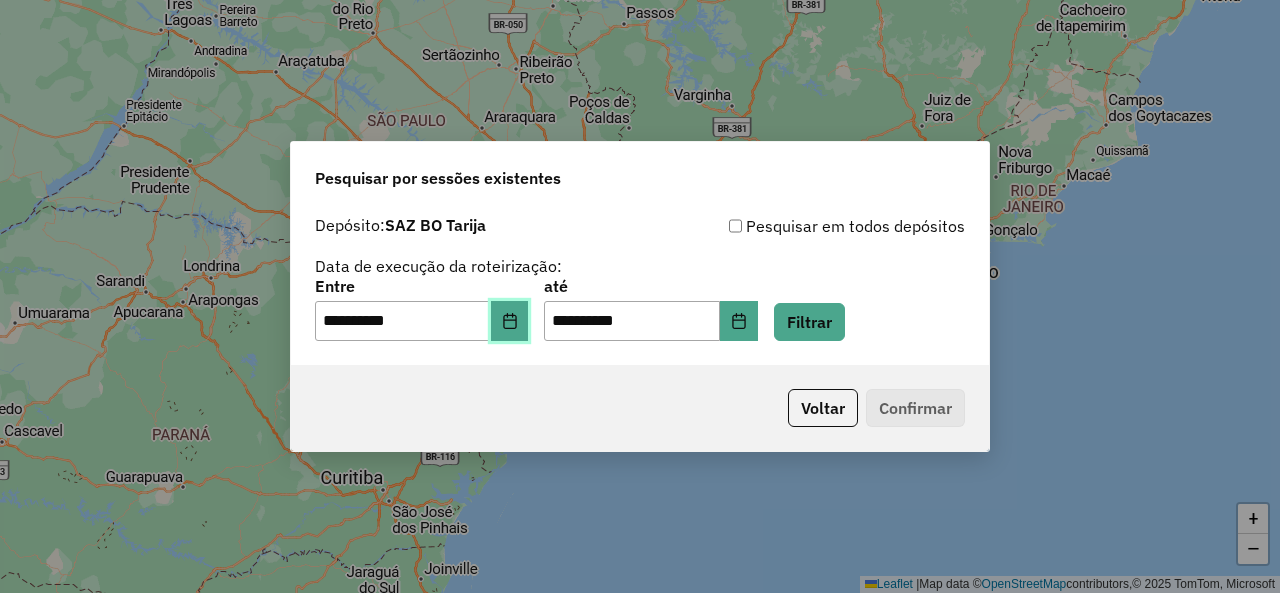 click 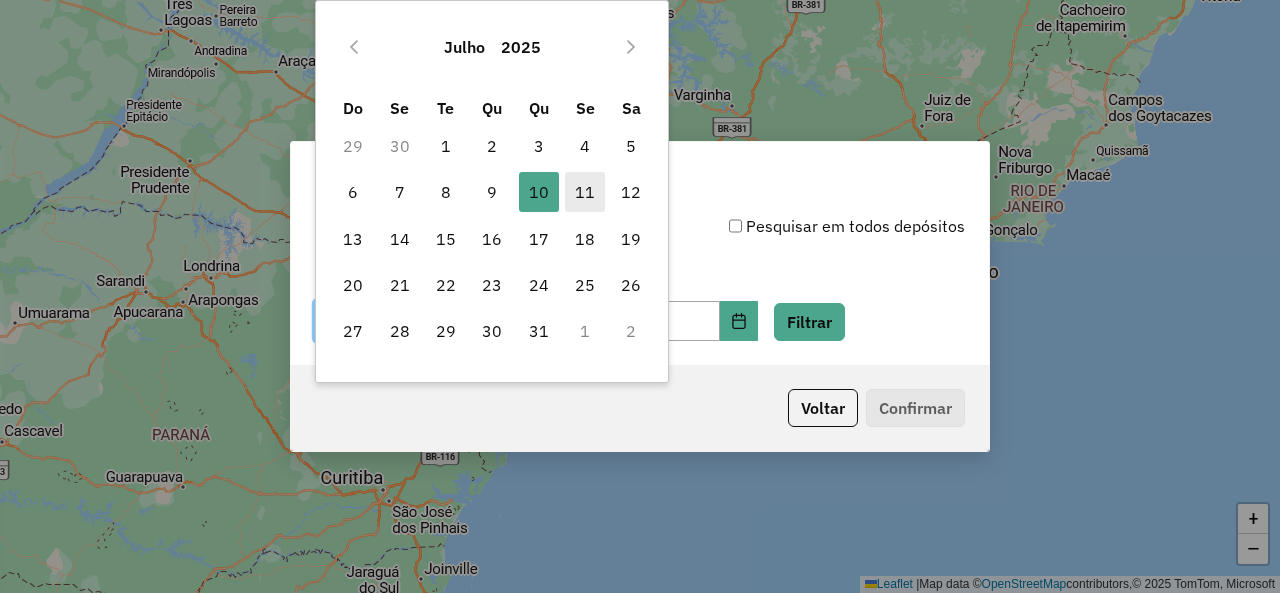 click on "11" at bounding box center (585, 192) 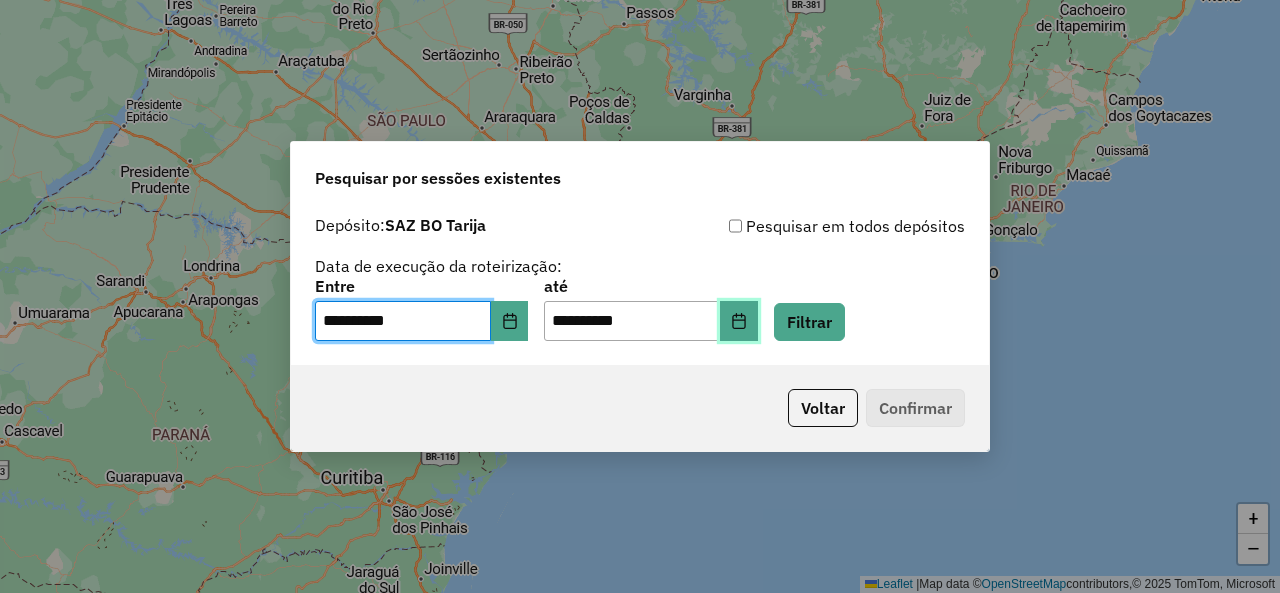 click 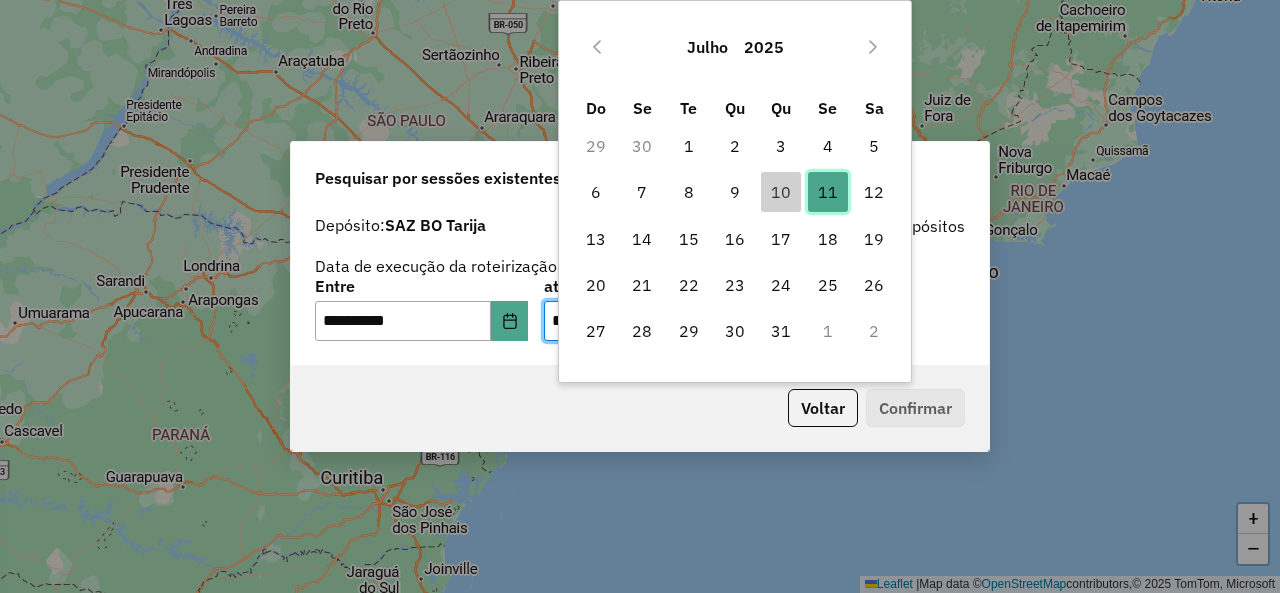 click on "11" at bounding box center [828, 192] 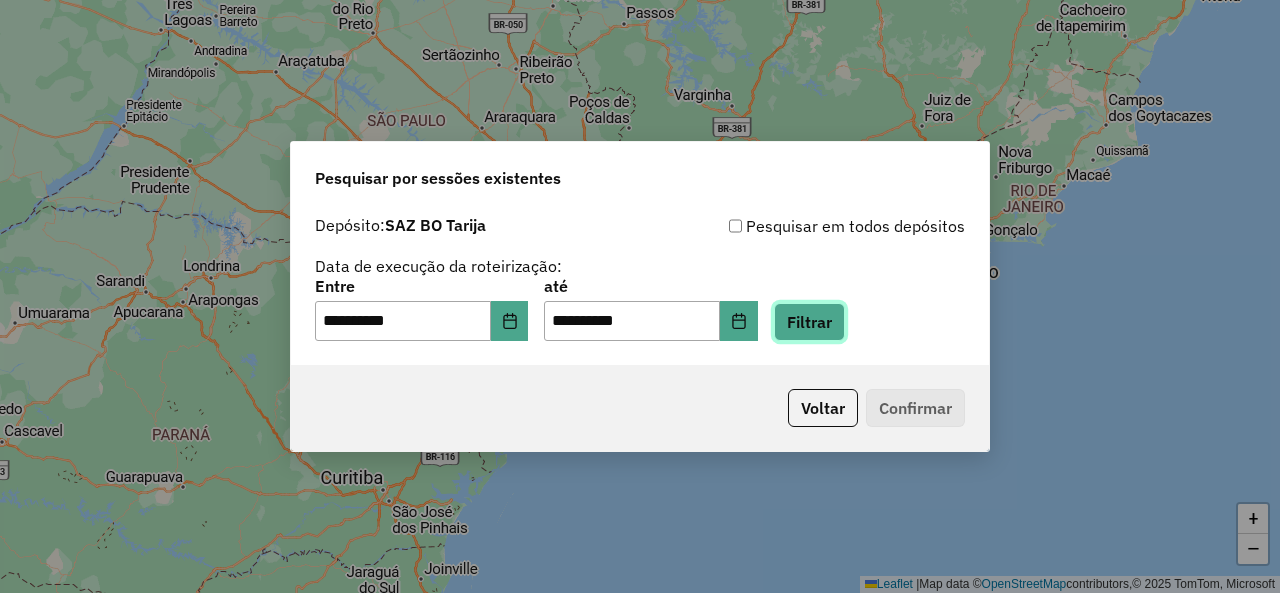 click on "Filtrar" 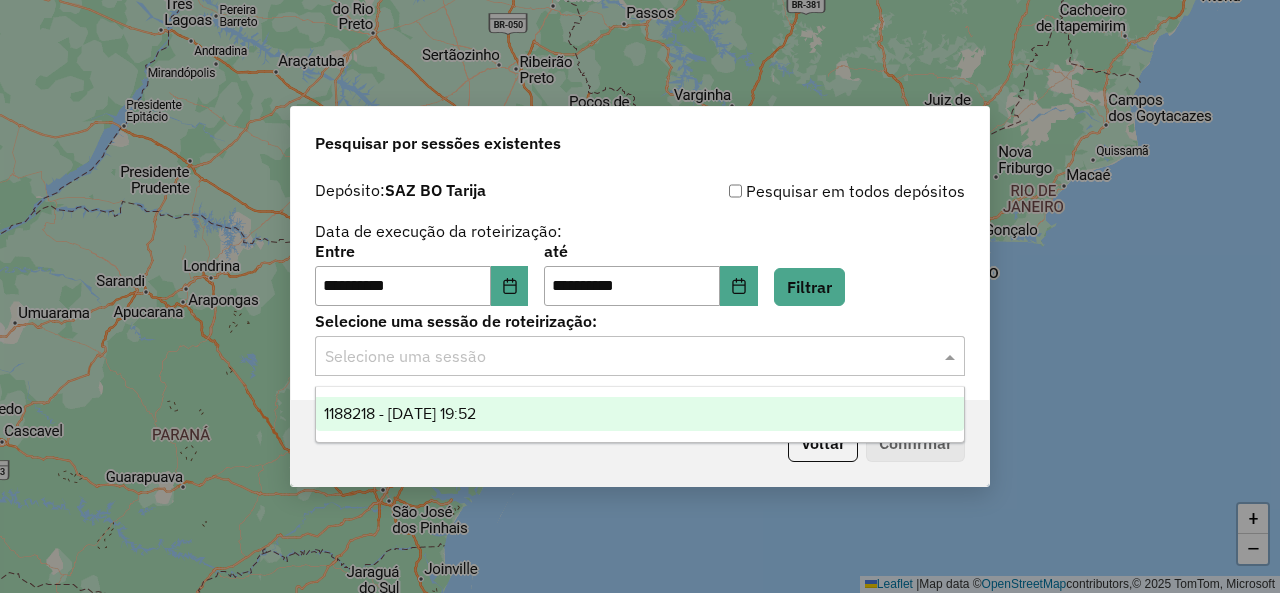 click 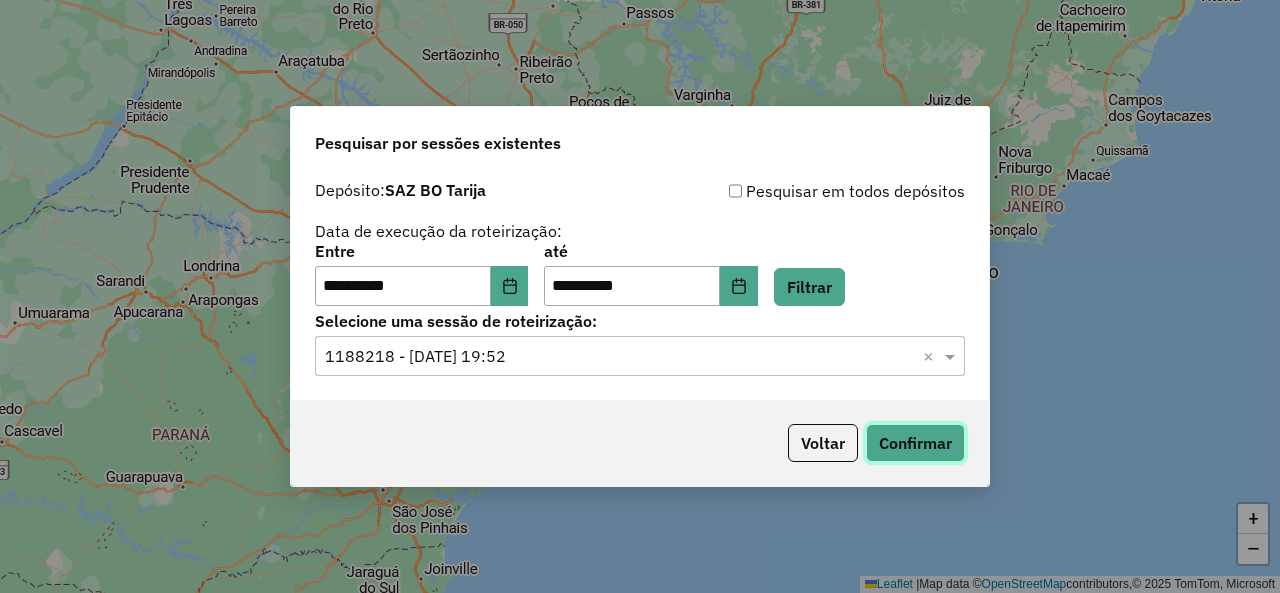 click on "Confirmar" 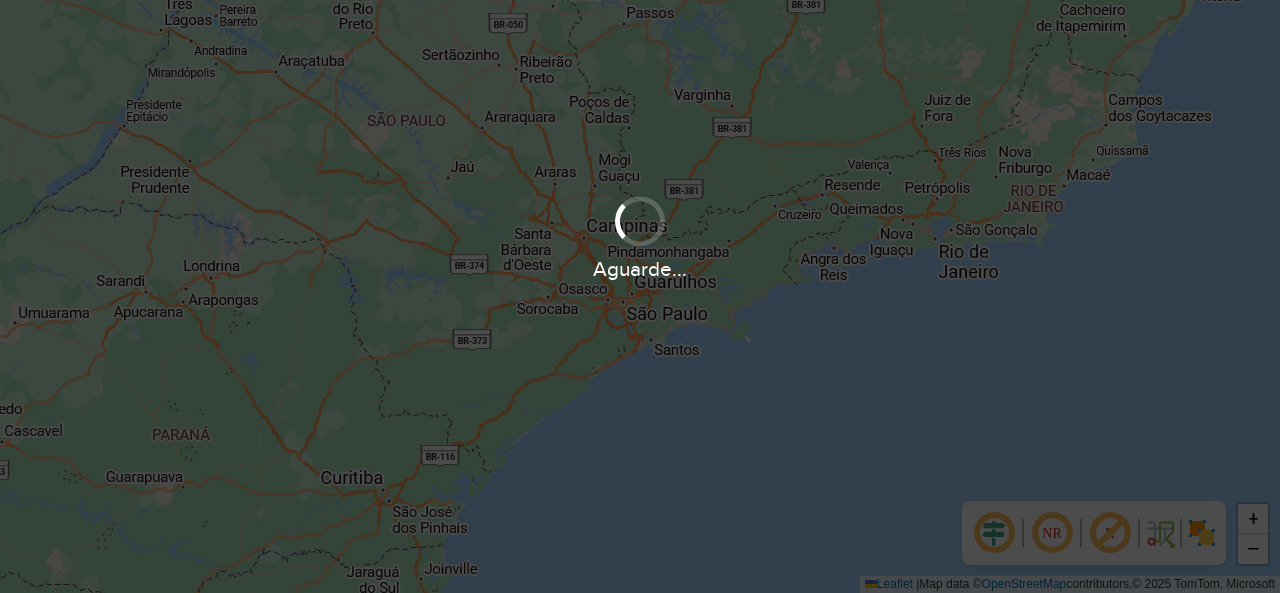 scroll, scrollTop: 0, scrollLeft: 0, axis: both 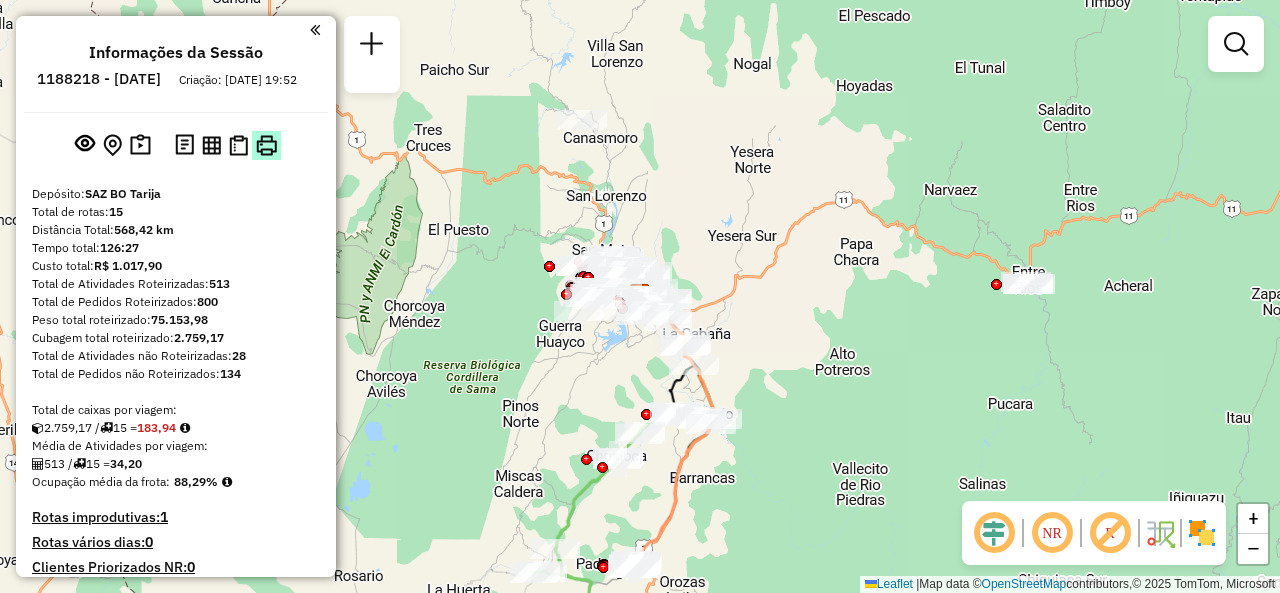 click at bounding box center (266, 145) 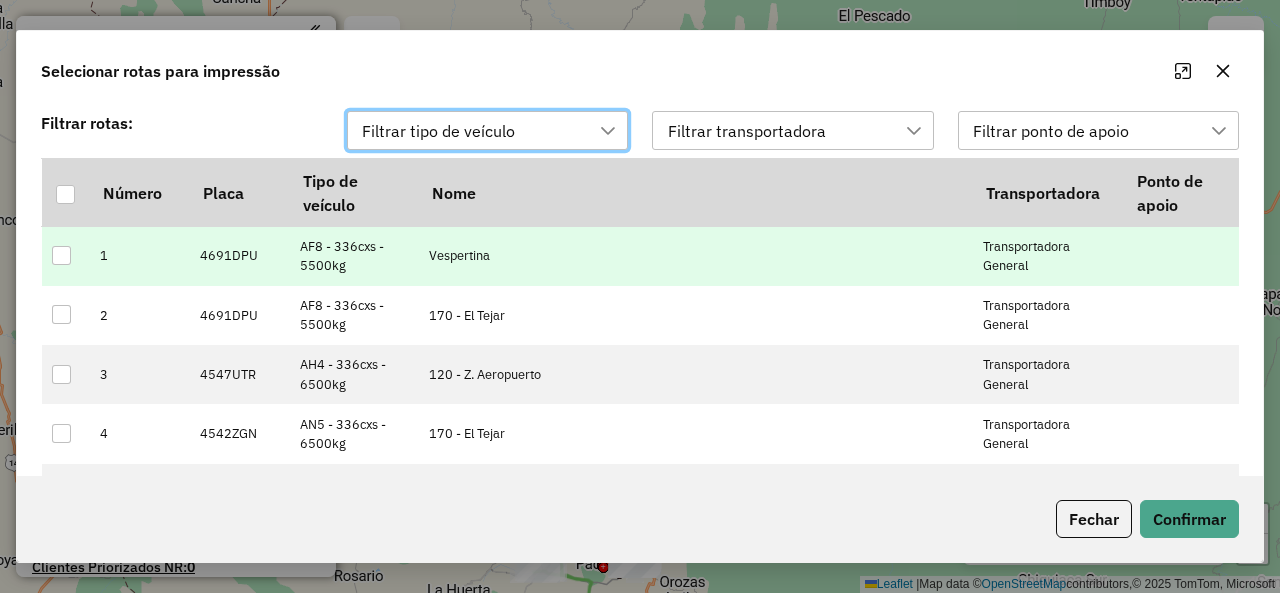 scroll, scrollTop: 14, scrollLeft: 90, axis: both 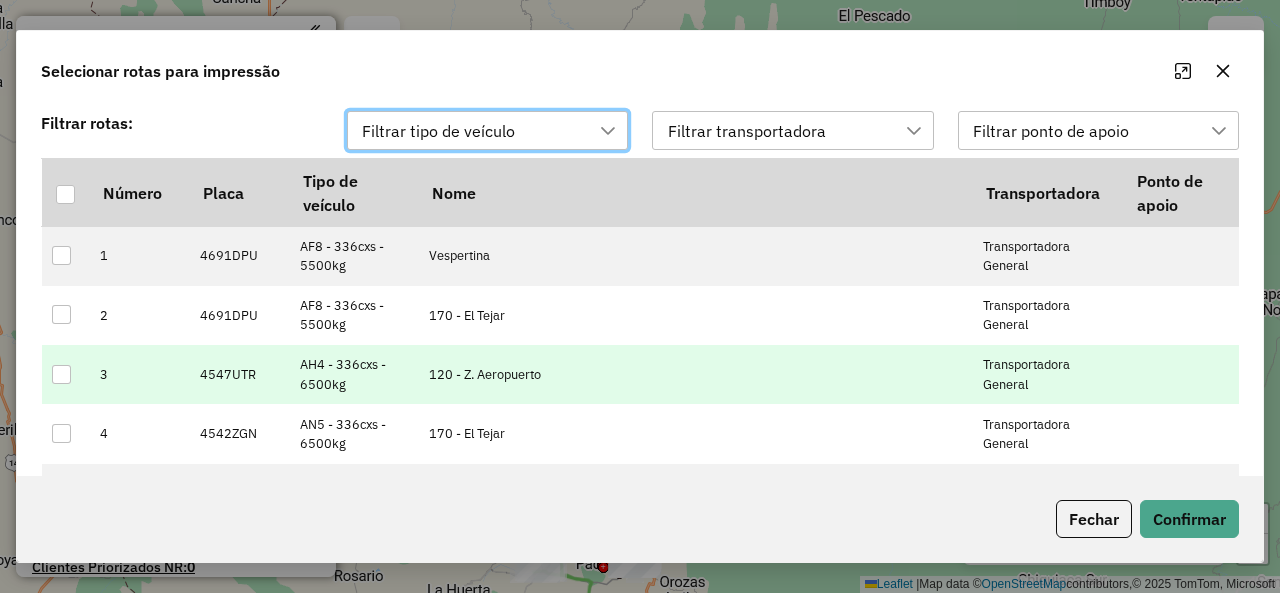 click at bounding box center [65, 194] 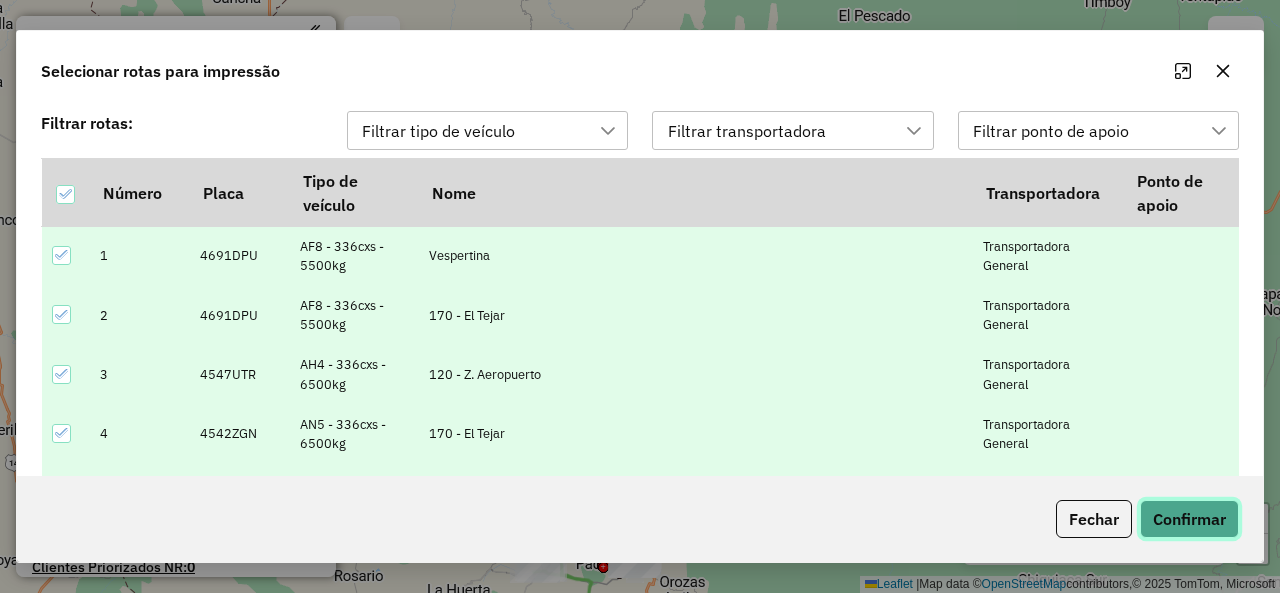 click on "Confirmar" 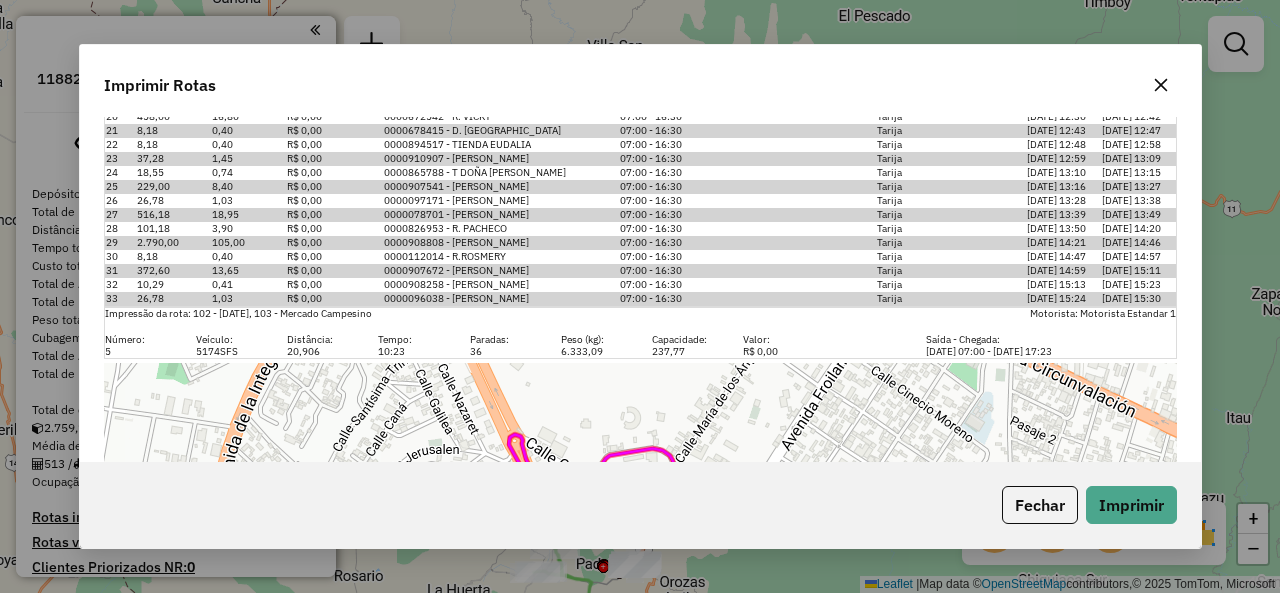 scroll, scrollTop: 3817, scrollLeft: 0, axis: vertical 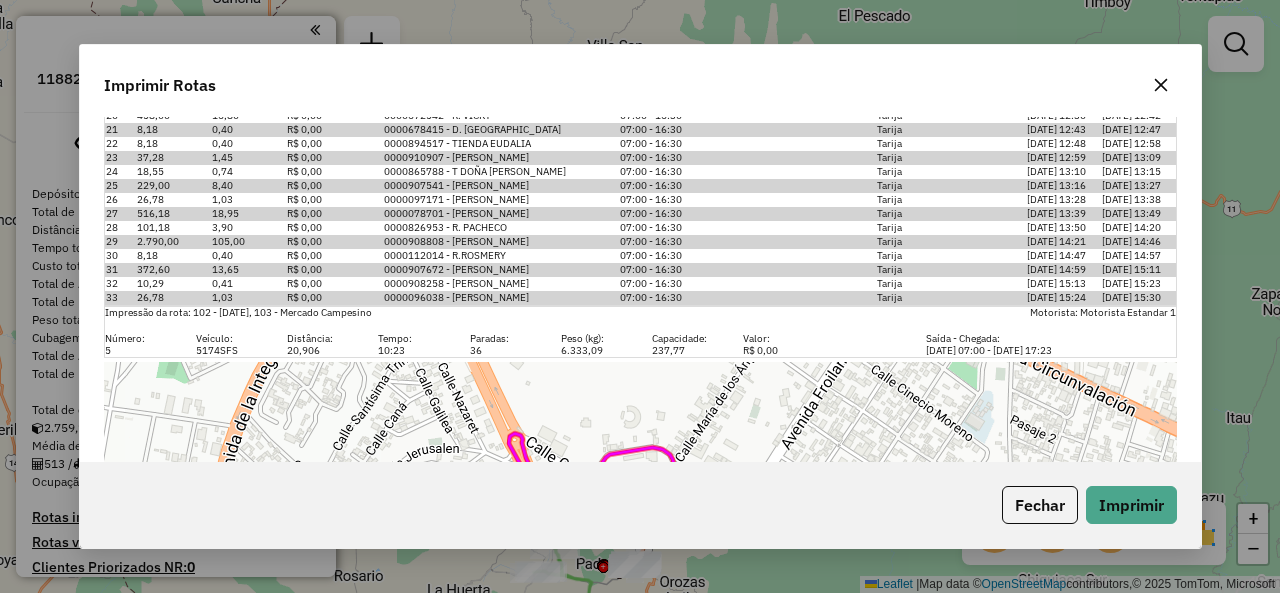 click on "0000096038 - NANCY ROMERO" at bounding box center (501, 298) 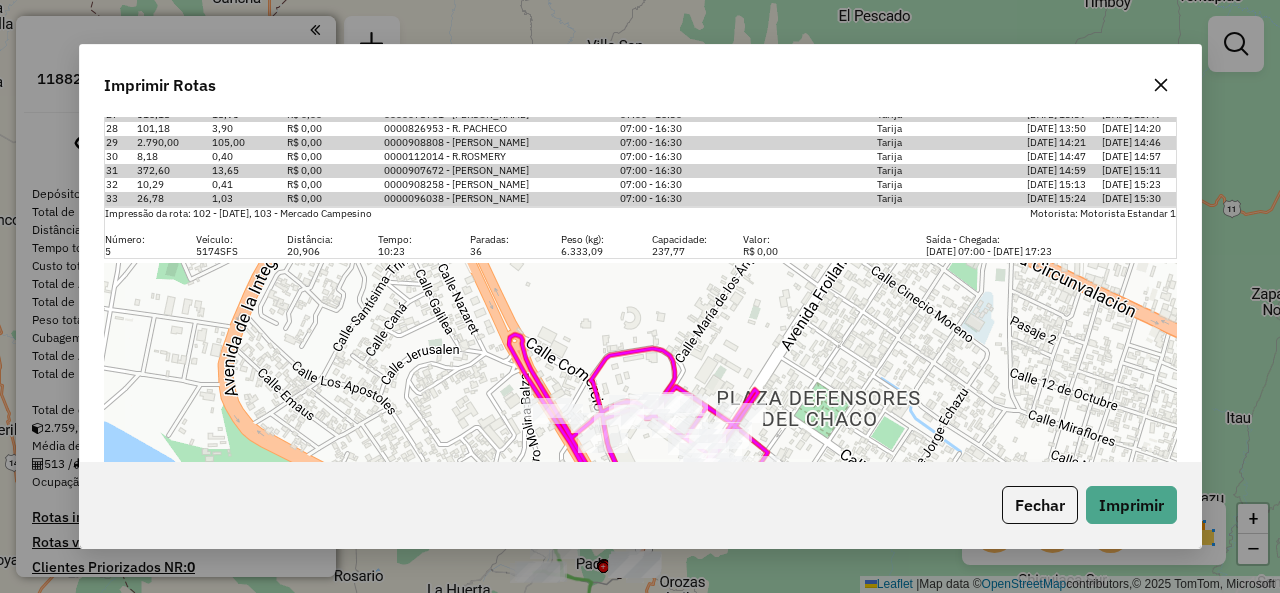 scroll, scrollTop: 3915, scrollLeft: 0, axis: vertical 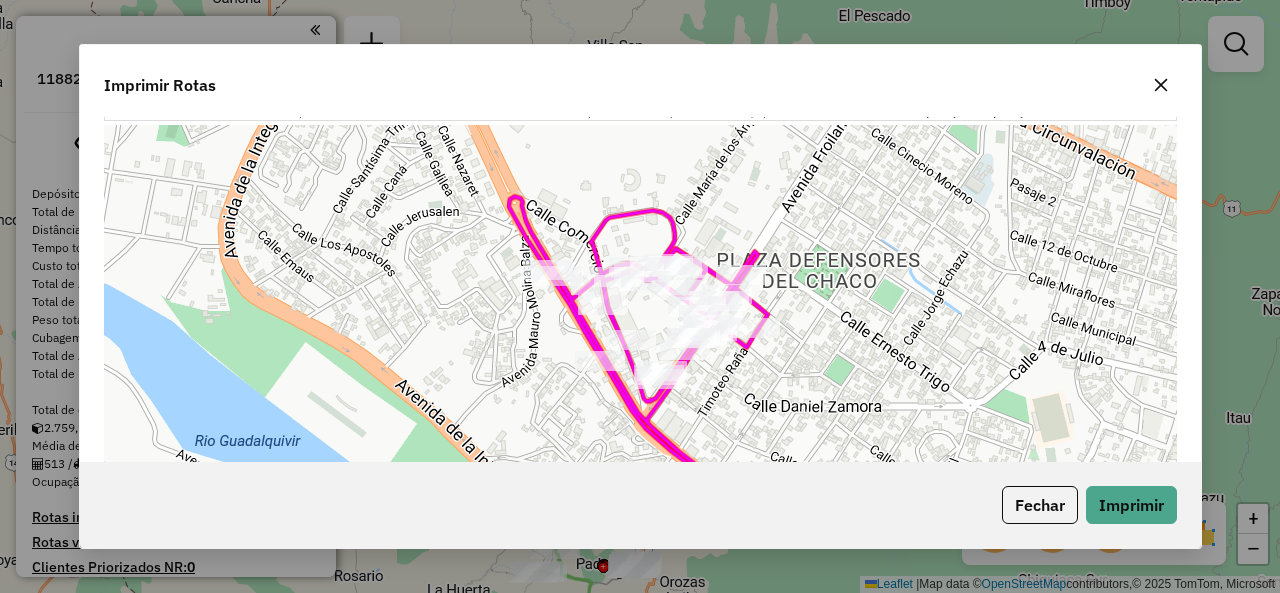 click on "Leaflet   |  Map data ©  OpenStreetMap  contributors,© 2025 TomTom, Microsoft" at bounding box center [640, 350] 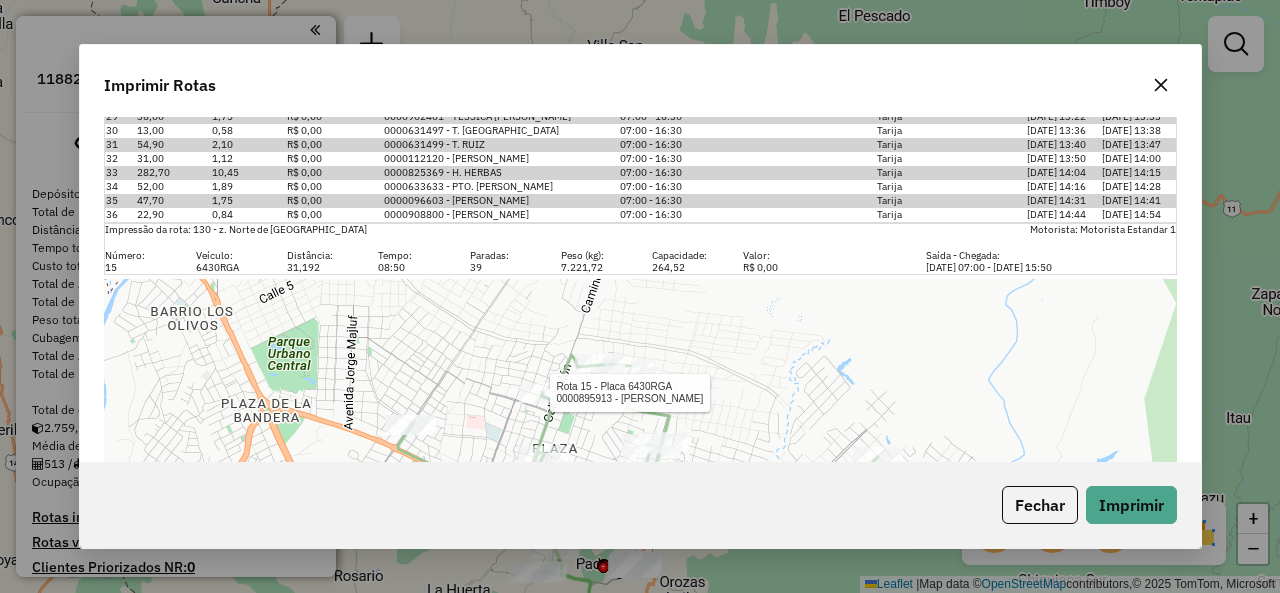 scroll, scrollTop: 14132, scrollLeft: 0, axis: vertical 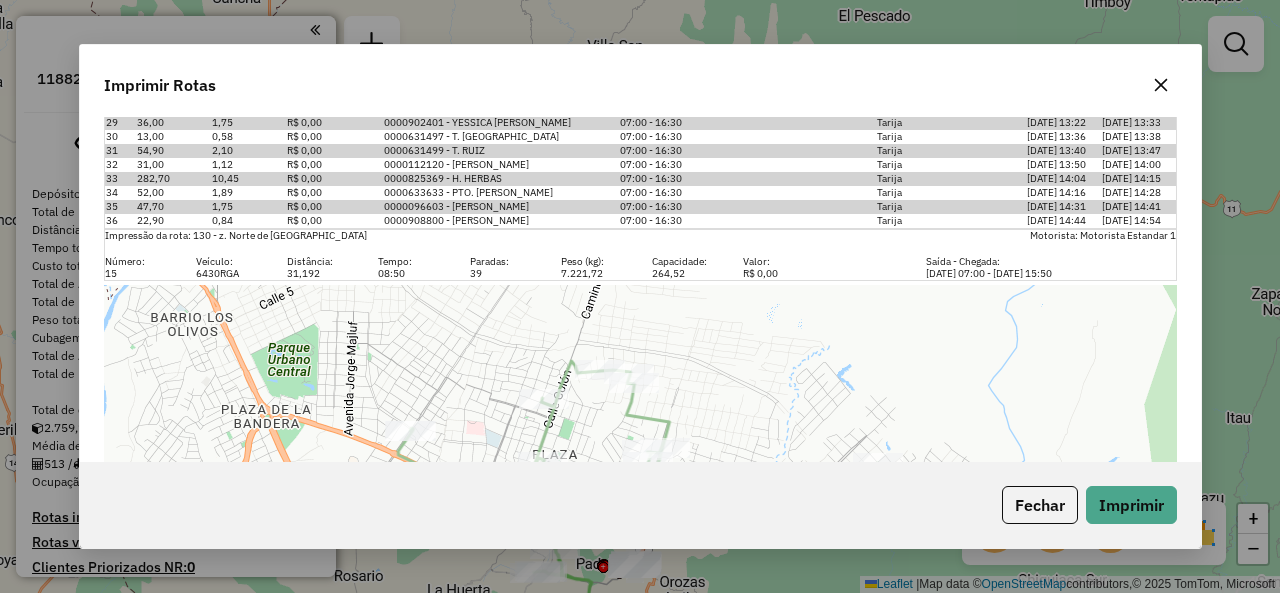 click 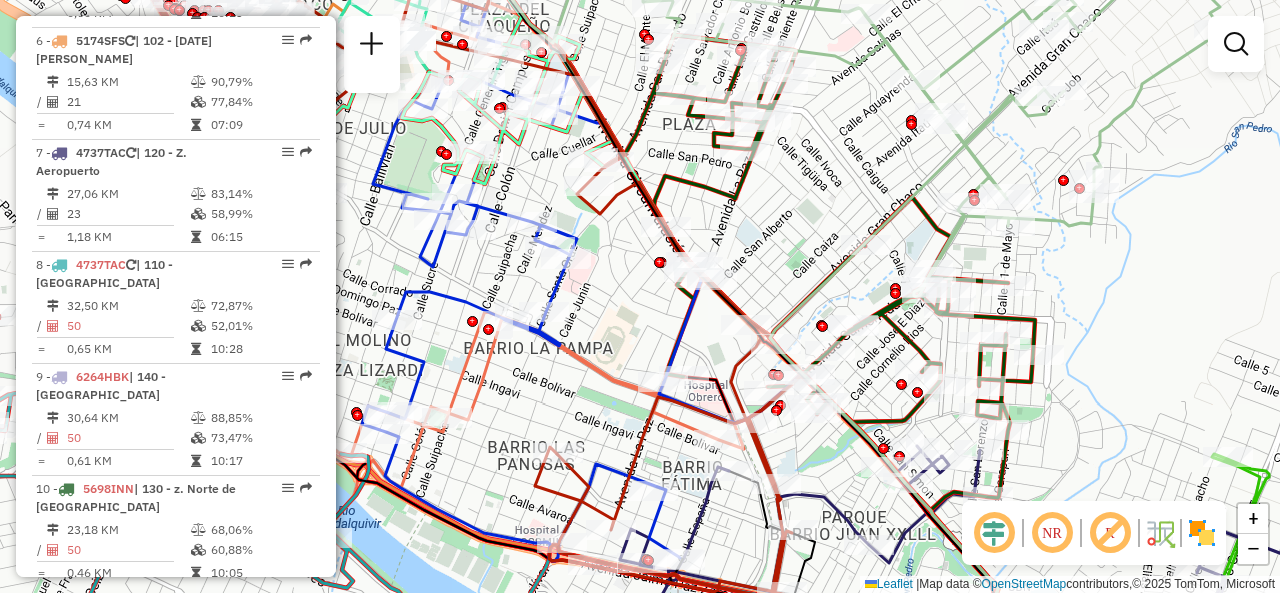 scroll, scrollTop: 1273, scrollLeft: 0, axis: vertical 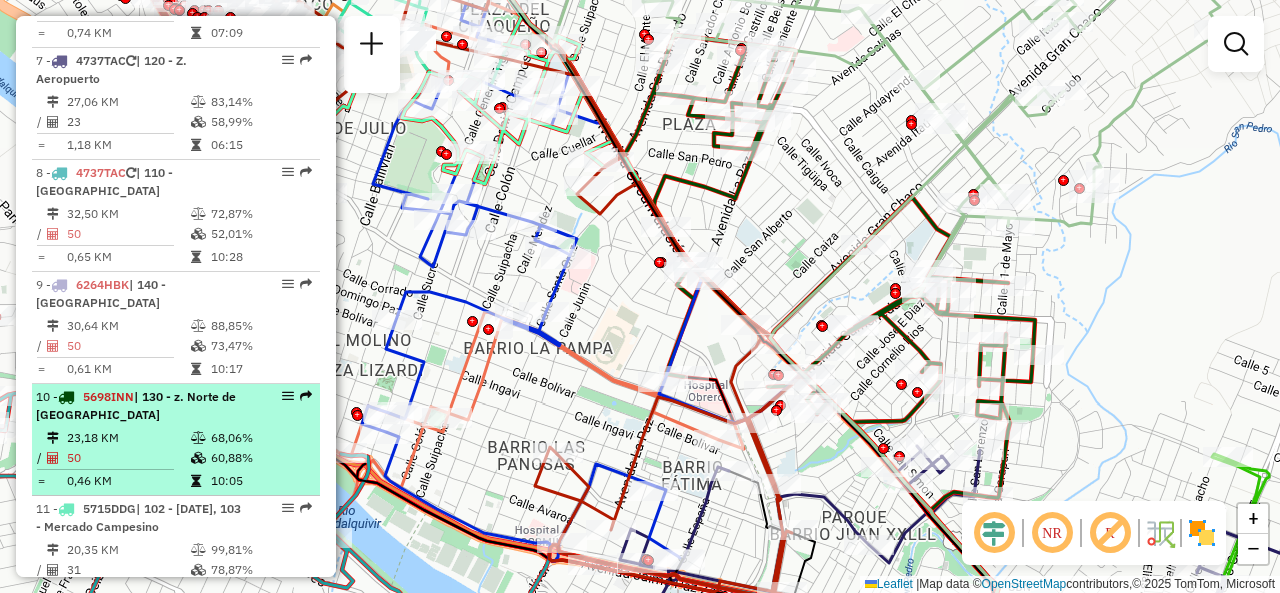 click on "10 -       5698INN   | 130 - z. Norte de Circunvalación" at bounding box center [142, 406] 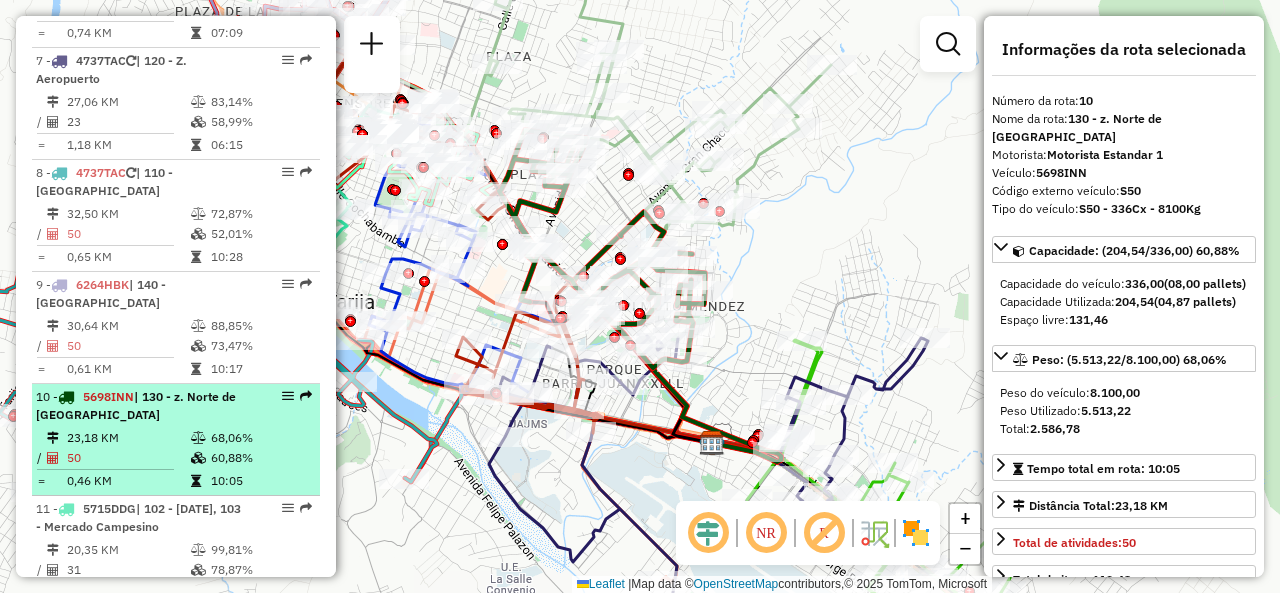 click on "10 -       5698INN   | 130 - z. Norte de Circunvalación" at bounding box center (142, 406) 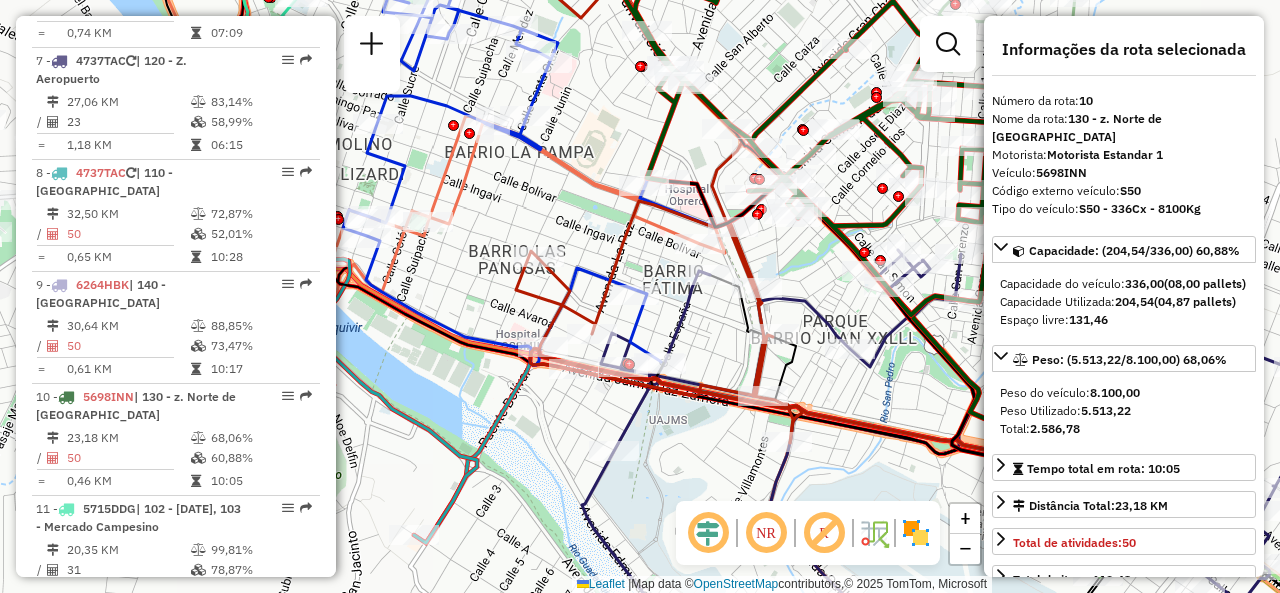 drag, startPoint x: 541, startPoint y: 422, endPoint x: 709, endPoint y: 432, distance: 168.29736 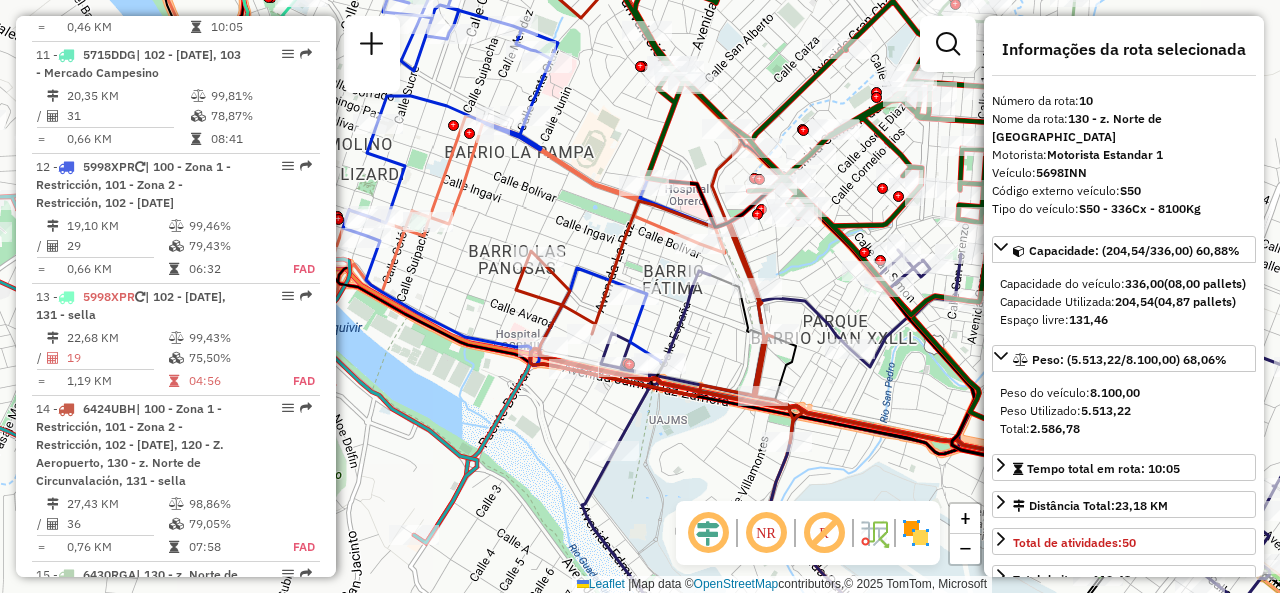 scroll, scrollTop: 1733, scrollLeft: 0, axis: vertical 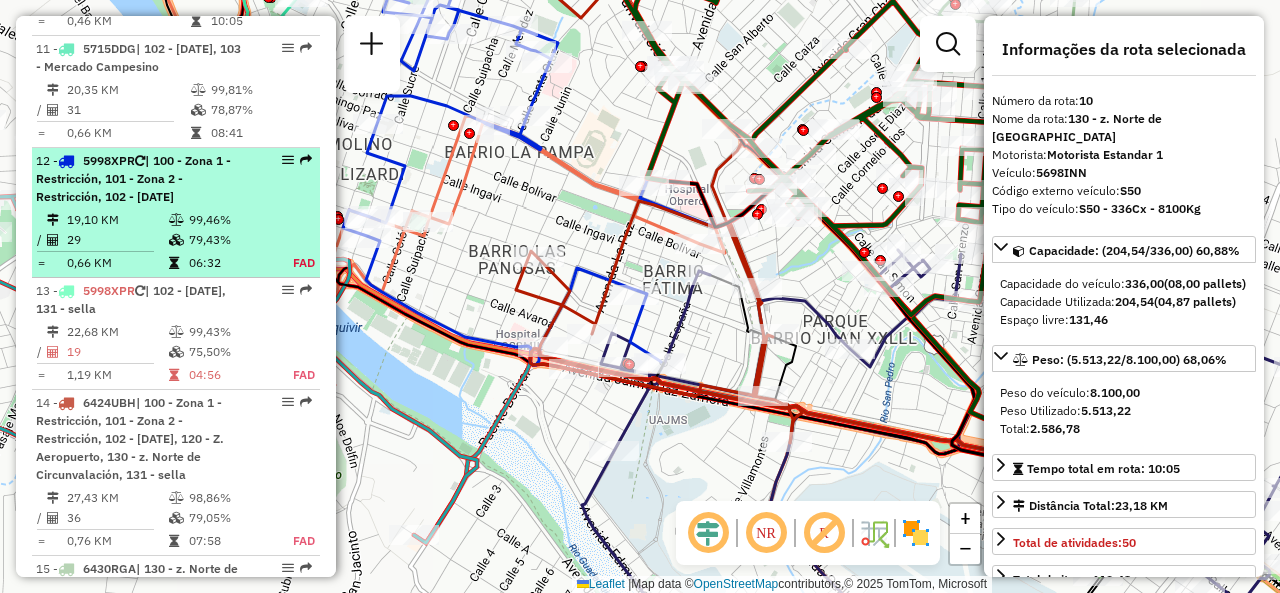 click on "19,10 KM" at bounding box center [117, 220] 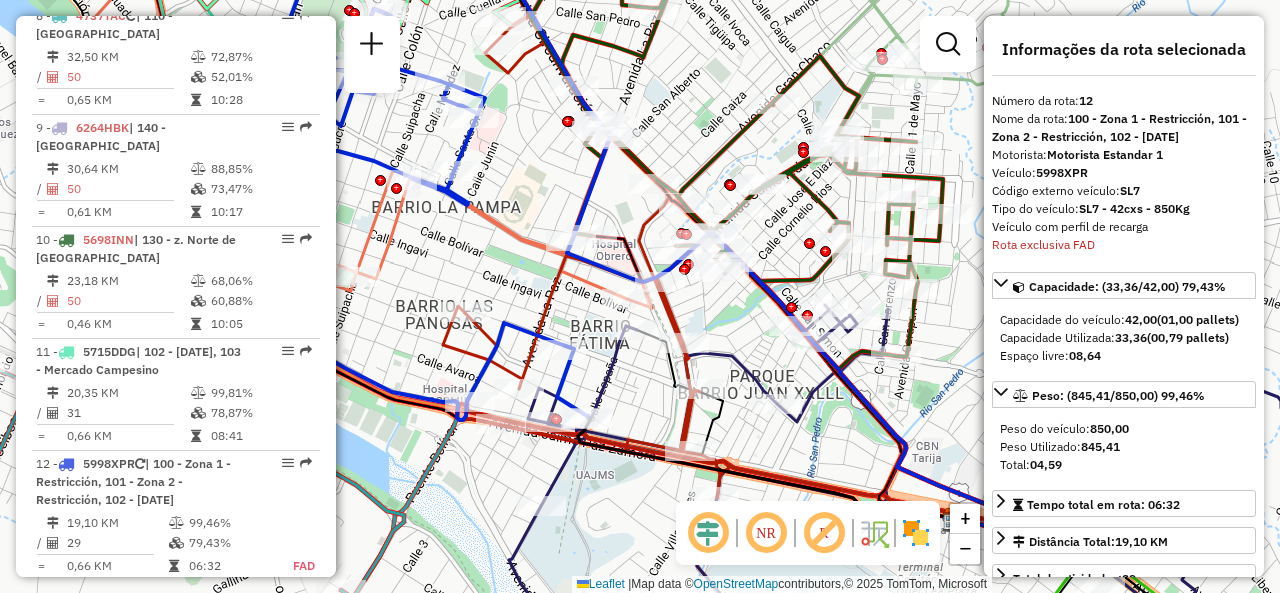 scroll, scrollTop: 1428, scrollLeft: 0, axis: vertical 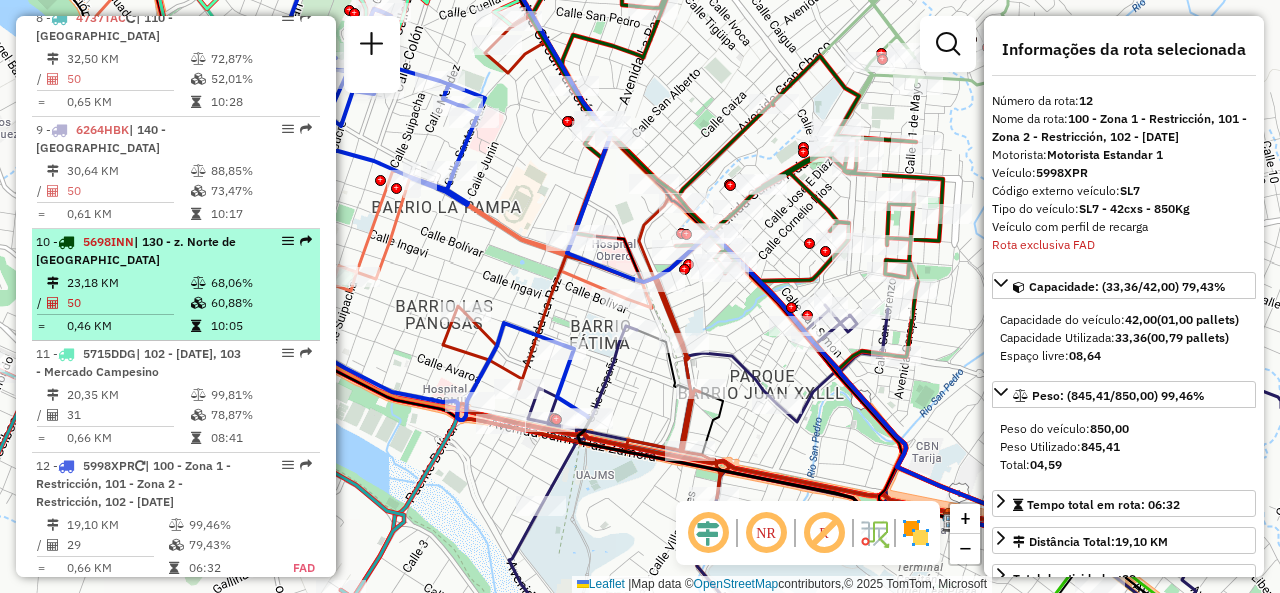 click on "23,18 KM" at bounding box center [128, 283] 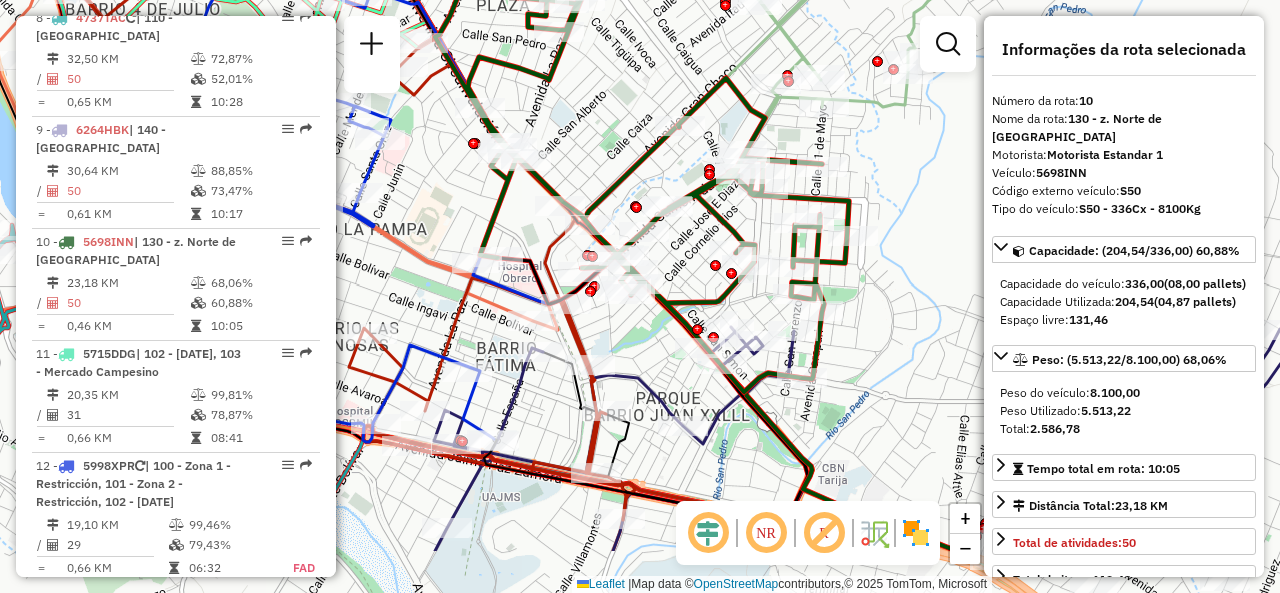drag, startPoint x: 589, startPoint y: 239, endPoint x: 578, endPoint y: 87, distance: 152.3975 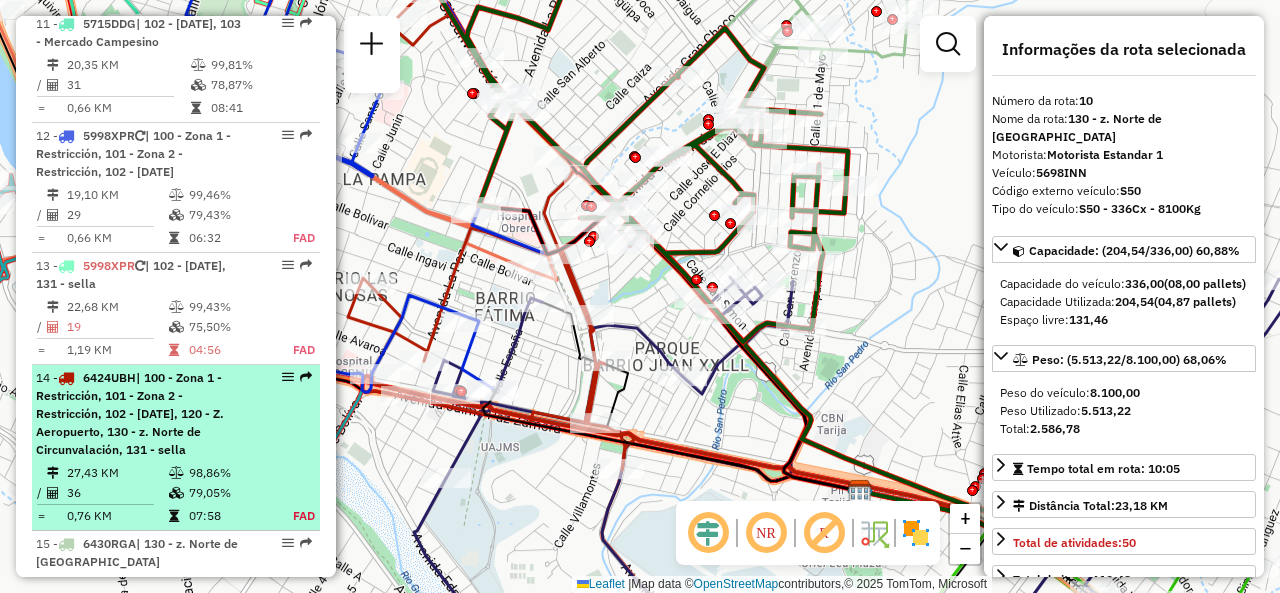 scroll, scrollTop: 1756, scrollLeft: 0, axis: vertical 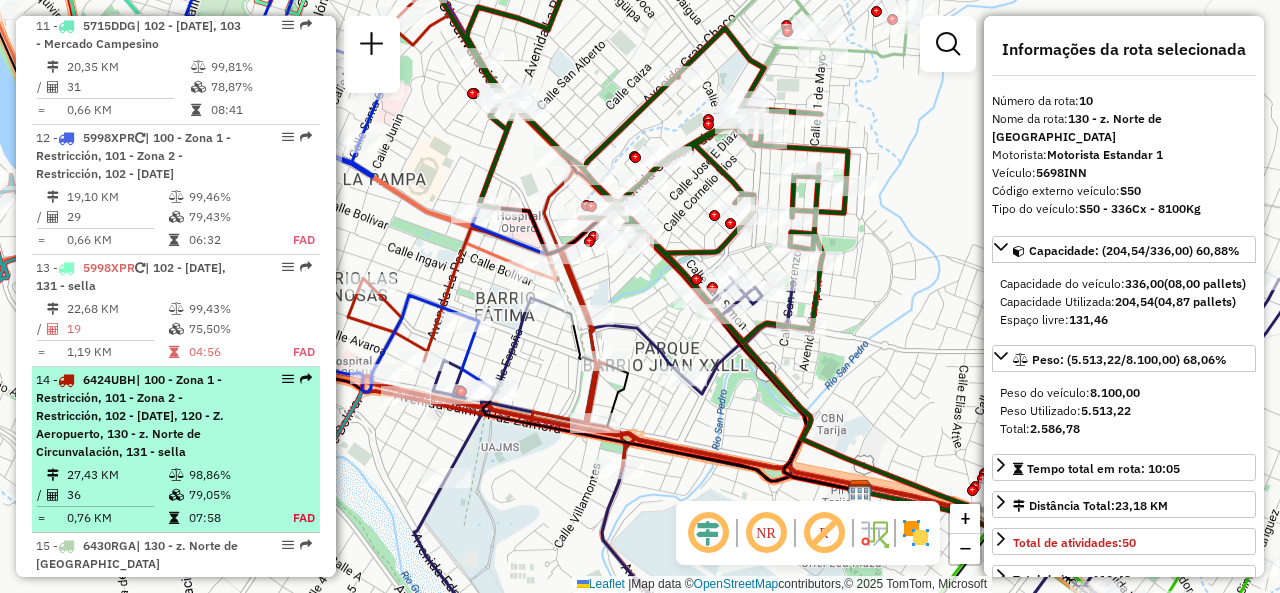 click on "| 100 - Zona 1 - Restricción, 101 - Zona 2 - Restricción, 102 - [DATE], 120 - Z. Aeropuerto, 130 - z. Norte de Circunvalación, 131 - sella" at bounding box center [130, 415] 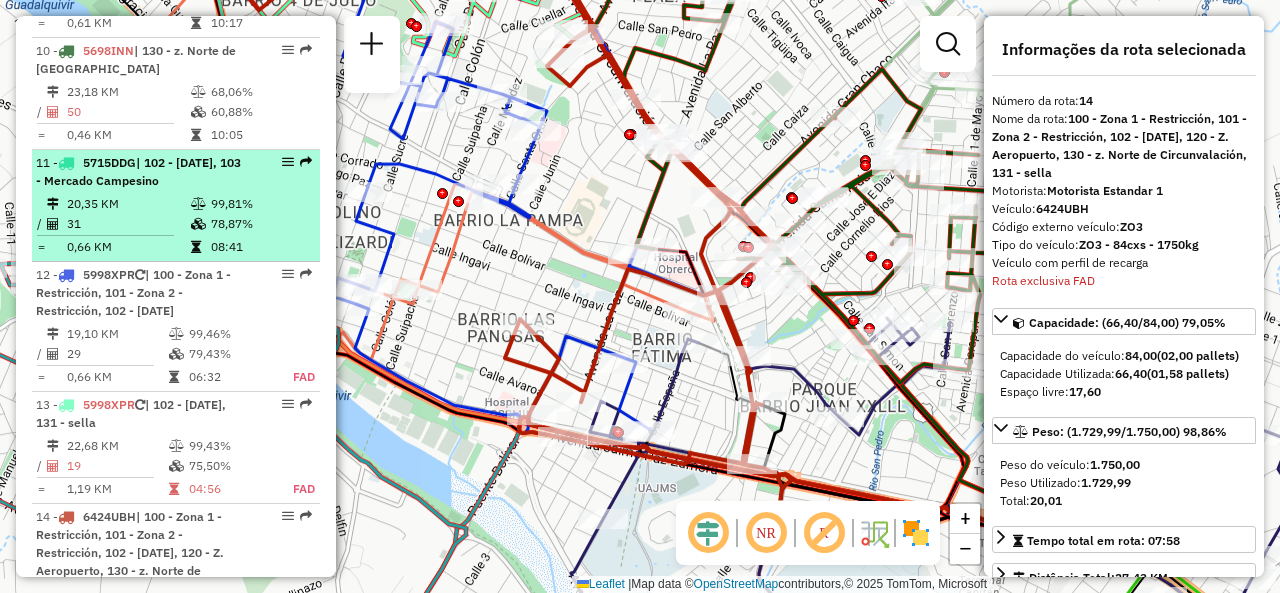 scroll, scrollTop: 1609, scrollLeft: 0, axis: vertical 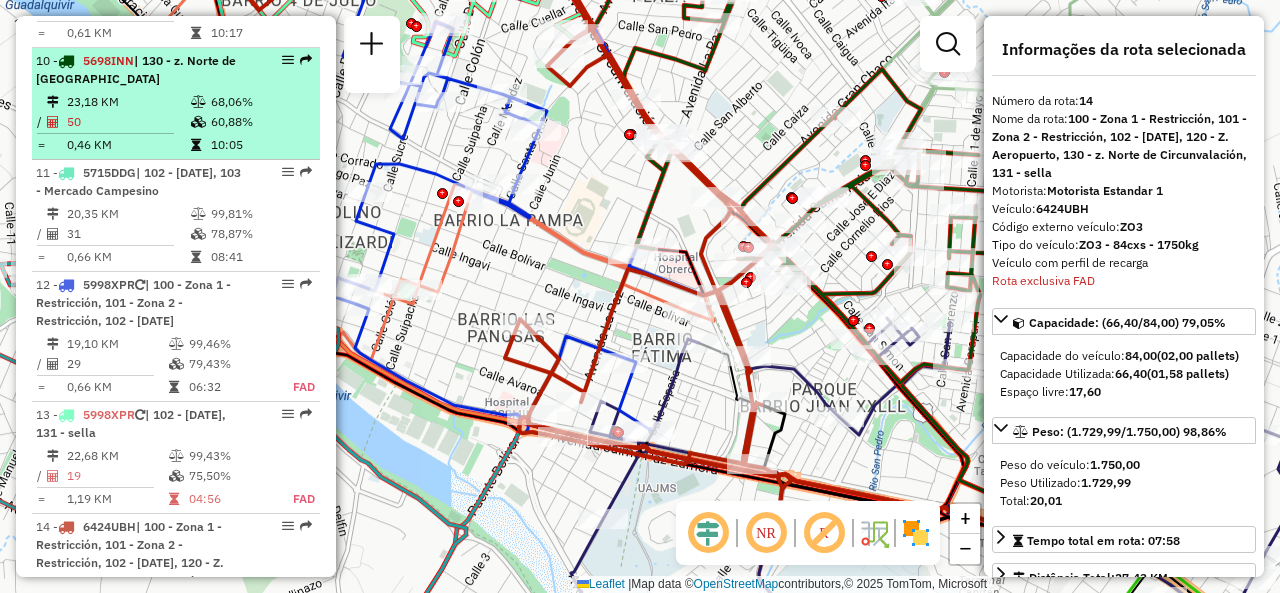 click on "23,18 KM" at bounding box center [128, 102] 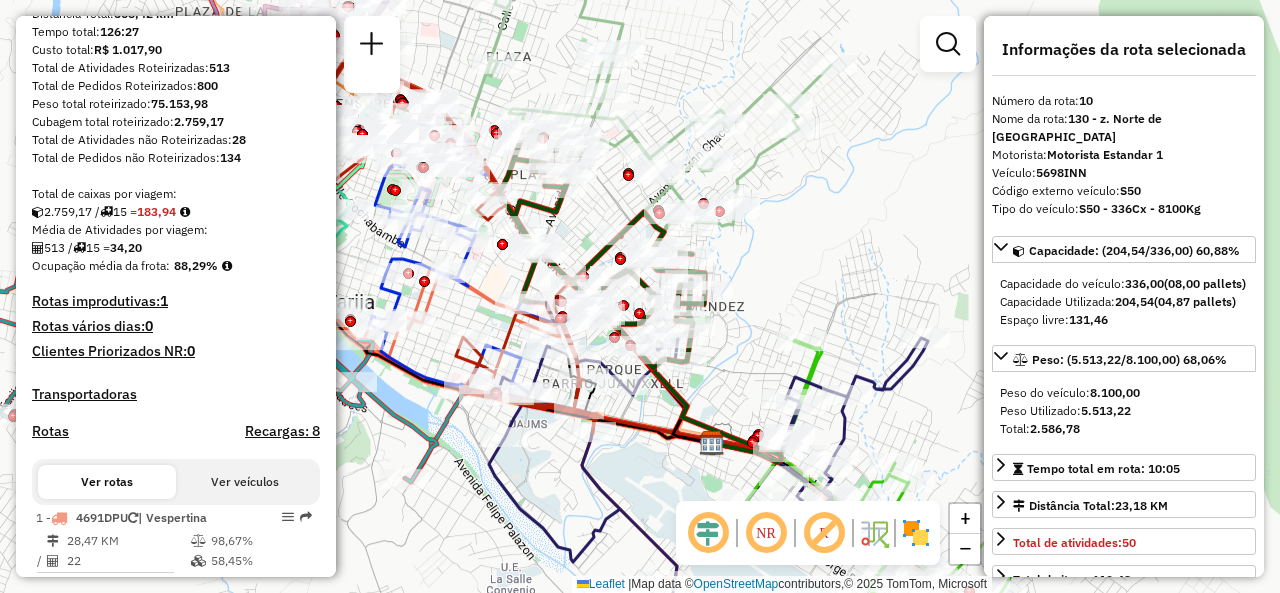 scroll, scrollTop: 0, scrollLeft: 0, axis: both 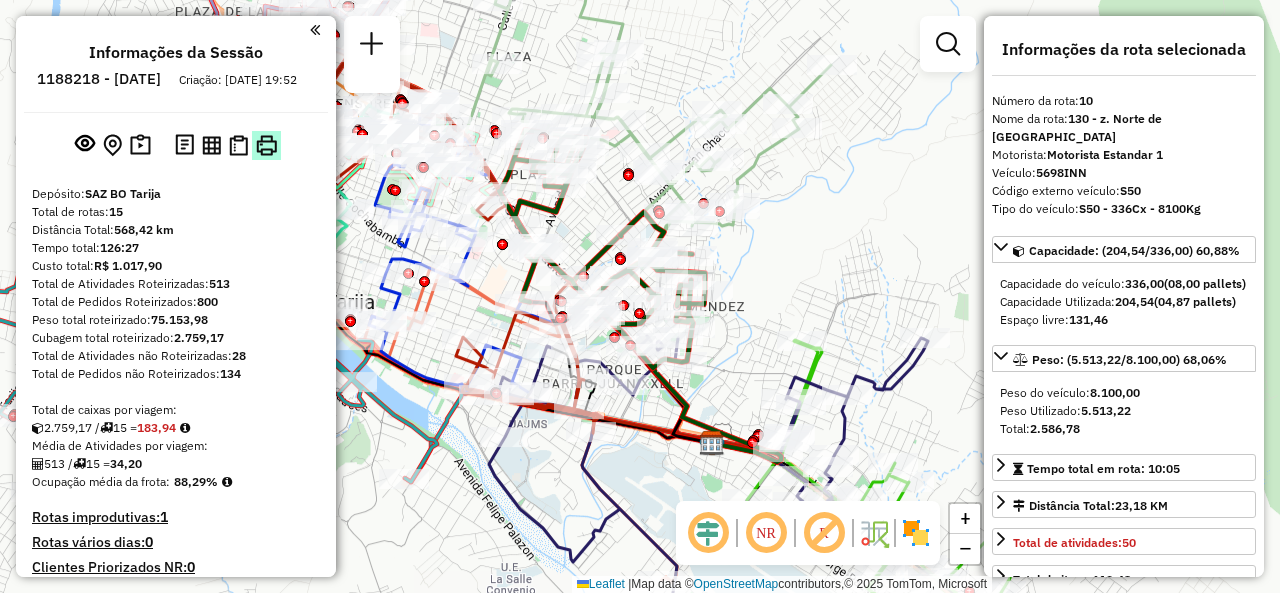 click at bounding box center (266, 145) 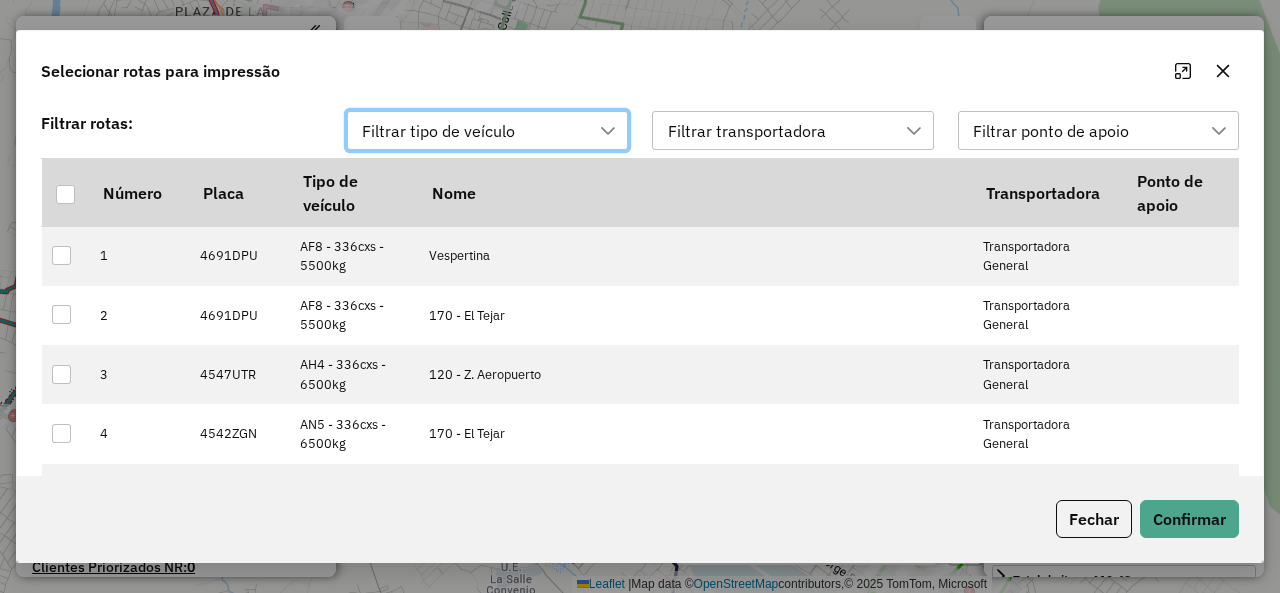 scroll, scrollTop: 14, scrollLeft: 90, axis: both 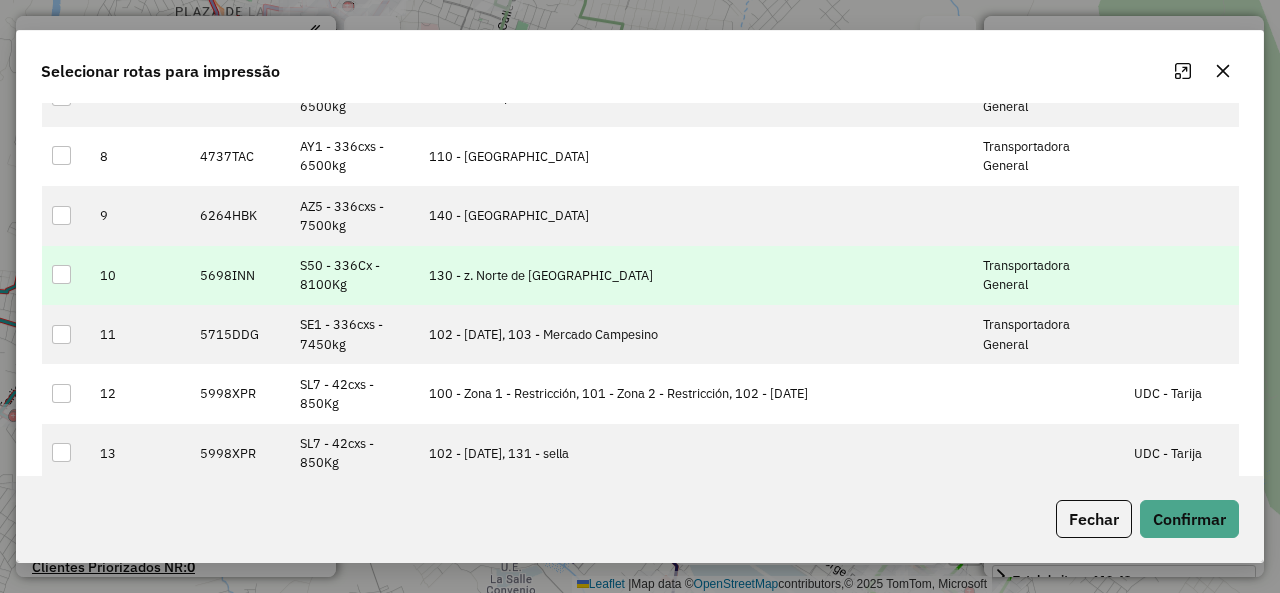 click on "10" at bounding box center [139, 275] 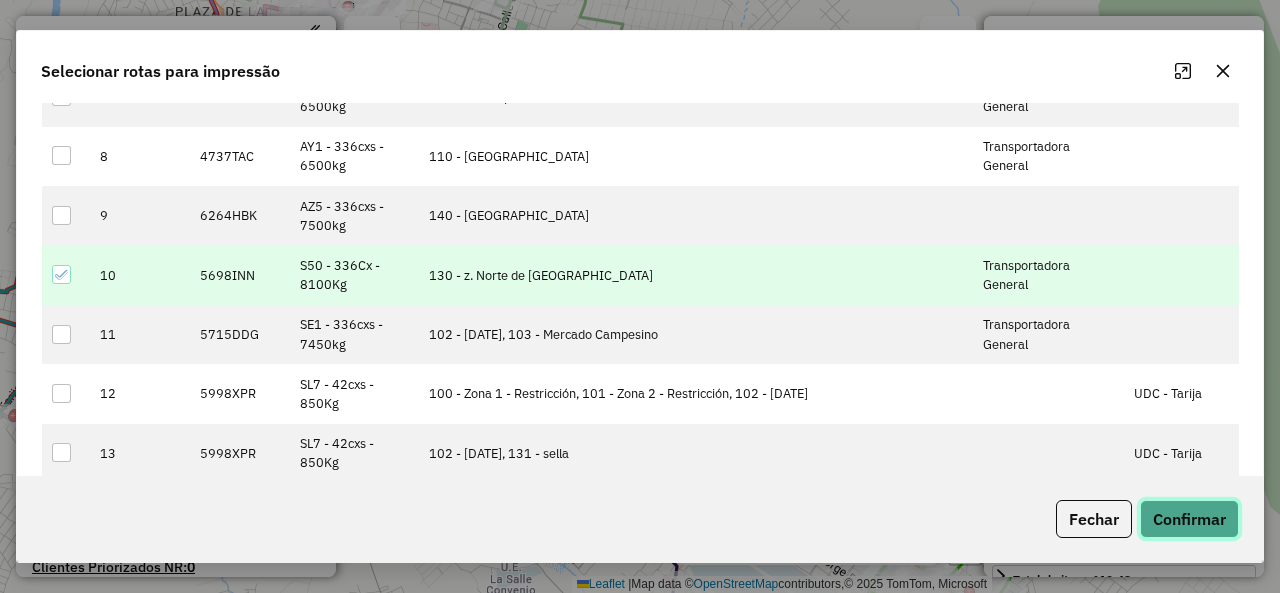 click on "Confirmar" 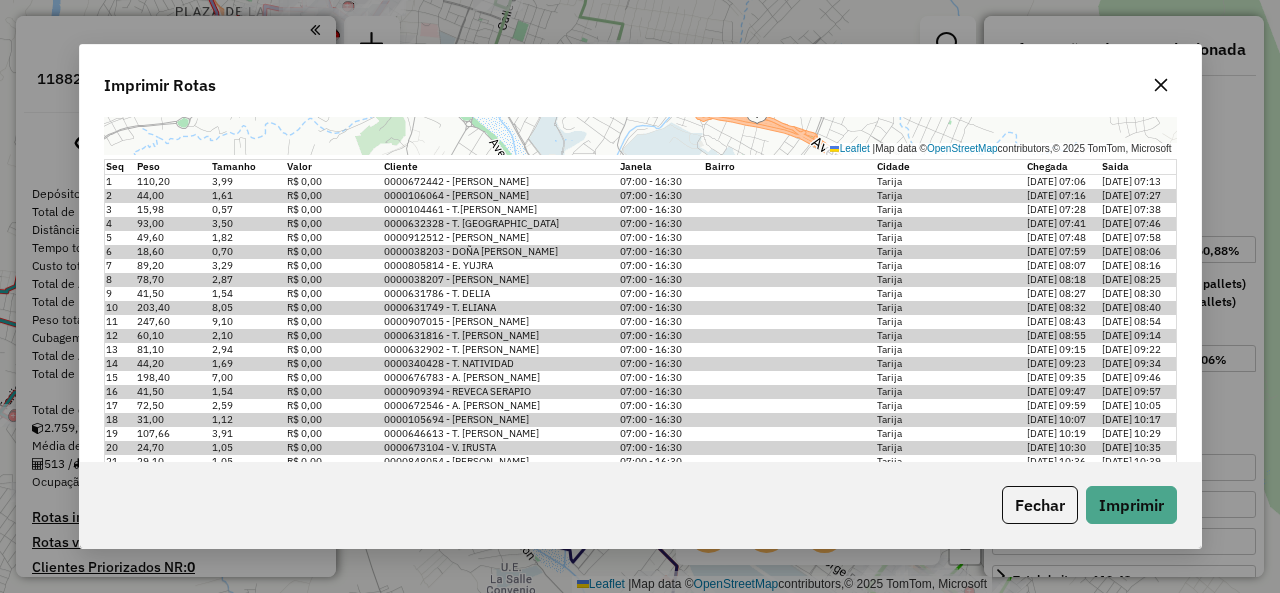 scroll, scrollTop: 475, scrollLeft: 0, axis: vertical 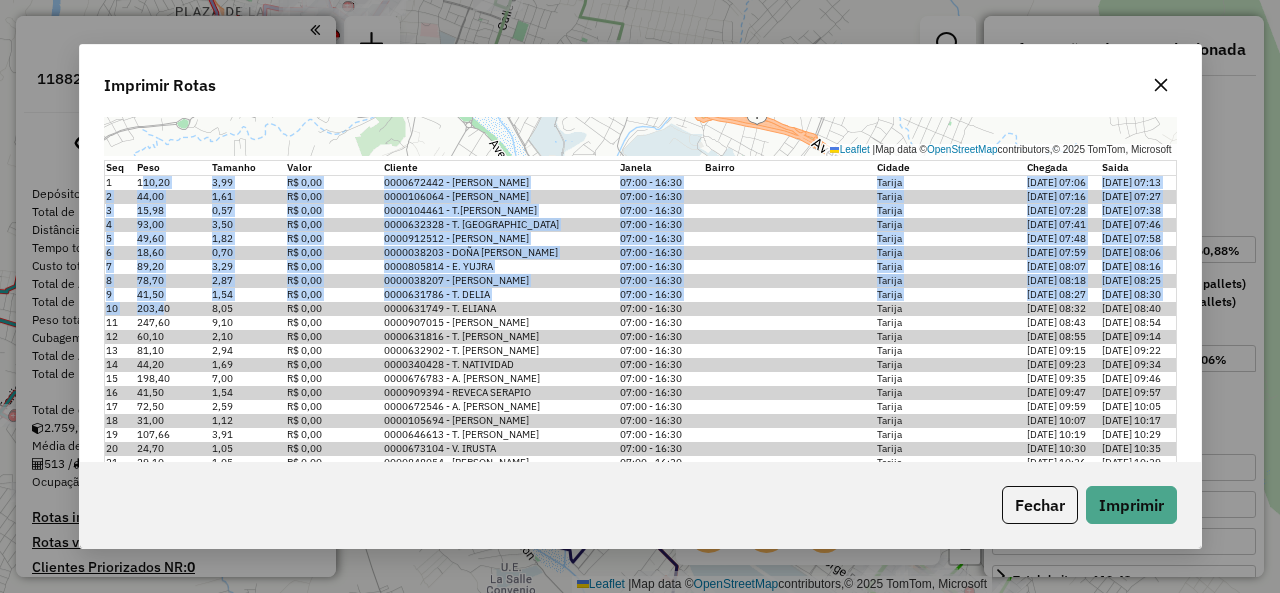 drag, startPoint x: 140, startPoint y: 183, endPoint x: 162, endPoint y: 303, distance: 122 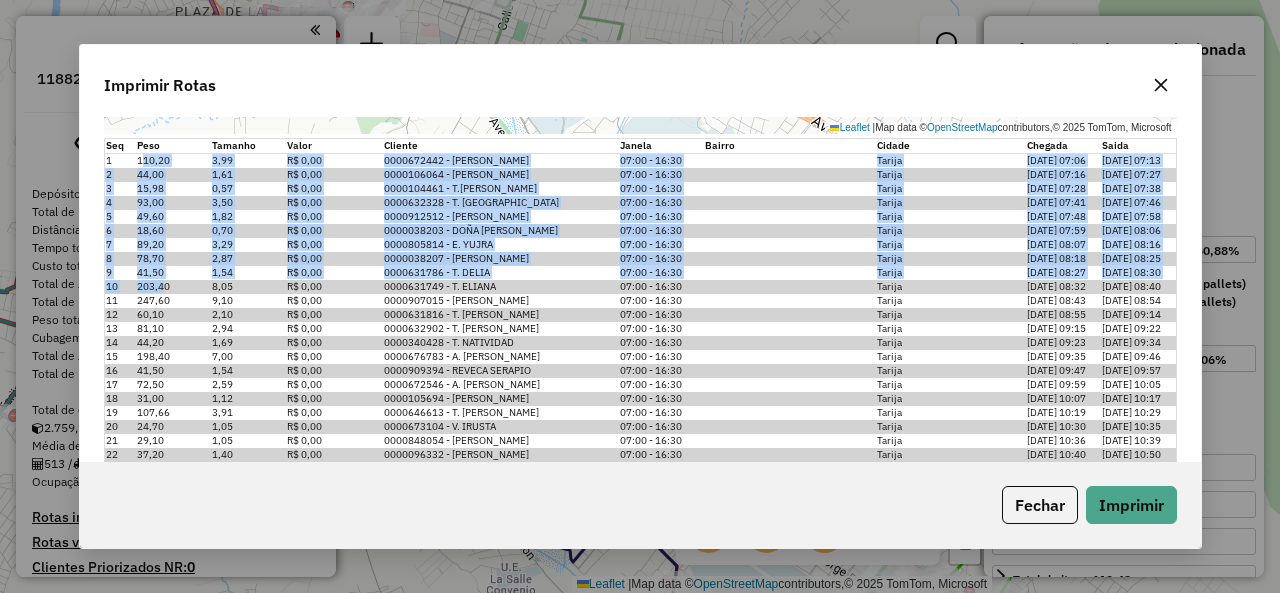 scroll, scrollTop: 496, scrollLeft: 0, axis: vertical 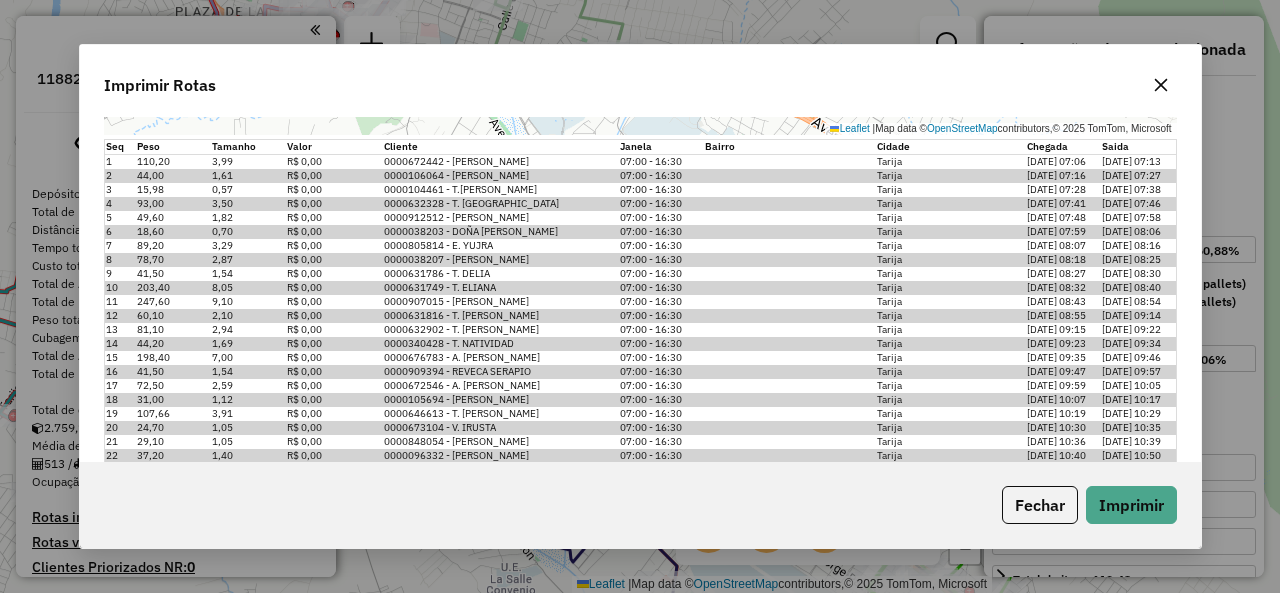 click on "203,40" at bounding box center [173, 288] 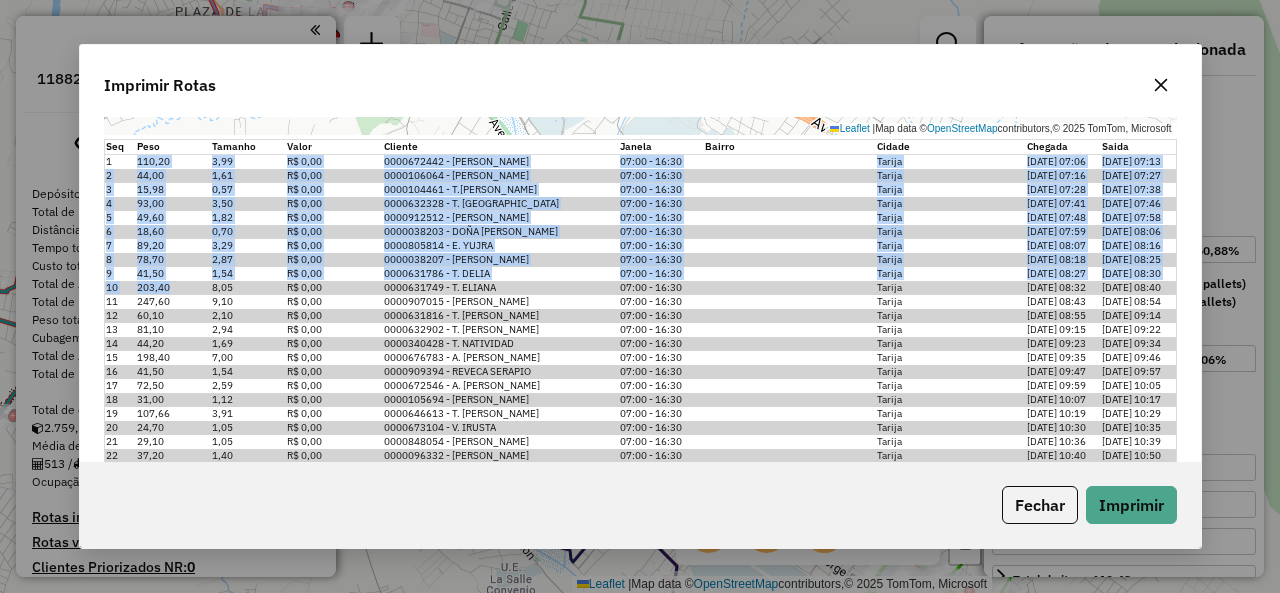 drag, startPoint x: 168, startPoint y: 285, endPoint x: 132, endPoint y: 159, distance: 131.04198 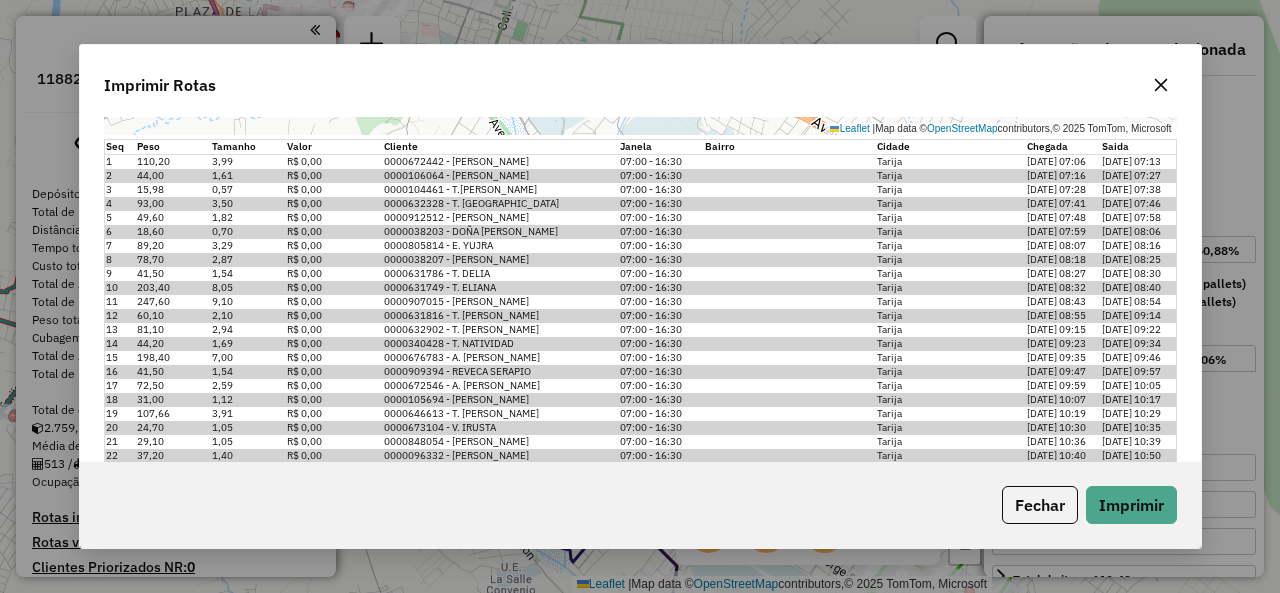 click on "247,60" at bounding box center (173, 302) 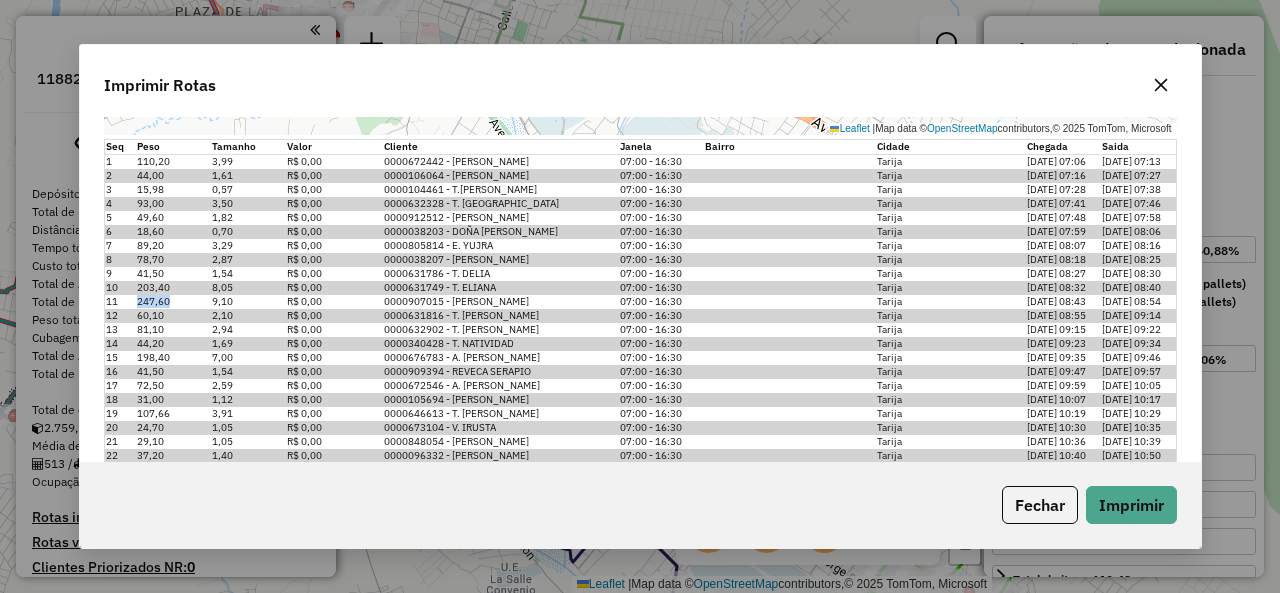 drag, startPoint x: 138, startPoint y: 301, endPoint x: 179, endPoint y: 303, distance: 41.04875 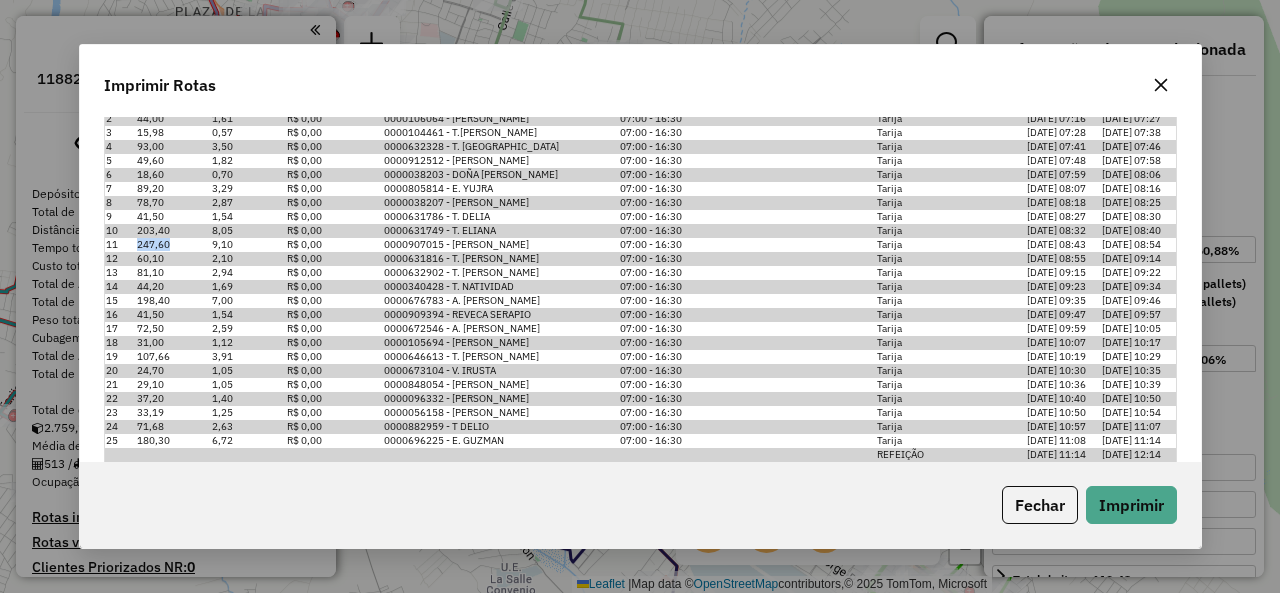 scroll, scrollTop: 552, scrollLeft: 0, axis: vertical 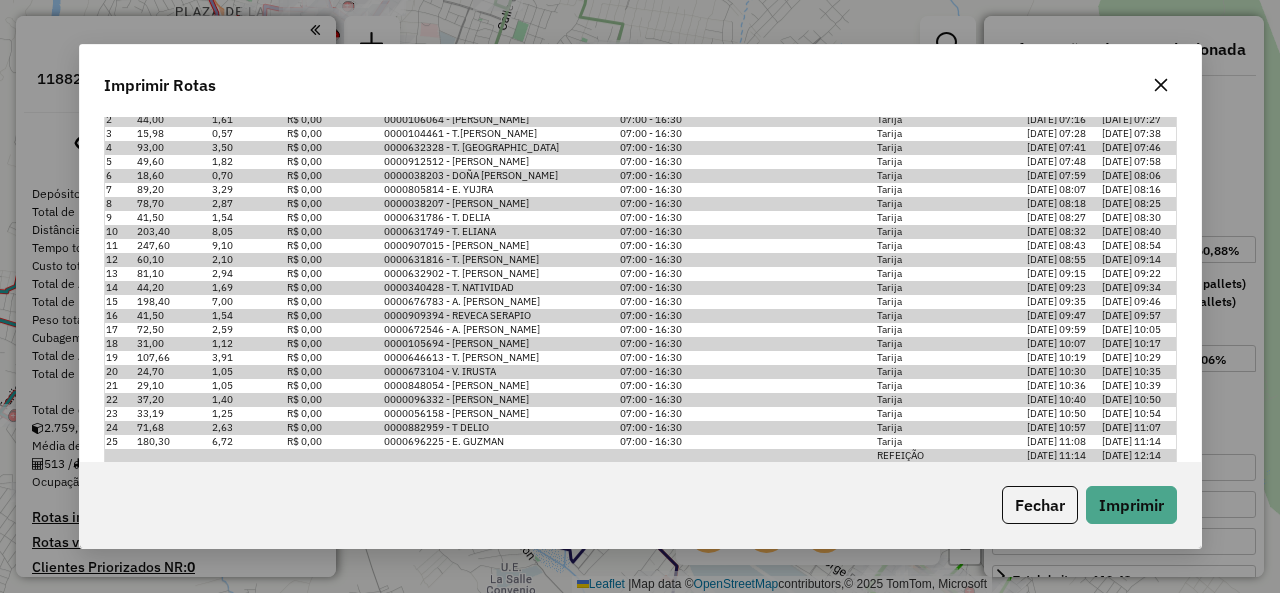 click on "60,10" at bounding box center (173, 260) 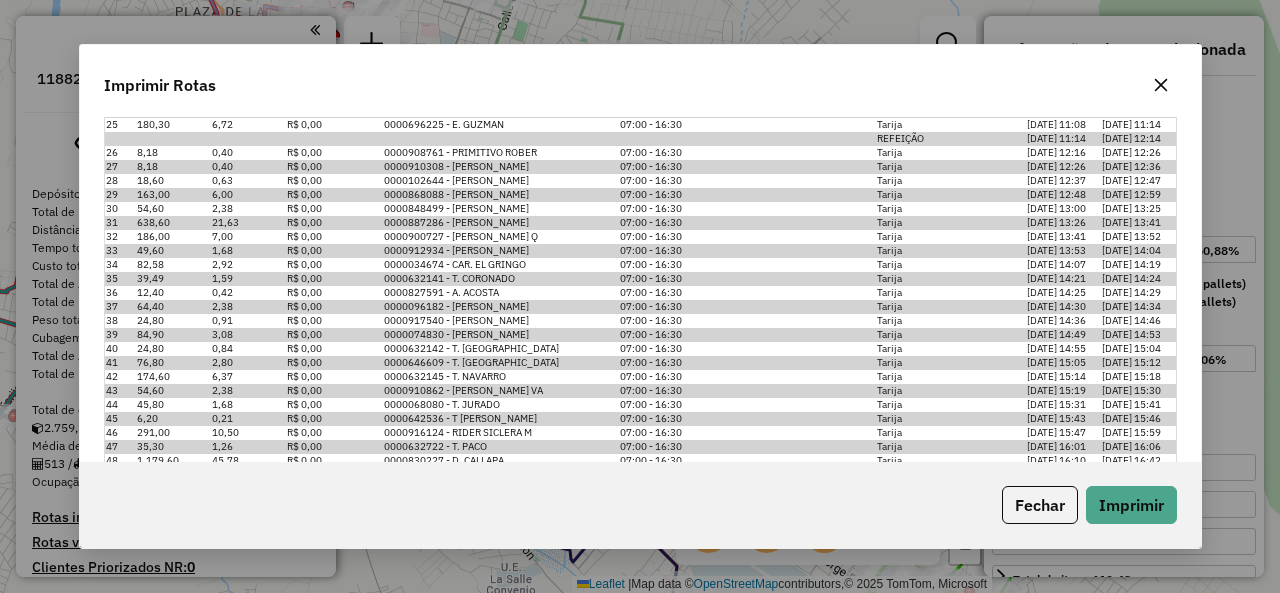 scroll, scrollTop: 926, scrollLeft: 0, axis: vertical 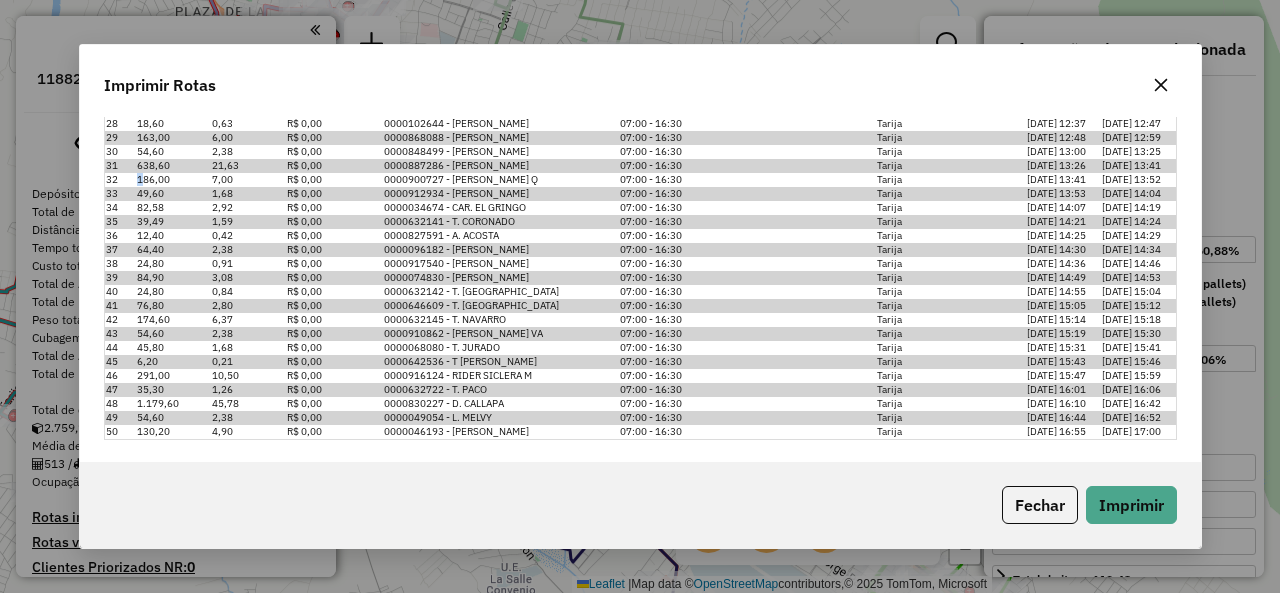 click on "186,00" at bounding box center (173, 180) 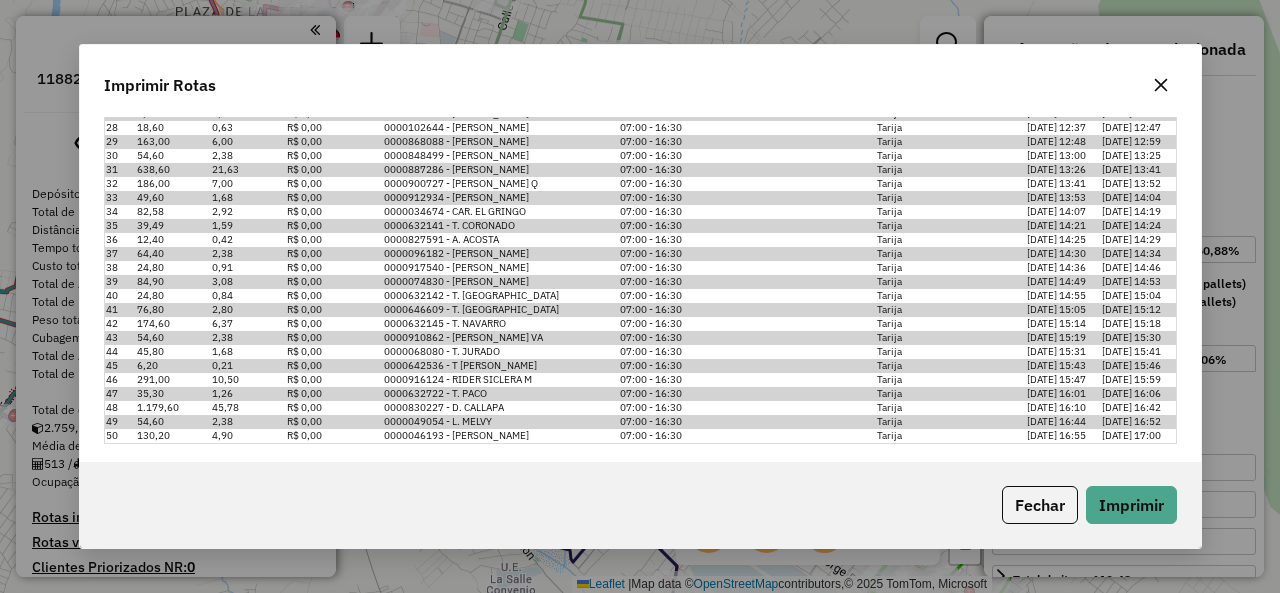 click on "638,60" at bounding box center [173, 170] 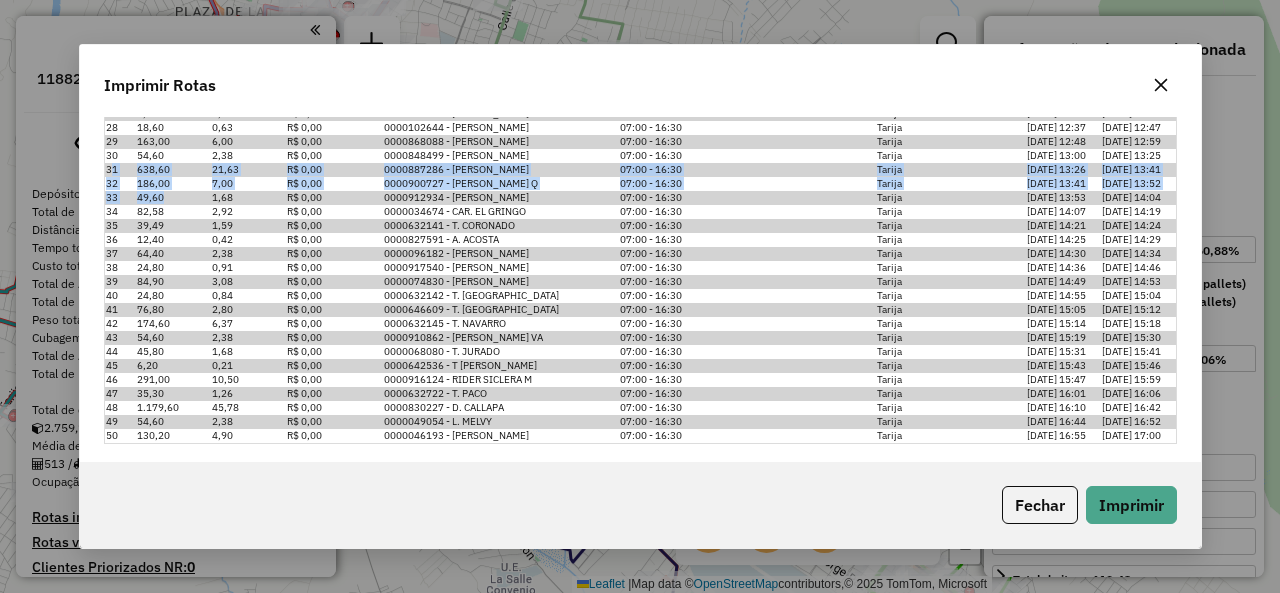 drag, startPoint x: 112, startPoint y: 167, endPoint x: 172, endPoint y: 191, distance: 64.62198 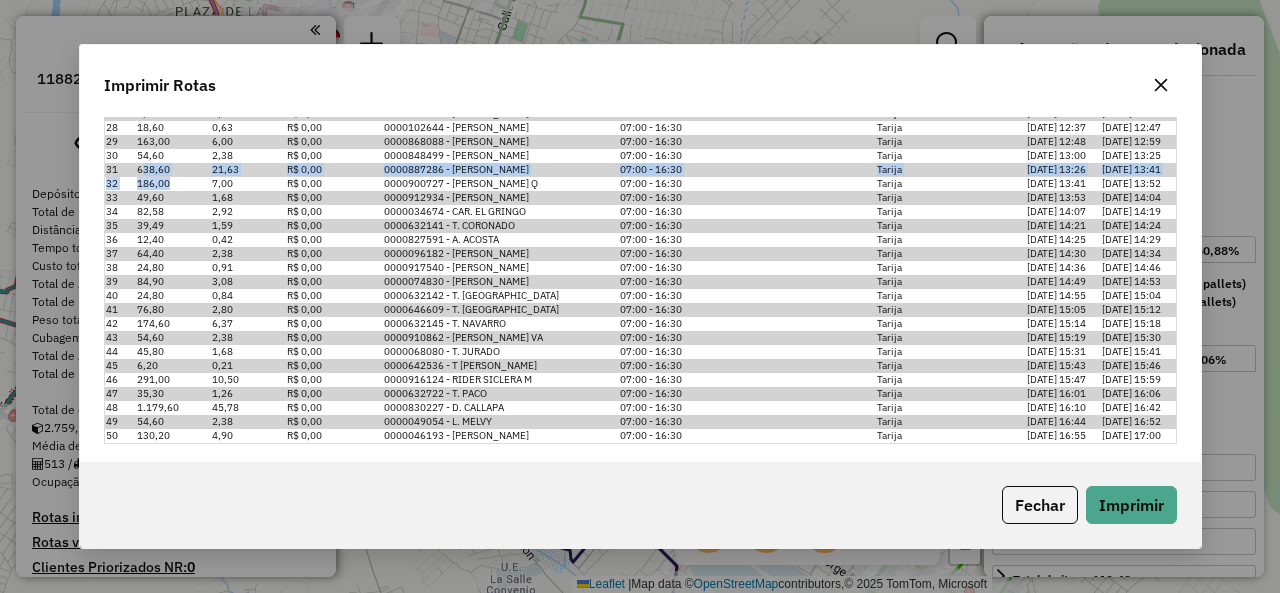 drag, startPoint x: 172, startPoint y: 181, endPoint x: 144, endPoint y: 170, distance: 30.083218 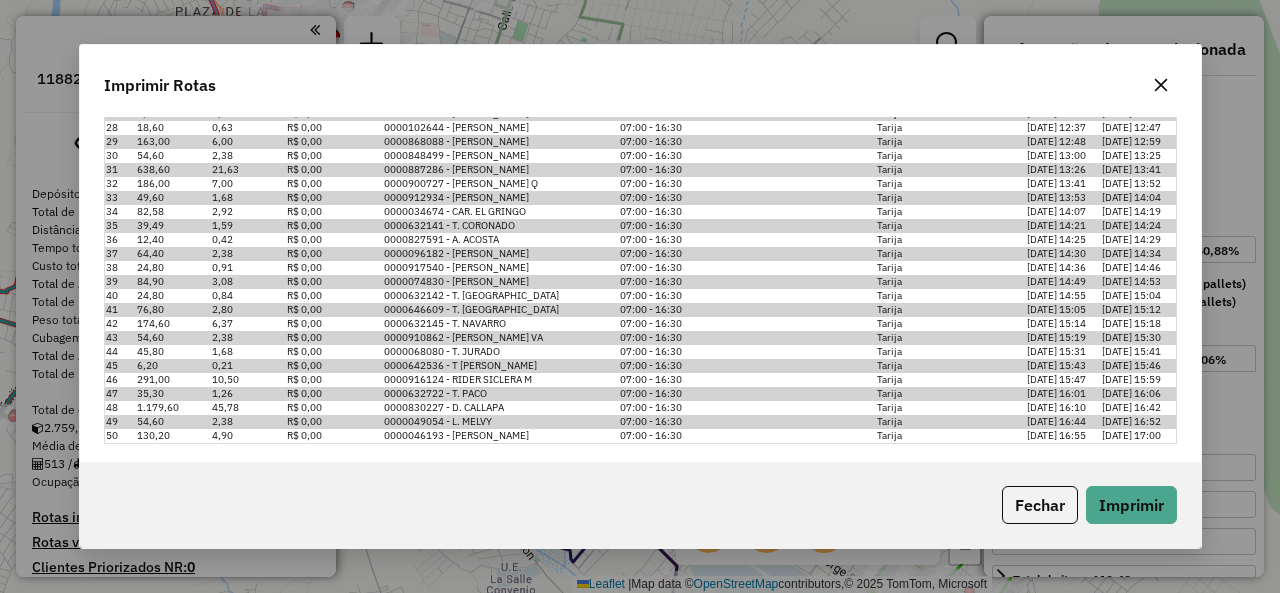click on "35,30" at bounding box center [173, 394] 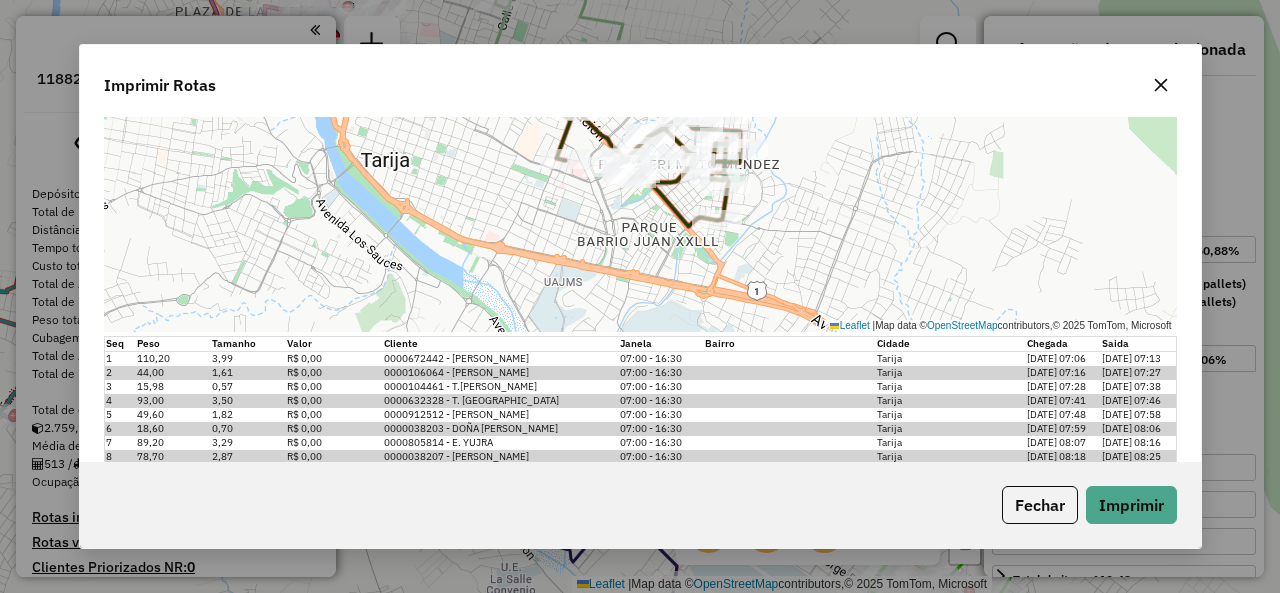 scroll, scrollTop: 298, scrollLeft: 0, axis: vertical 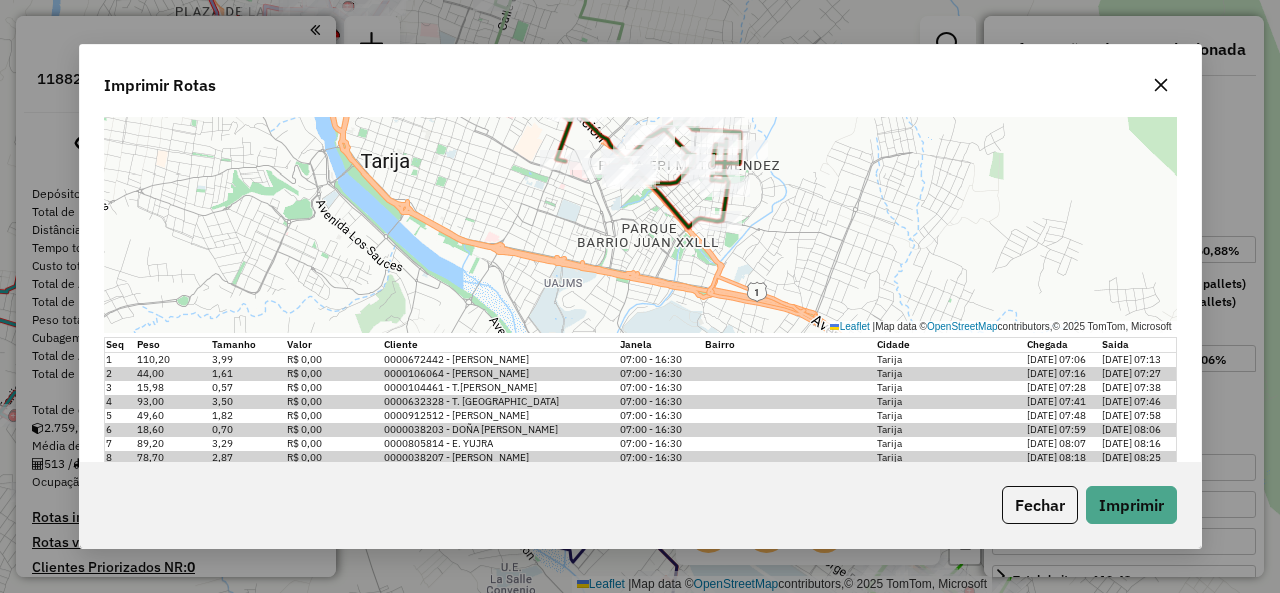 click 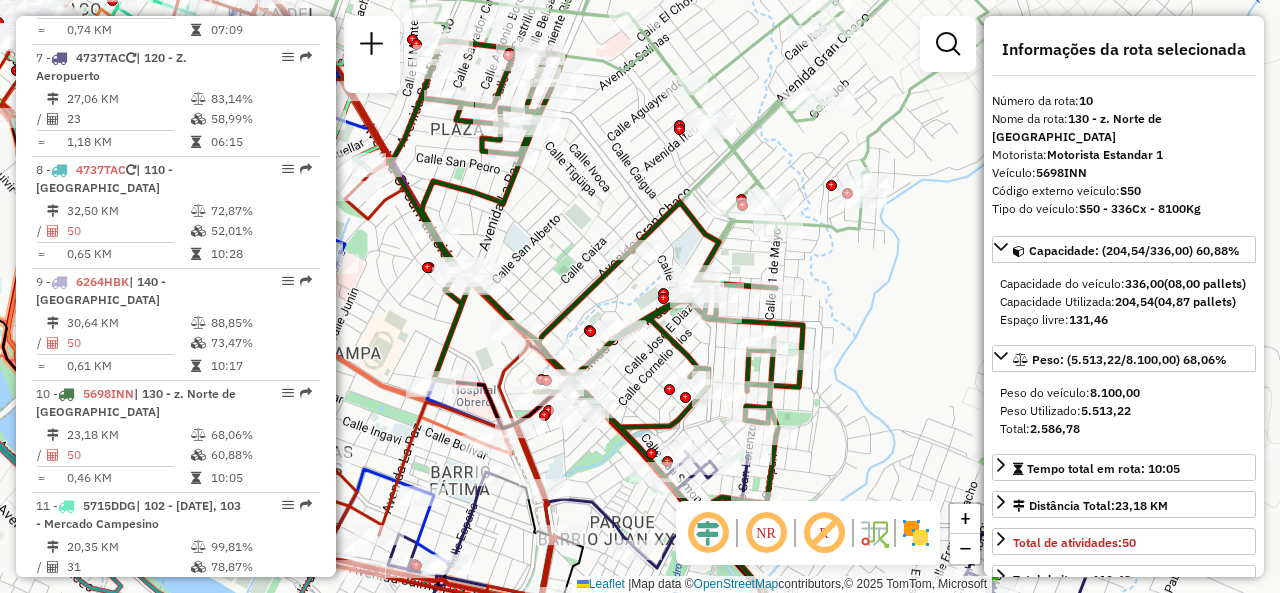 scroll, scrollTop: 1307, scrollLeft: 0, axis: vertical 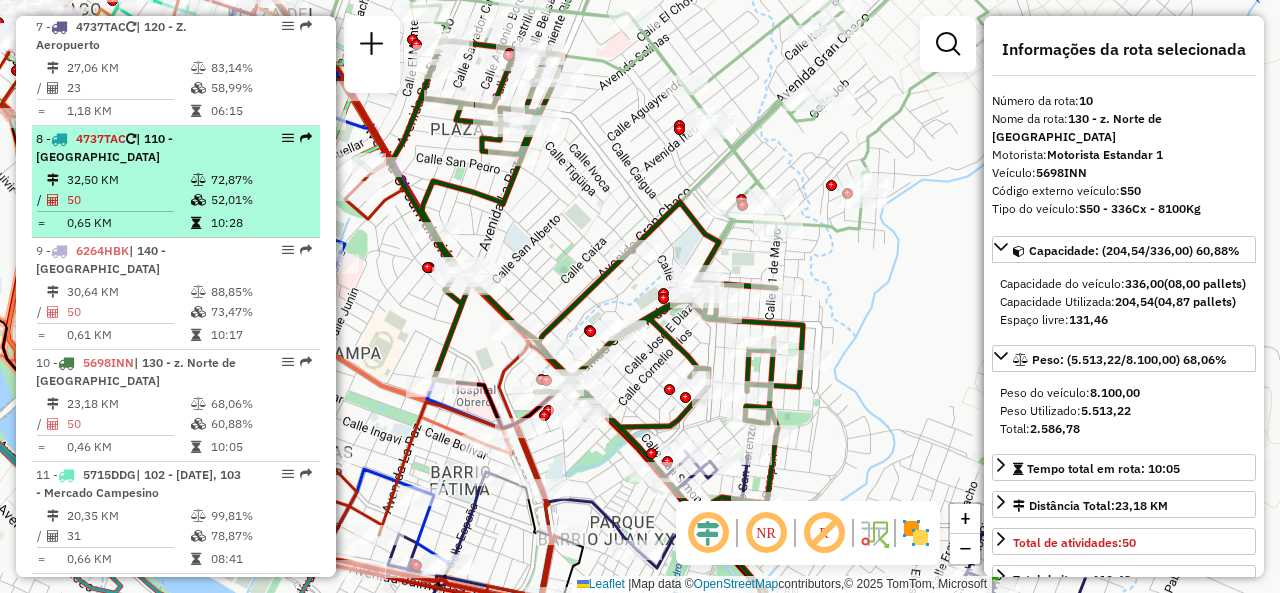 click on "50" at bounding box center [128, 200] 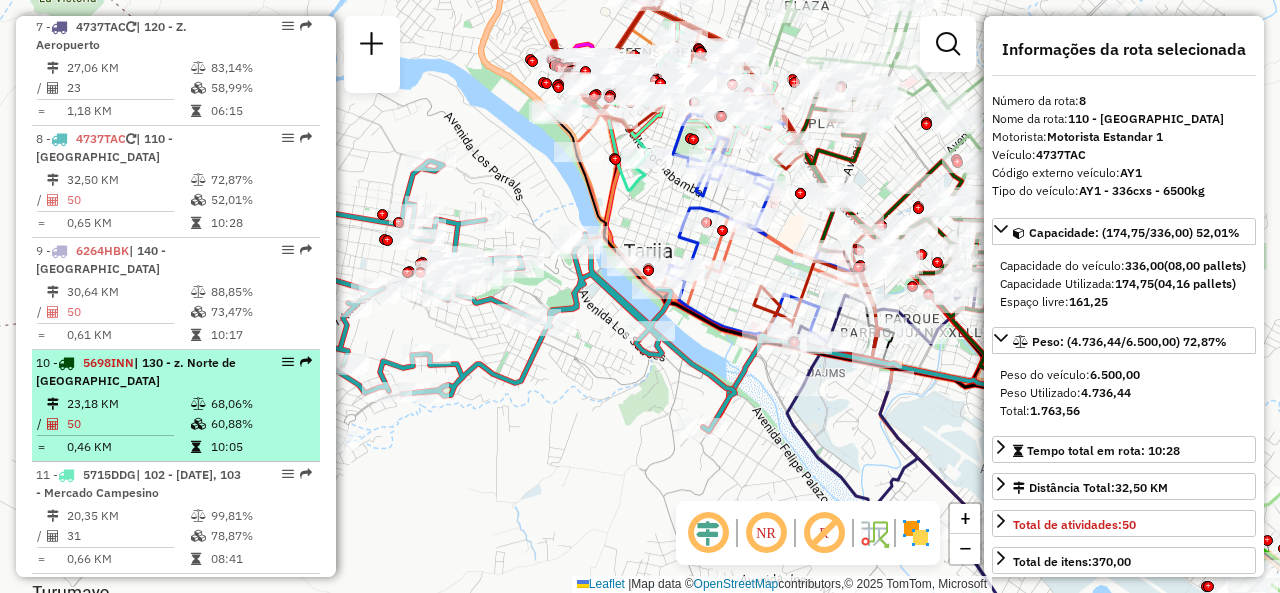 click on "50" at bounding box center (128, 424) 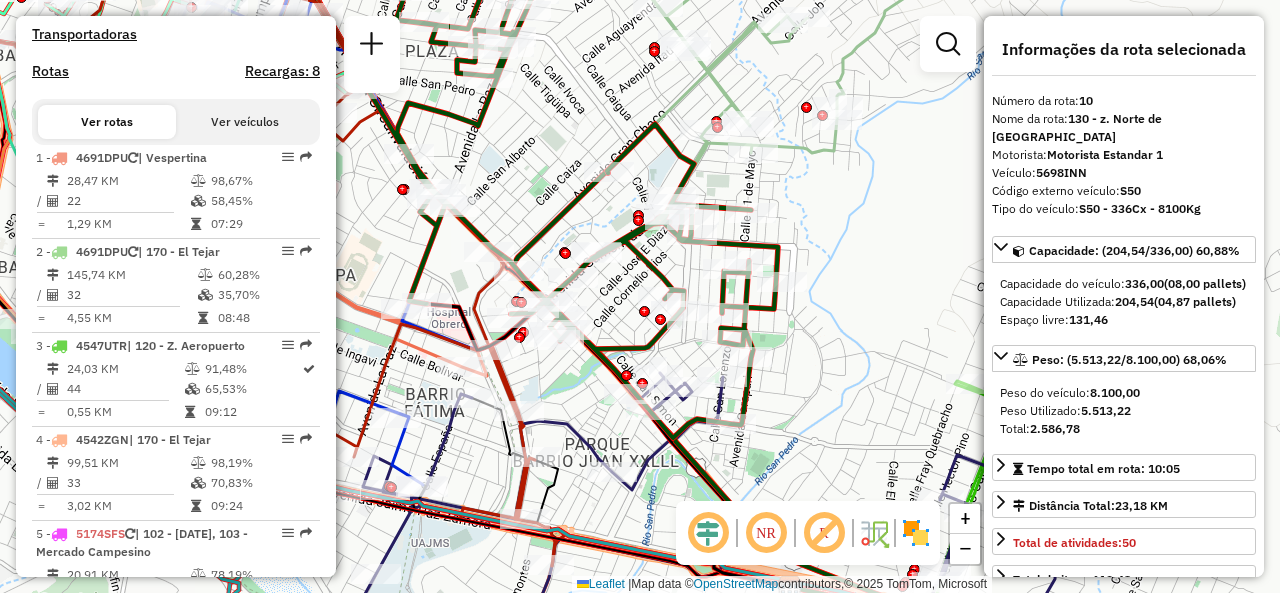 scroll, scrollTop: 578, scrollLeft: 0, axis: vertical 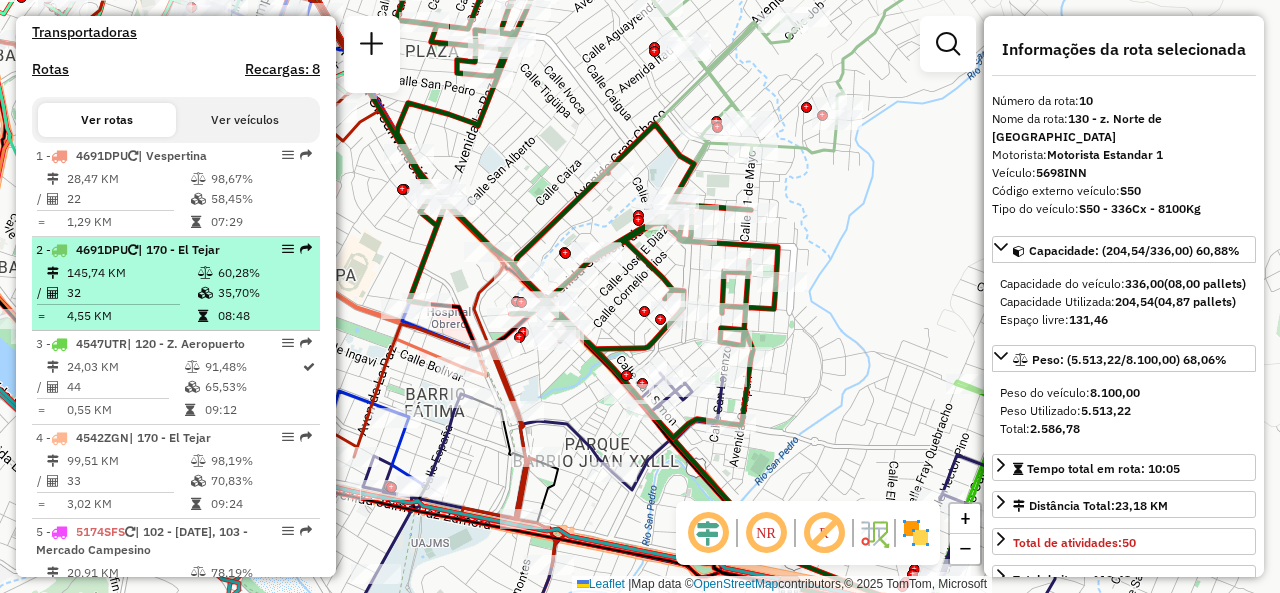 click on "2 -       4691DPU   | 170 - El Tejar  145,74 KM   60,28%  /  32   35,70%     =  4,55 KM   08:48" at bounding box center [176, 284] 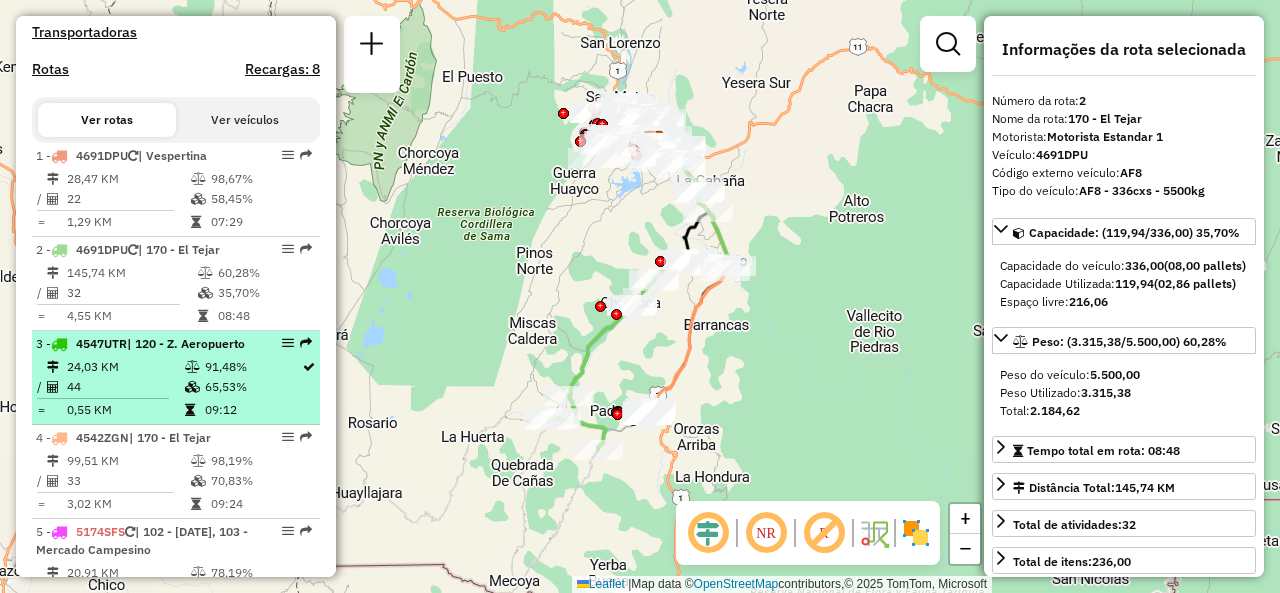 click on "3 -       4547UTR   | 120 - Z. Aeropuerto" at bounding box center [142, 344] 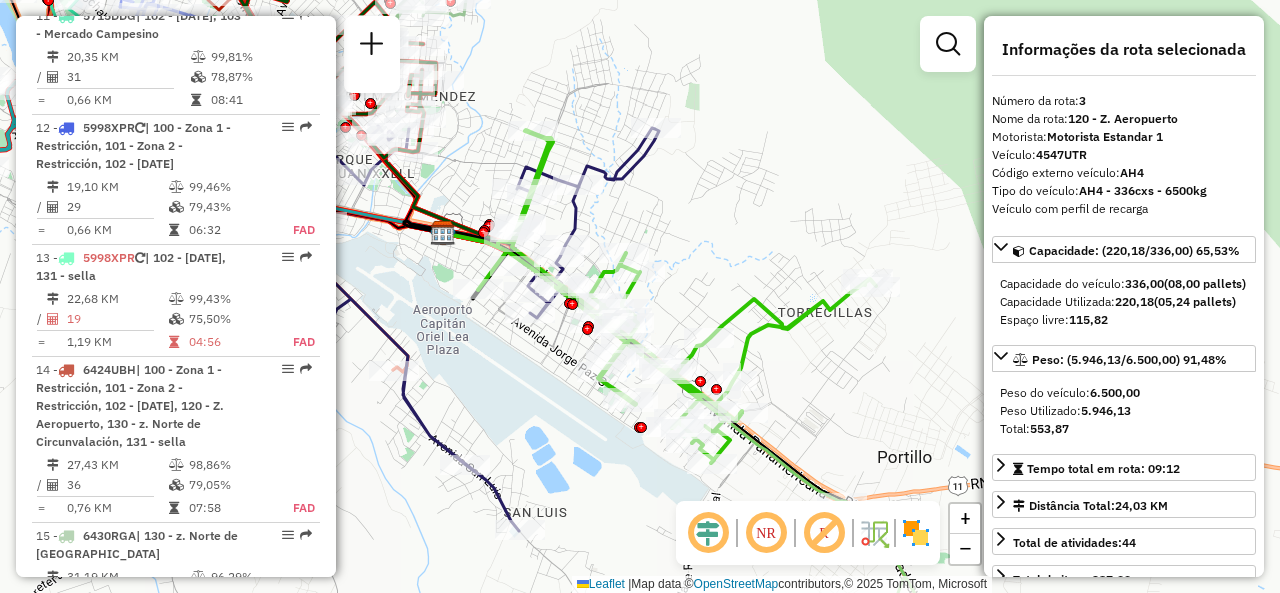scroll, scrollTop: 1768, scrollLeft: 0, axis: vertical 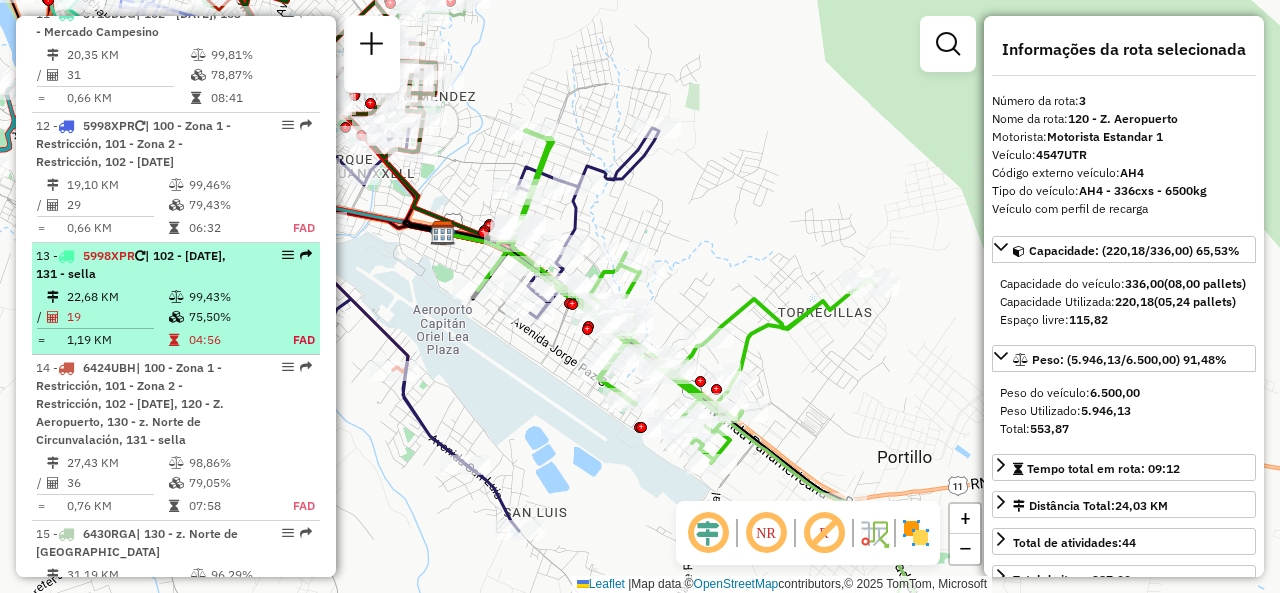 click on "22,68 KM" at bounding box center (117, 297) 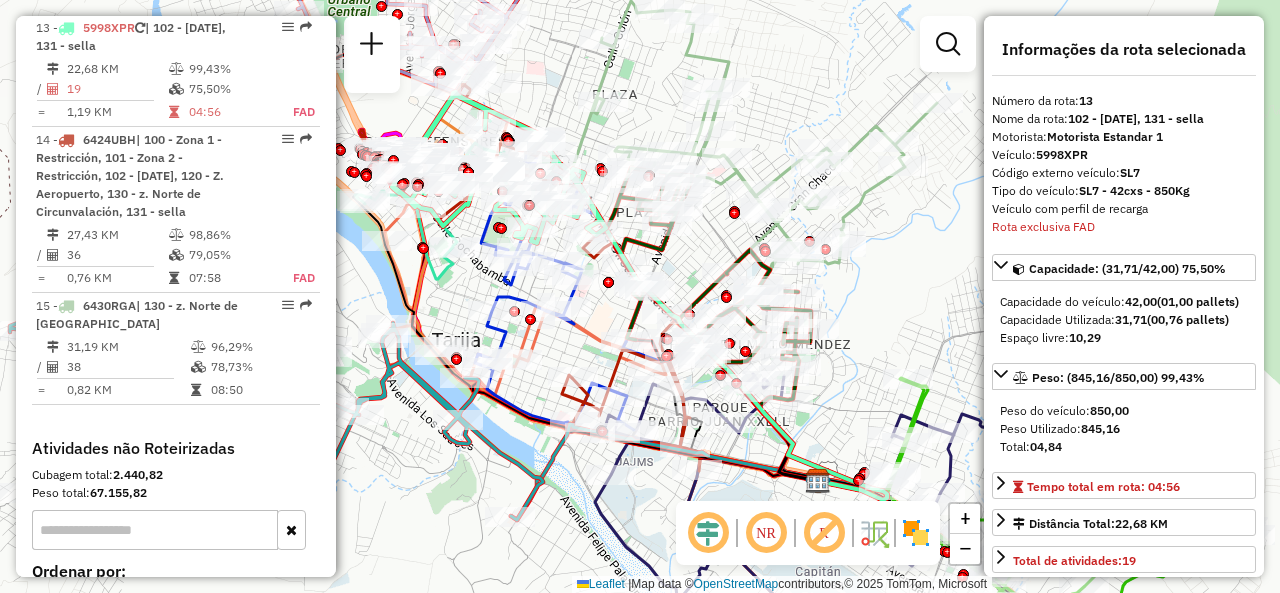 scroll, scrollTop: 2008, scrollLeft: 0, axis: vertical 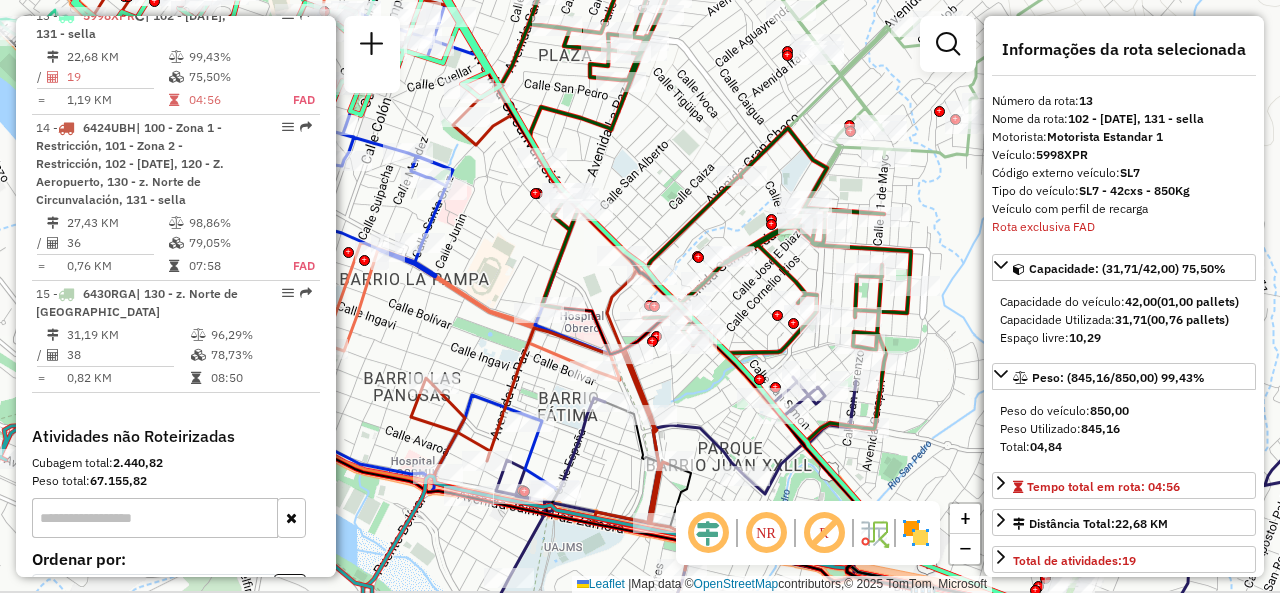 drag, startPoint x: 692, startPoint y: 205, endPoint x: 660, endPoint y: 155, distance: 59.36329 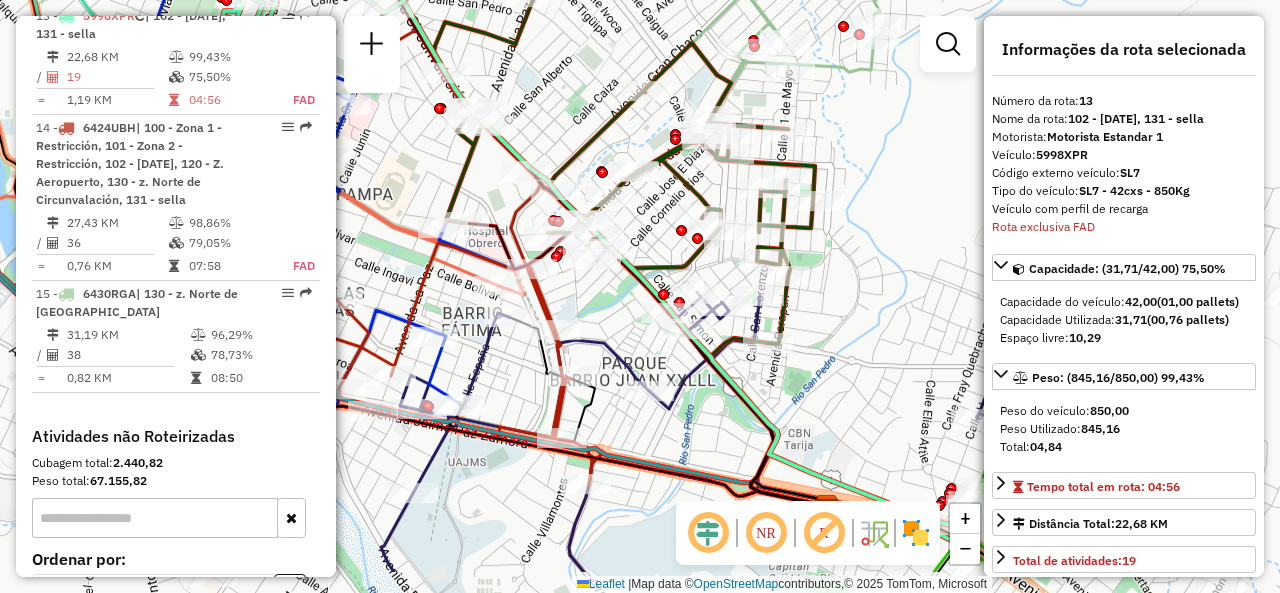 drag, startPoint x: 660, startPoint y: 155, endPoint x: 568, endPoint y: 74, distance: 122.57651 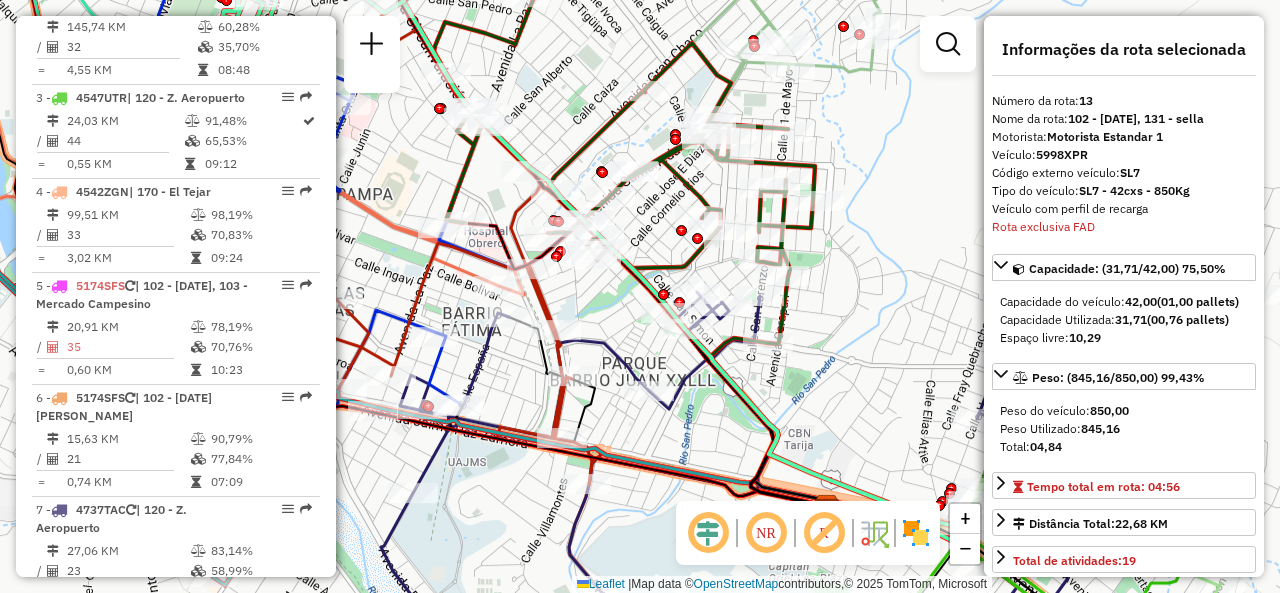 scroll, scrollTop: 1070, scrollLeft: 0, axis: vertical 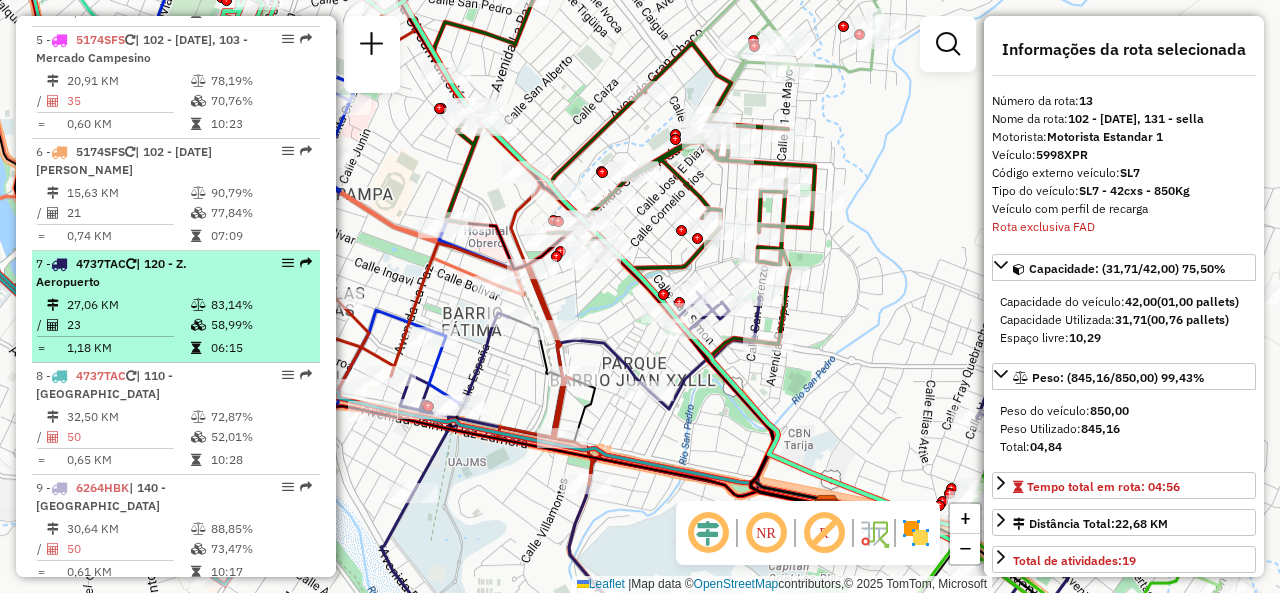 click on "7 -       4737TAC   | 120 - Z. Aeropuerto  27,06 KM   83,14%  /  23   58,99%     =  1,18 KM   06:15" at bounding box center [176, 307] 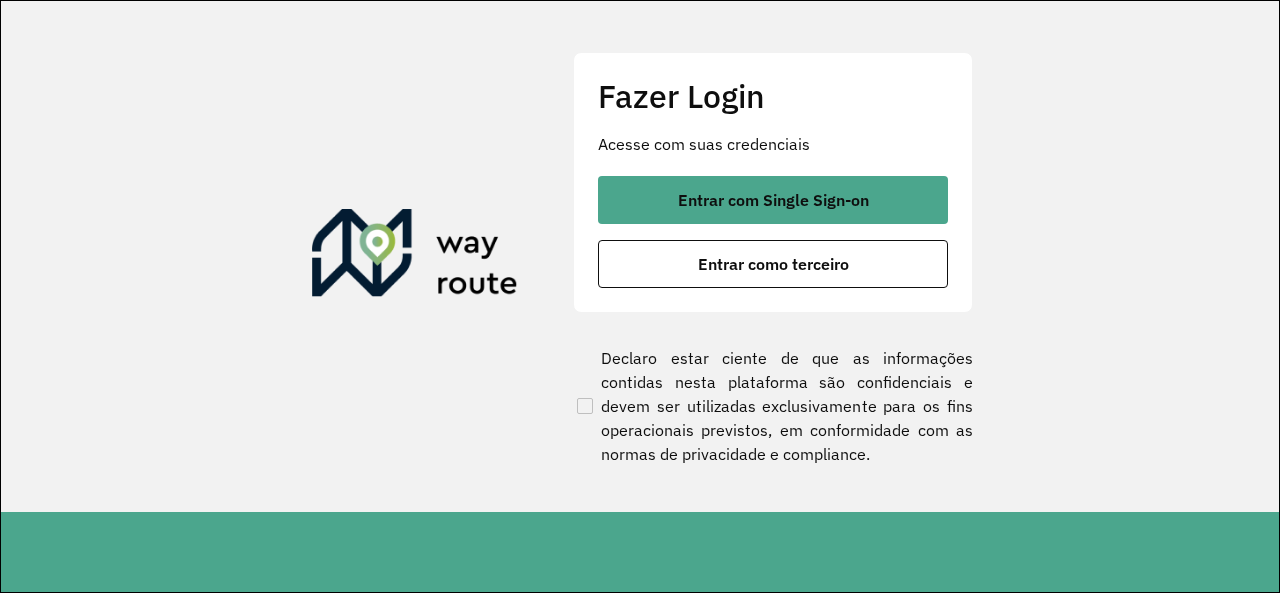 scroll, scrollTop: 0, scrollLeft: 0, axis: both 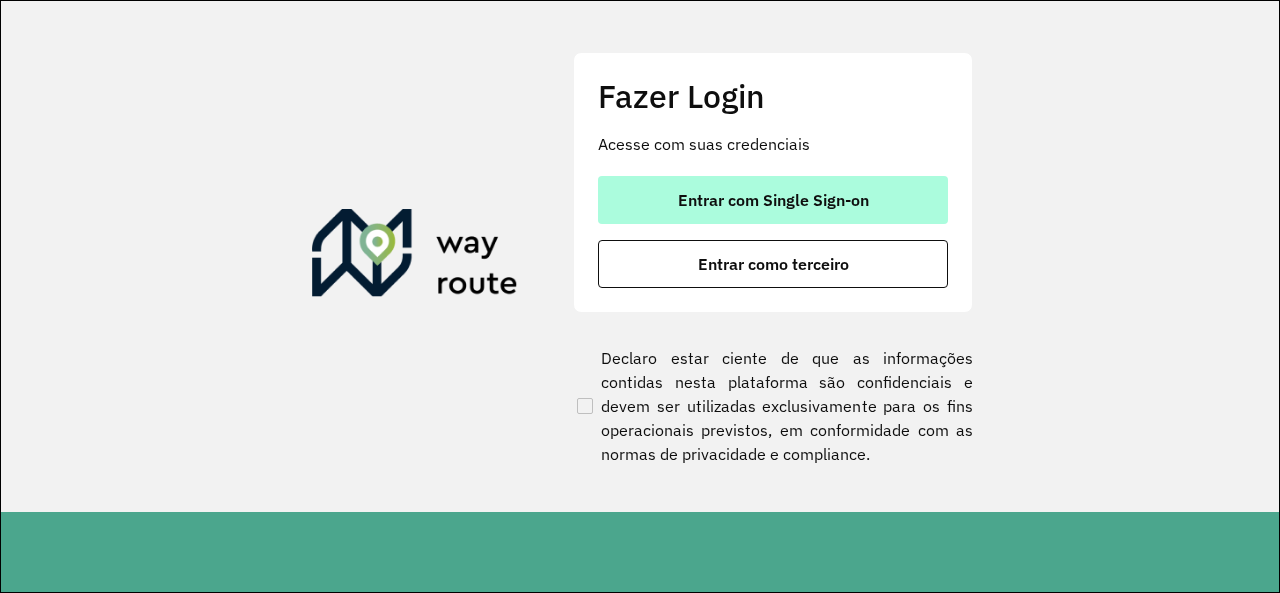 click on "Entrar com Single Sign-on" at bounding box center (773, 200) 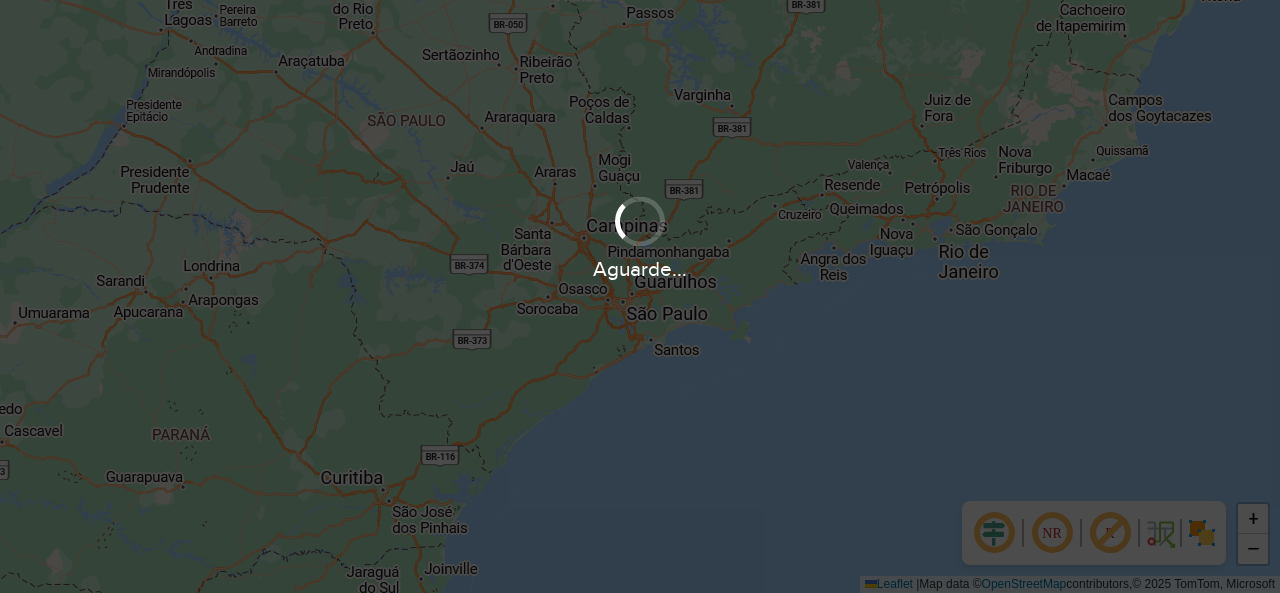 scroll, scrollTop: 0, scrollLeft: 0, axis: both 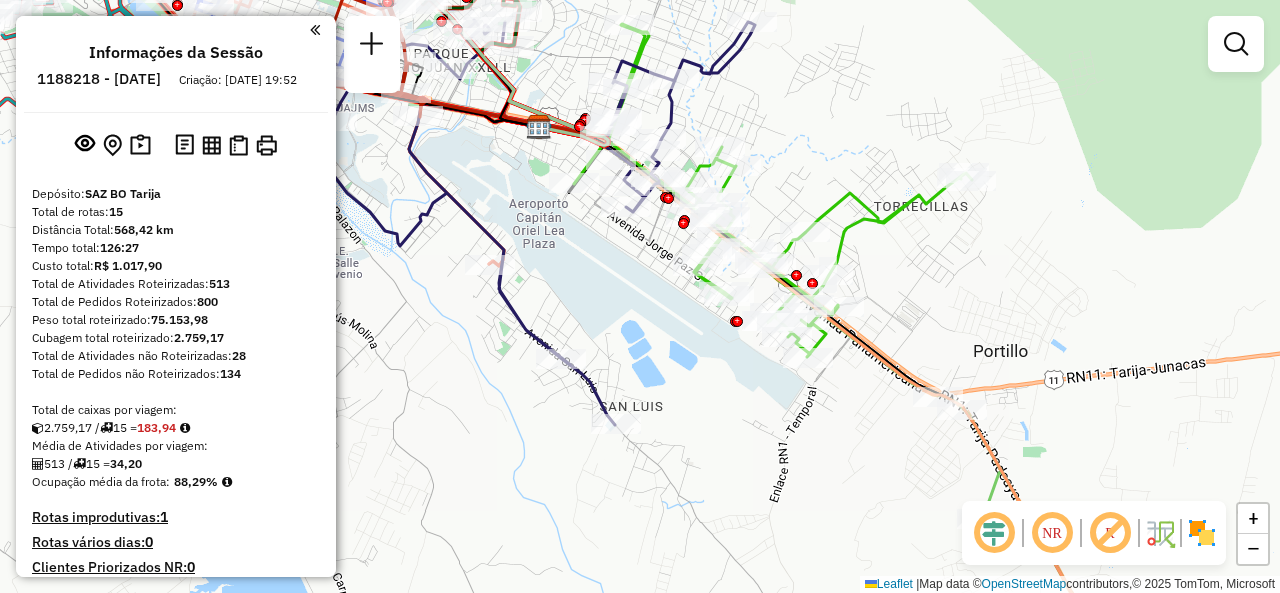 click on "Janela de atendimento Grade de atendimento Capacidade Transportadoras Veículos Cliente Pedidos  Rotas Selecione os dias de semana para filtrar as janelas de atendimento  Seg   Ter   Qua   Qui   Sex   Sáb   Dom  Informe o período da janela de atendimento: De: Até:  Filtrar exatamente a janela do cliente  Considerar janela de atendimento padrão  Selecione os dias de semana para filtrar as grades de atendimento  Seg   Ter   Qua   Qui   Sex   Sáb   Dom   Considerar clientes sem dia de atendimento cadastrado  Clientes fora do dia de atendimento selecionado Filtrar as atividades entre os valores definidos abaixo:  Peso mínimo:   Peso máximo:   Cubagem mínima:   Cubagem máxima:   De:   Até:  Filtrar as atividades entre o tempo de atendimento definido abaixo:  De:   Até:   Considerar capacidade total dos clientes não roteirizados Transportadora: Selecione um ou mais itens Tipo de veículo: Selecione um ou mais itens Veículo: Selecione um ou mais itens Motorista: Selecione um ou mais itens Nome: Rótulo:" 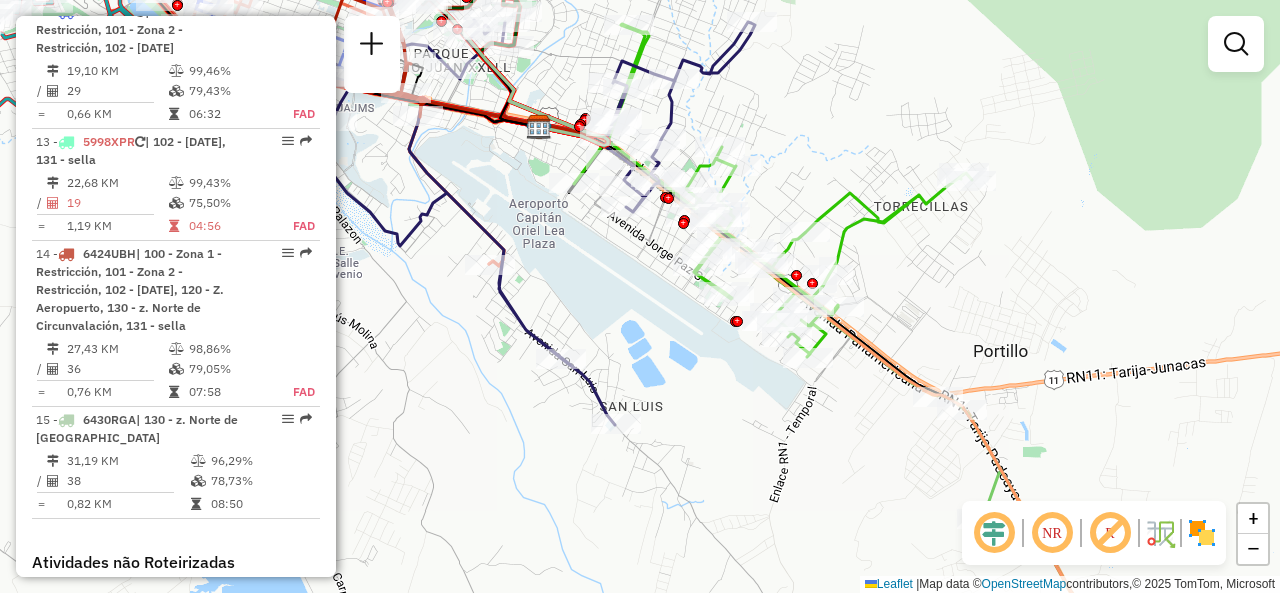 scroll, scrollTop: 1883, scrollLeft: 0, axis: vertical 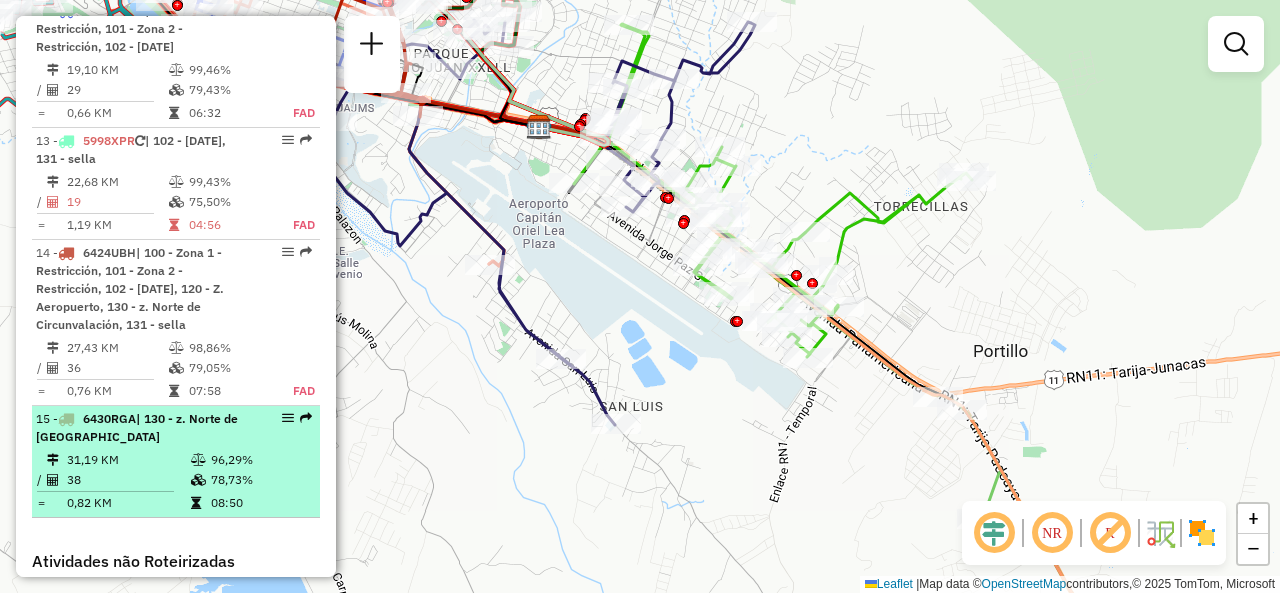 click on "15 -       6430RGA   | 130 - z. Norte de Circunvalación" at bounding box center (142, 428) 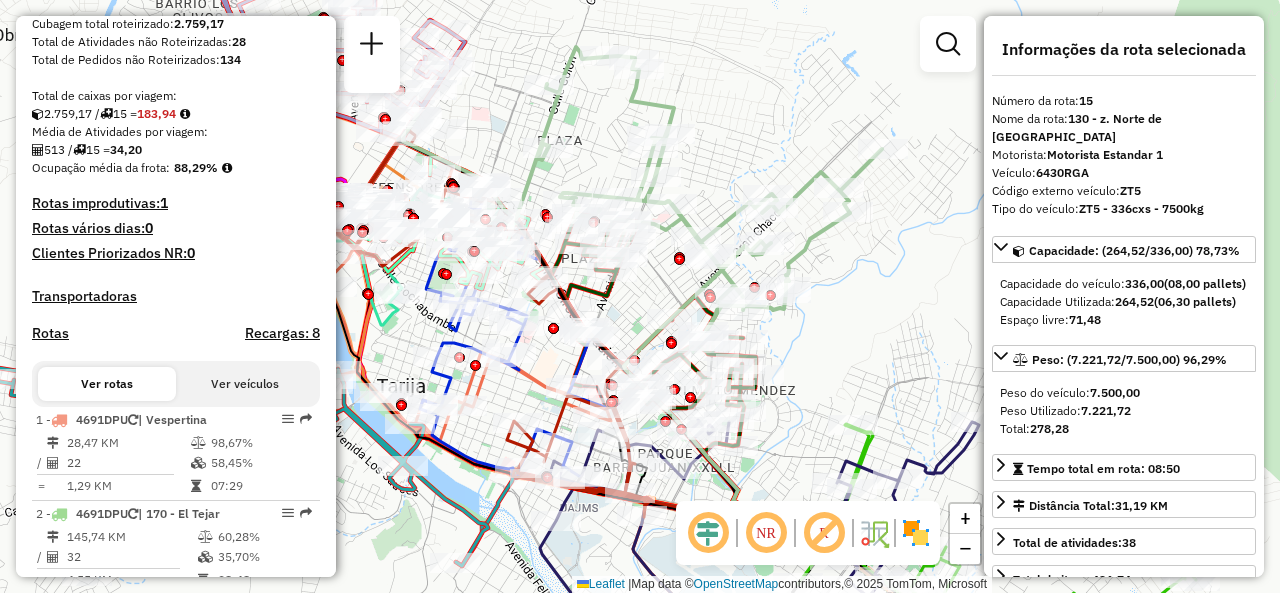 scroll, scrollTop: 552, scrollLeft: 0, axis: vertical 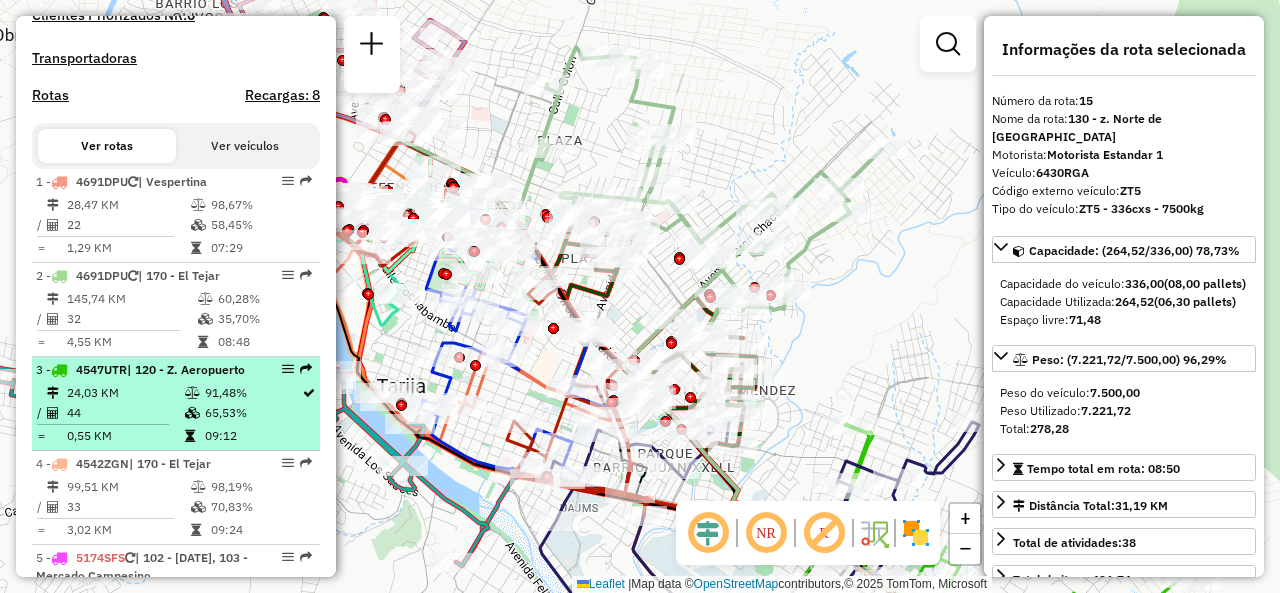 click on "| 120 - Z. Aeropuerto" at bounding box center [186, 369] 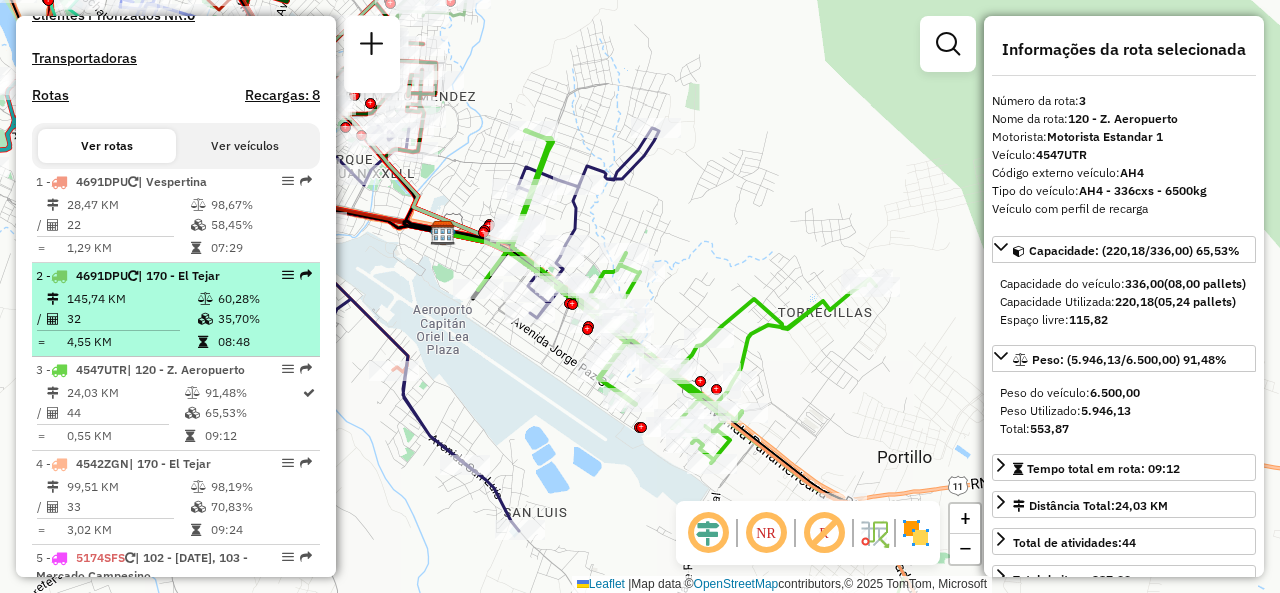 click on "32" at bounding box center [131, 319] 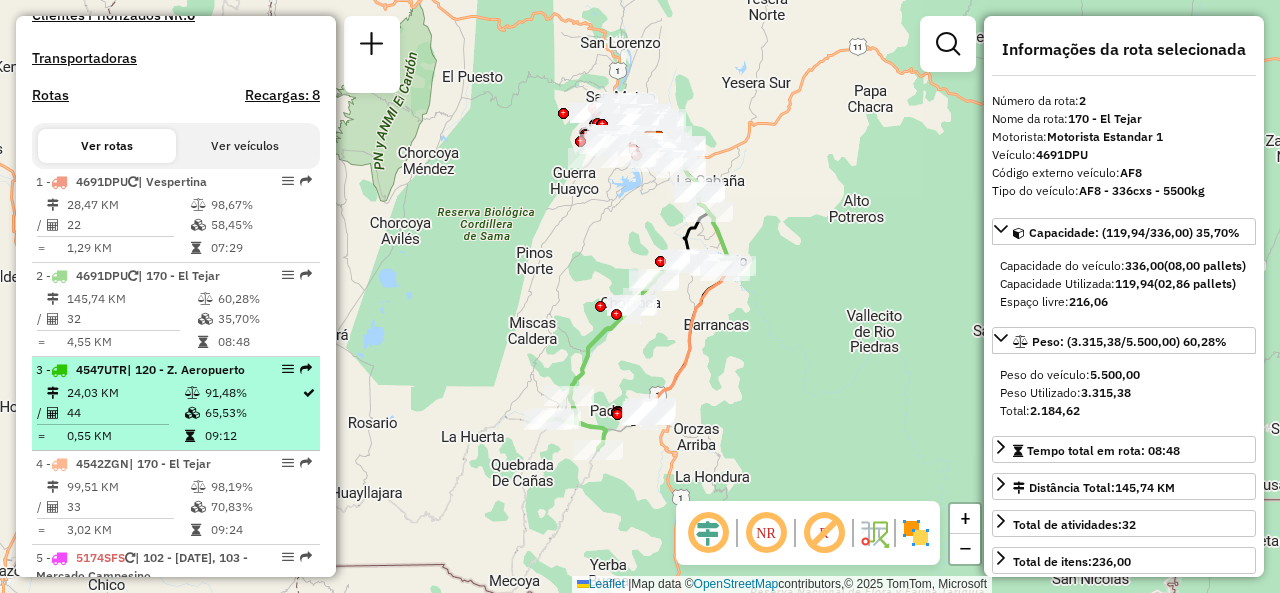 click on "24,03 KM" at bounding box center [125, 393] 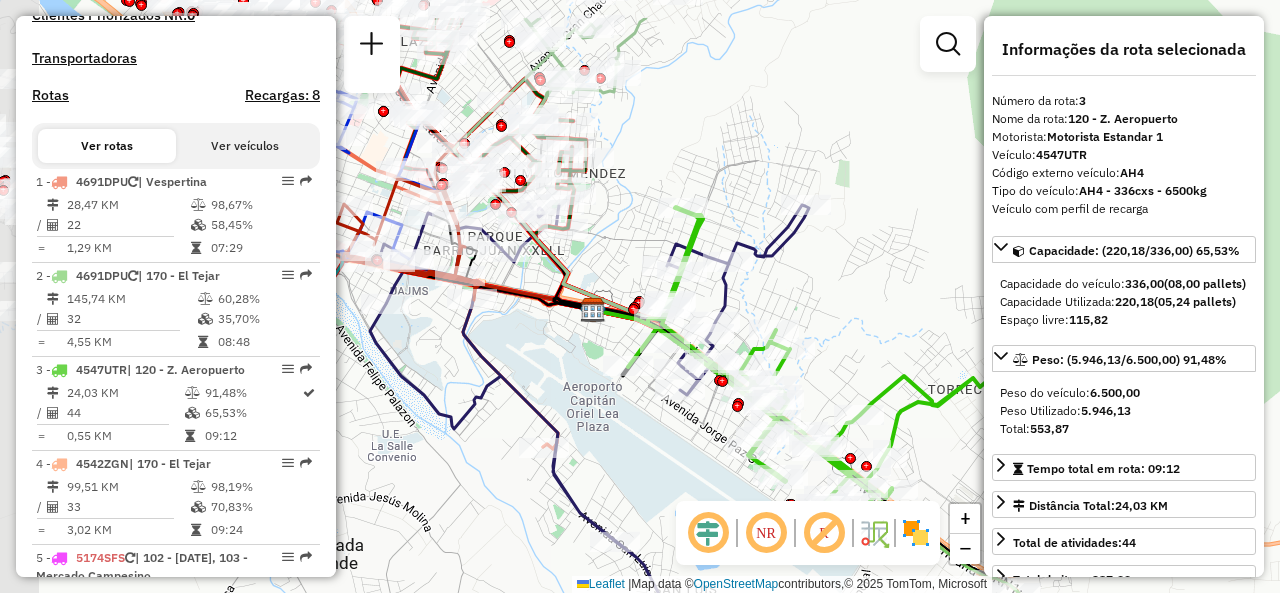 drag, startPoint x: 566, startPoint y: 351, endPoint x: 714, endPoint y: 428, distance: 166.83224 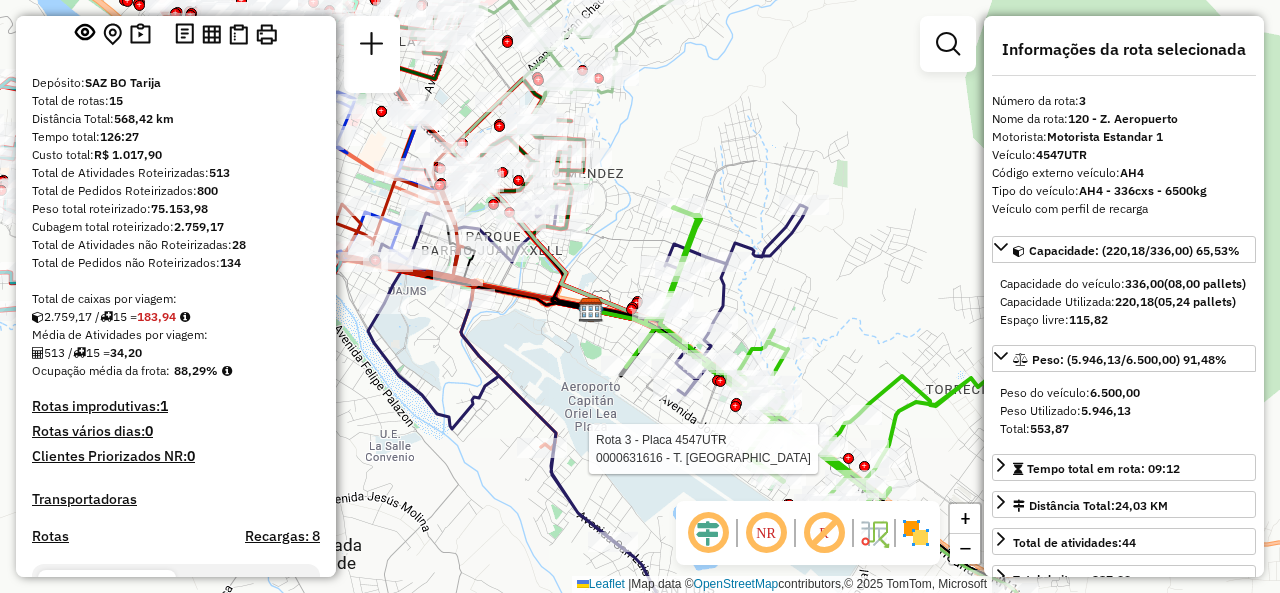 scroll, scrollTop: 0, scrollLeft: 0, axis: both 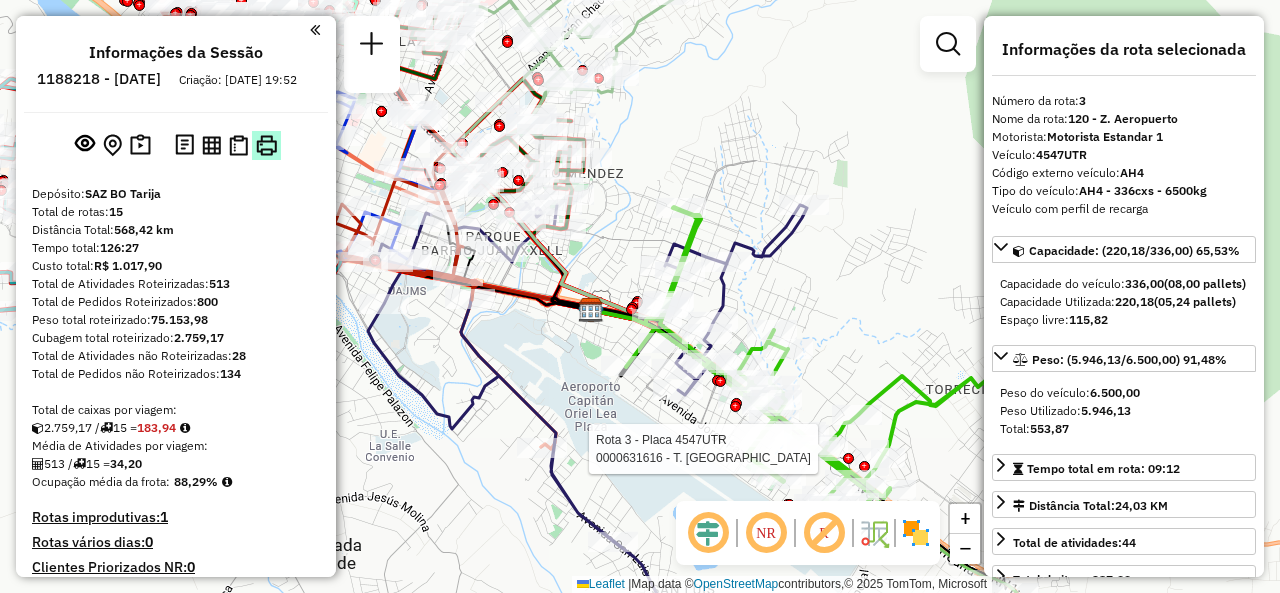 click at bounding box center (266, 145) 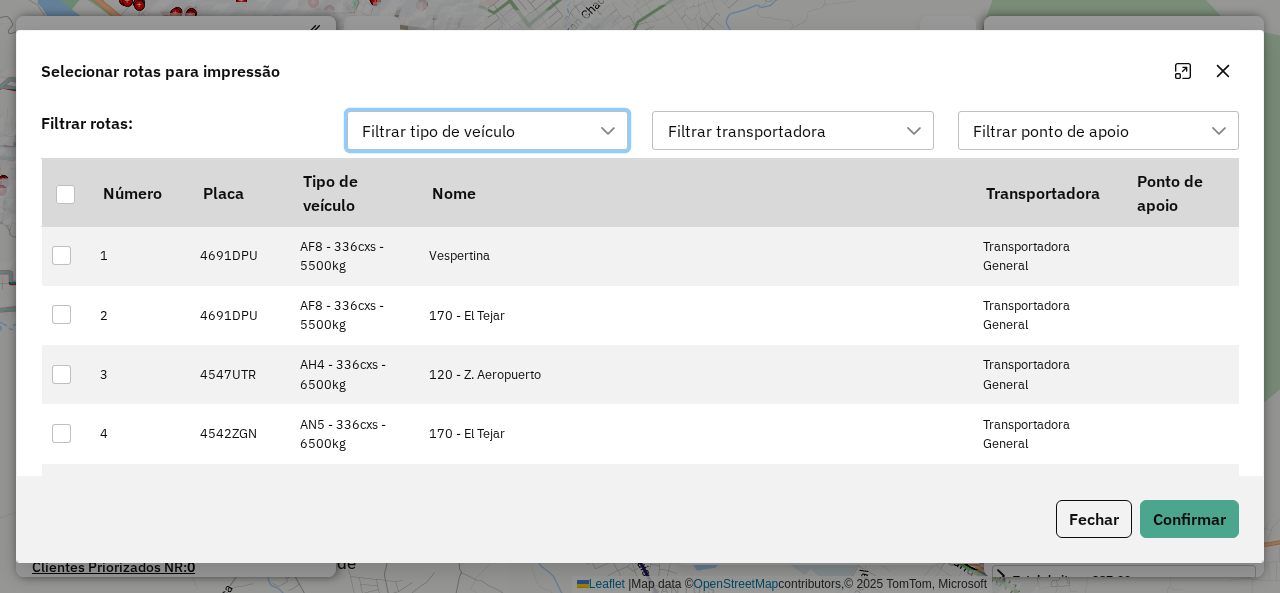 scroll, scrollTop: 14, scrollLeft: 90, axis: both 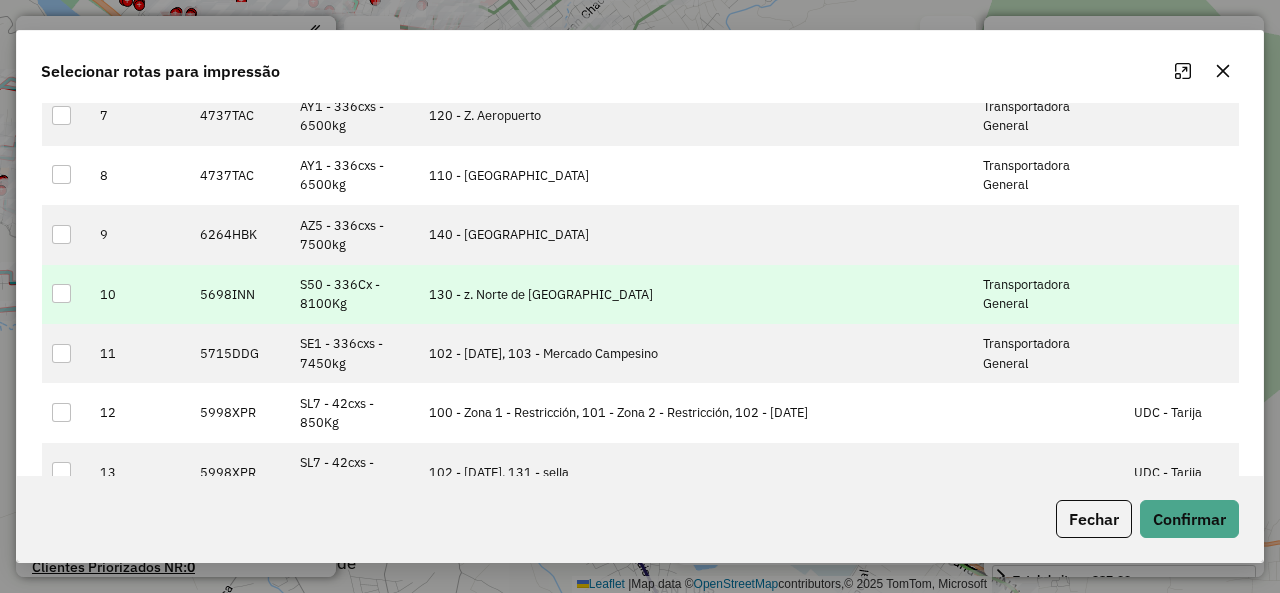 click at bounding box center [66, 294] 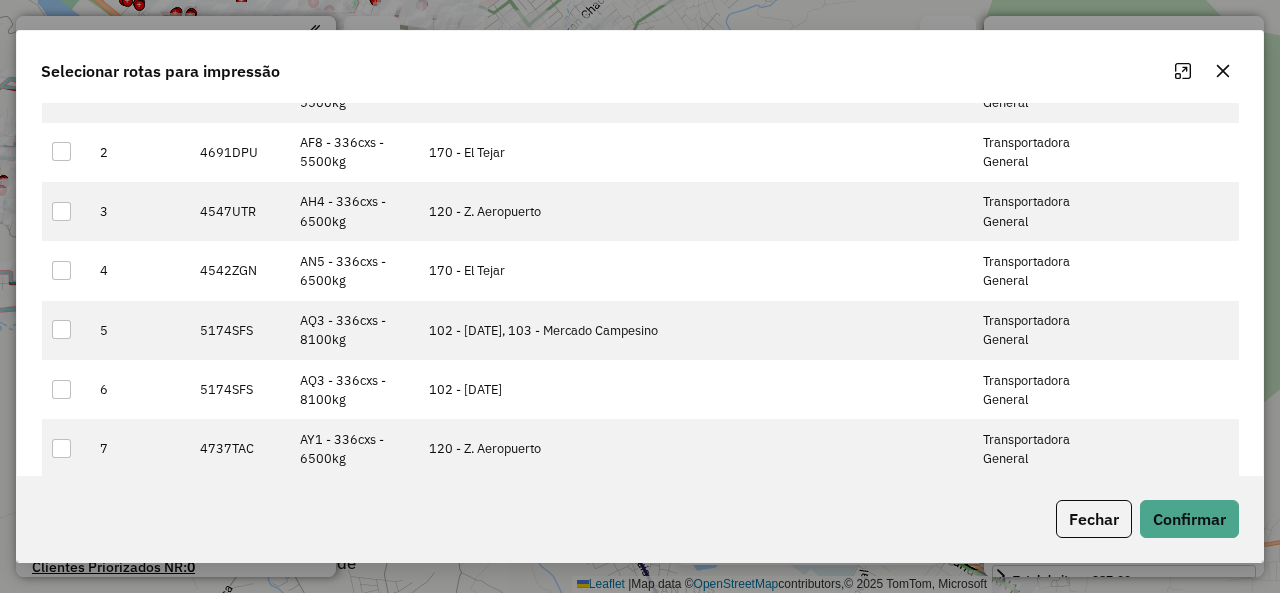 scroll, scrollTop: 162, scrollLeft: 0, axis: vertical 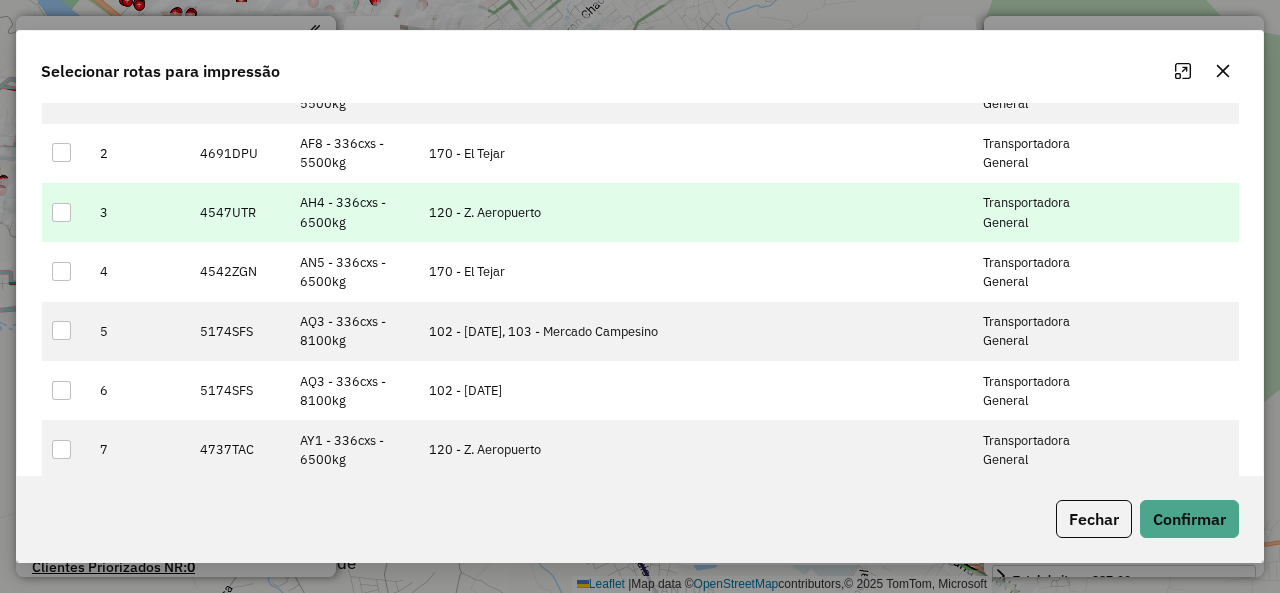 click at bounding box center [66, 212] 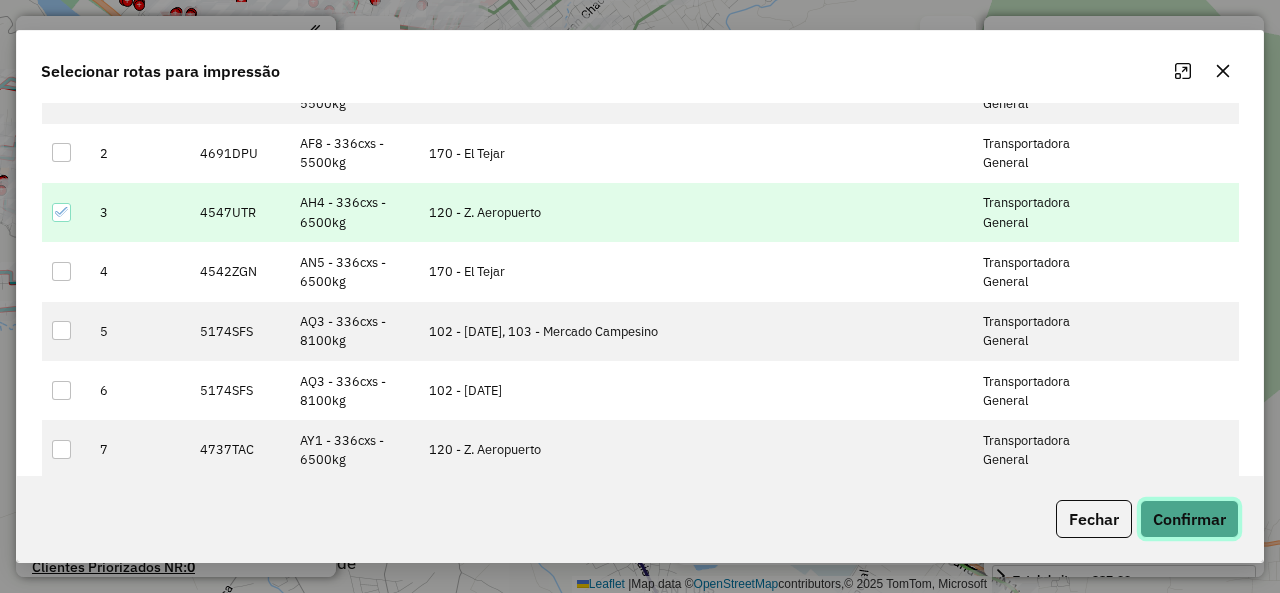 click on "Confirmar" 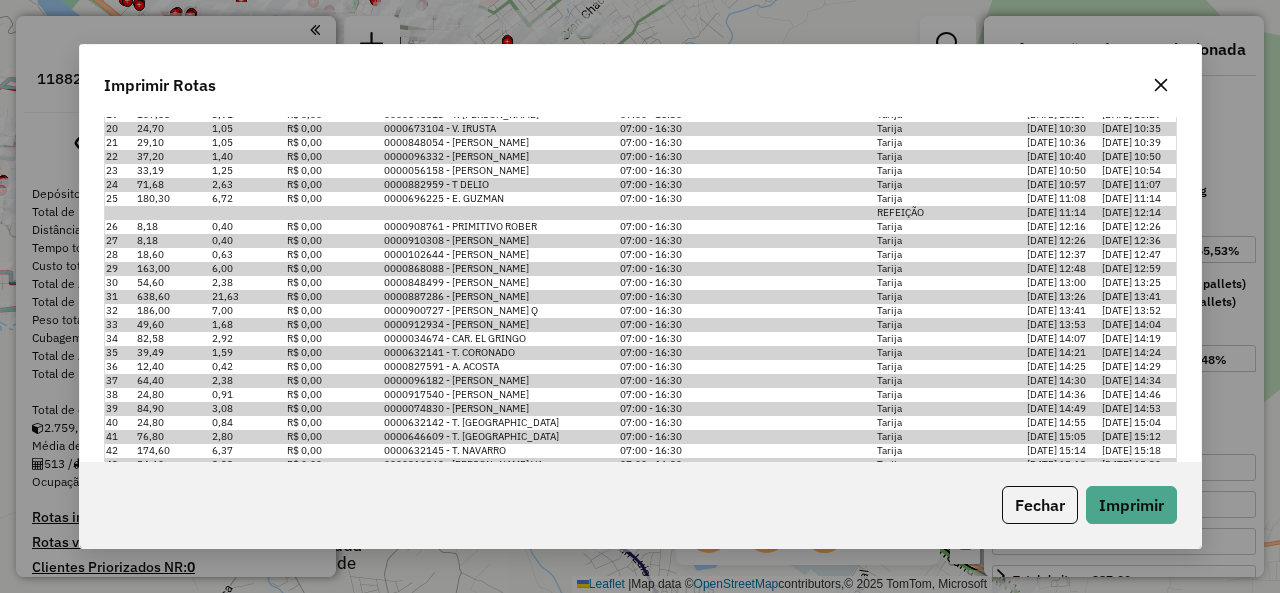 scroll, scrollTop: 1934, scrollLeft: 0, axis: vertical 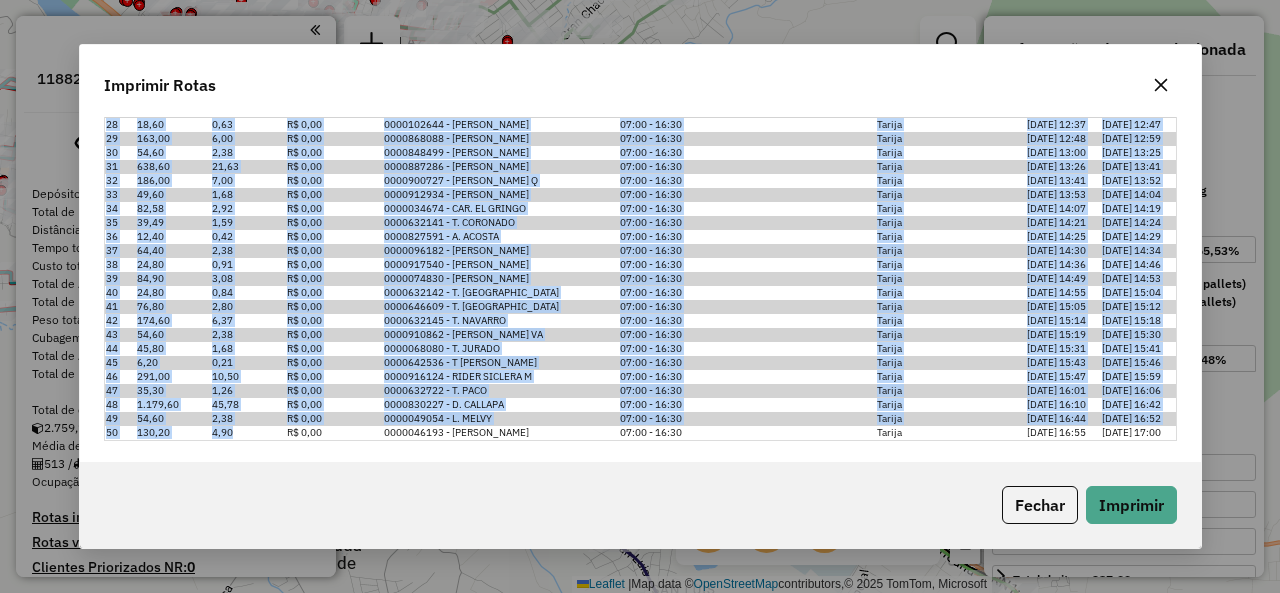 drag, startPoint x: 210, startPoint y: 157, endPoint x: 232, endPoint y: 435, distance: 278.86914 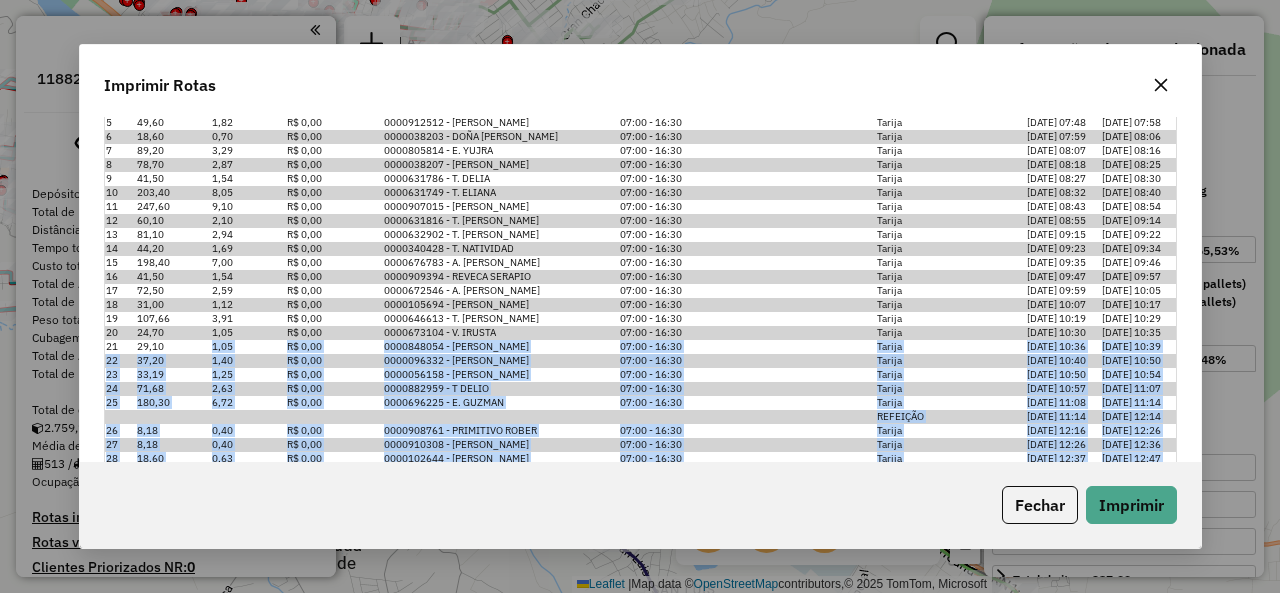 scroll, scrollTop: 1746, scrollLeft: 0, axis: vertical 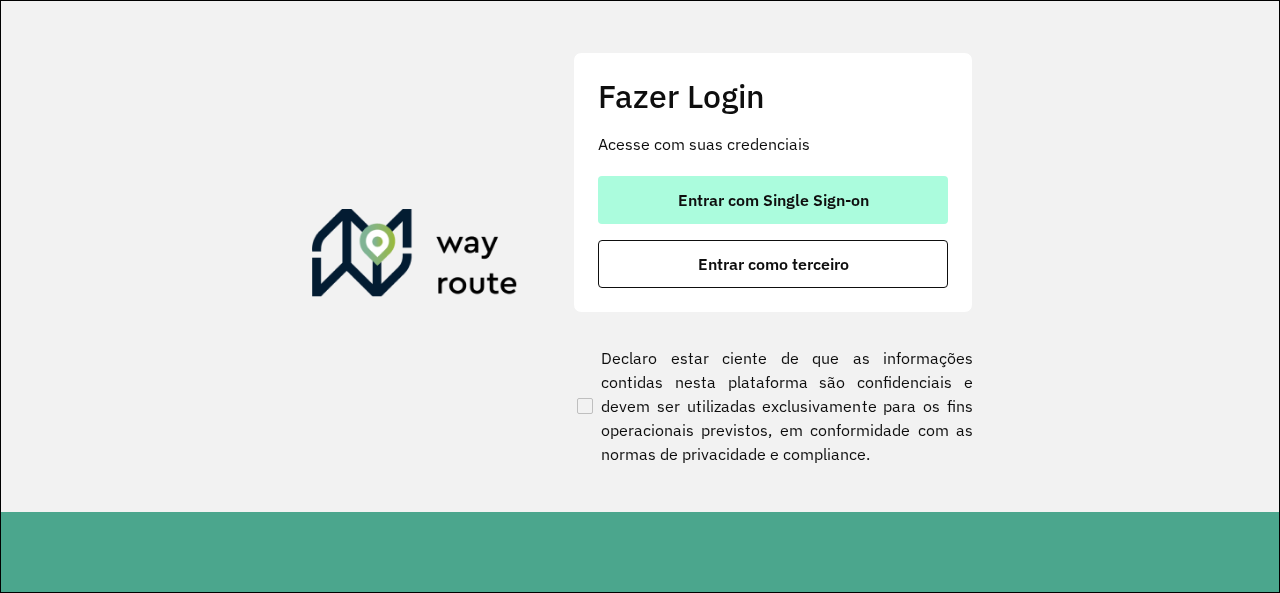 click on "Entrar com Single Sign-on" at bounding box center [773, 200] 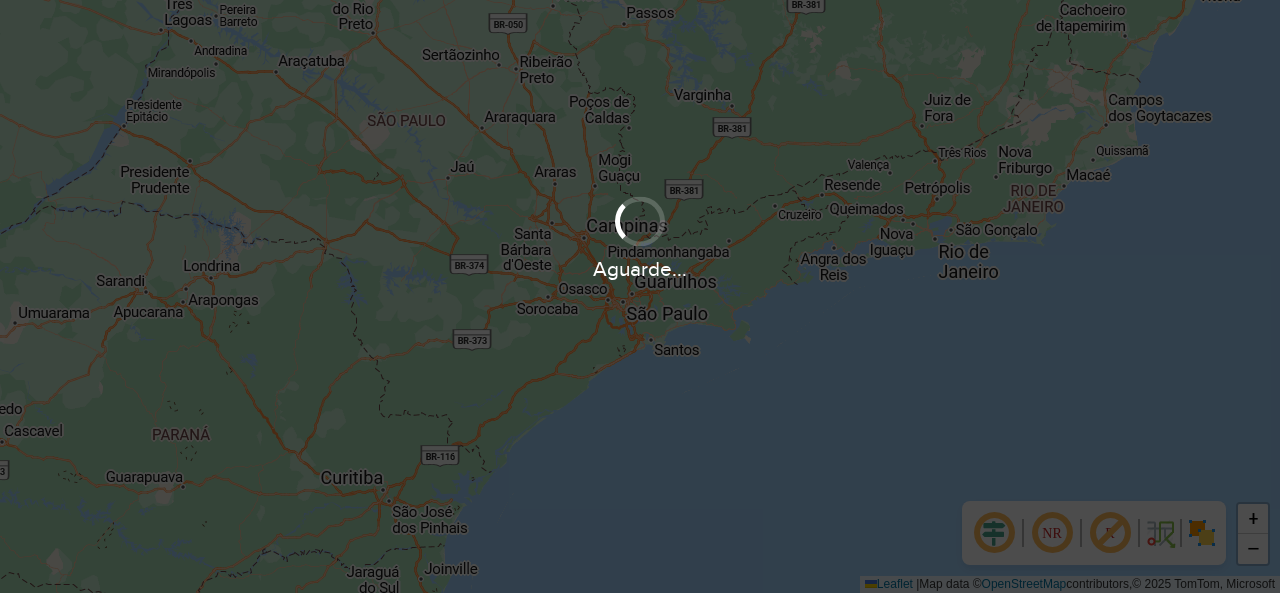 scroll, scrollTop: 0, scrollLeft: 0, axis: both 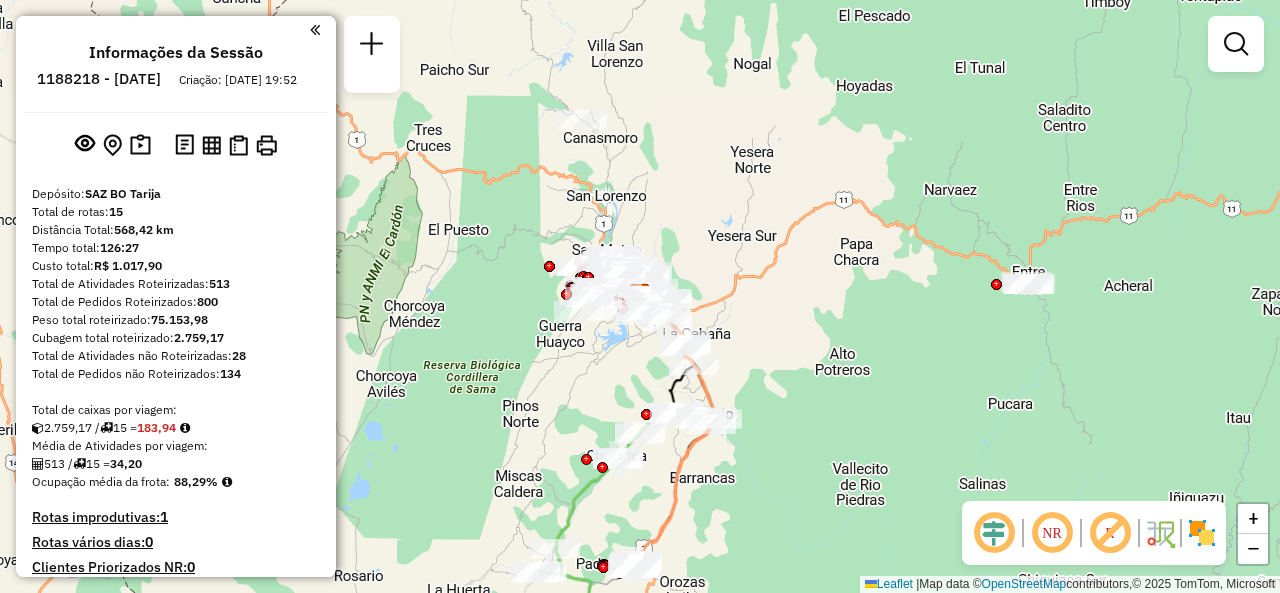 click on "Janela de atendimento Grade de atendimento Capacidade Transportadoras Veículos Cliente Pedidos  Rotas Selecione os dias de semana para filtrar as janelas de atendimento  Seg   Ter   Qua   Qui   Sex   Sáb   Dom  Informe o período da janela de atendimento: De: Até:  Filtrar exatamente a janela do cliente  Considerar janela de atendimento padrão  Selecione os dias de semana para filtrar as grades de atendimento  Seg   Ter   Qua   Qui   Sex   Sáb   Dom   Considerar clientes sem dia de atendimento cadastrado  Clientes fora do dia de atendimento selecionado Filtrar as atividades entre os valores definidos abaixo:  Peso mínimo:   Peso máximo:   Cubagem mínima:   Cubagem máxima:   De:   Até:  Filtrar as atividades entre o tempo de atendimento definido abaixo:  De:   Até:   Considerar capacidade total dos clientes não roteirizados Transportadora: Selecione um ou mais itens Tipo de veículo: Selecione um ou mais itens Veículo: Selecione um ou mais itens Motorista: Selecione um ou mais itens Nome: Rótulo:" 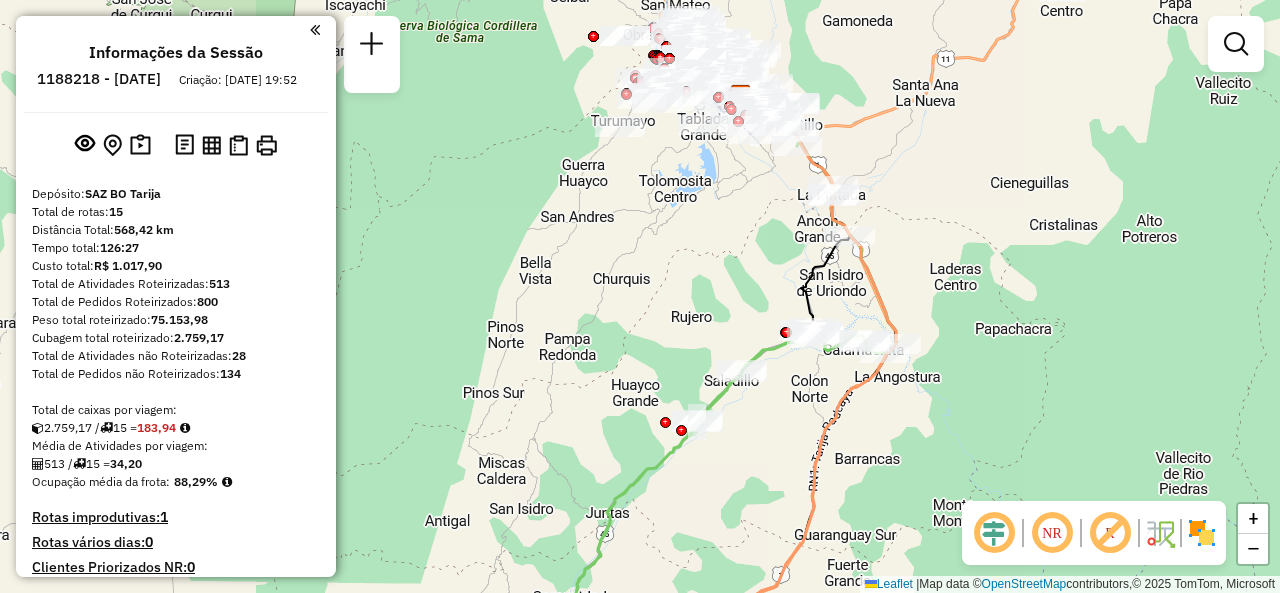 drag, startPoint x: 732, startPoint y: 221, endPoint x: 664, endPoint y: 396, distance: 187.74718 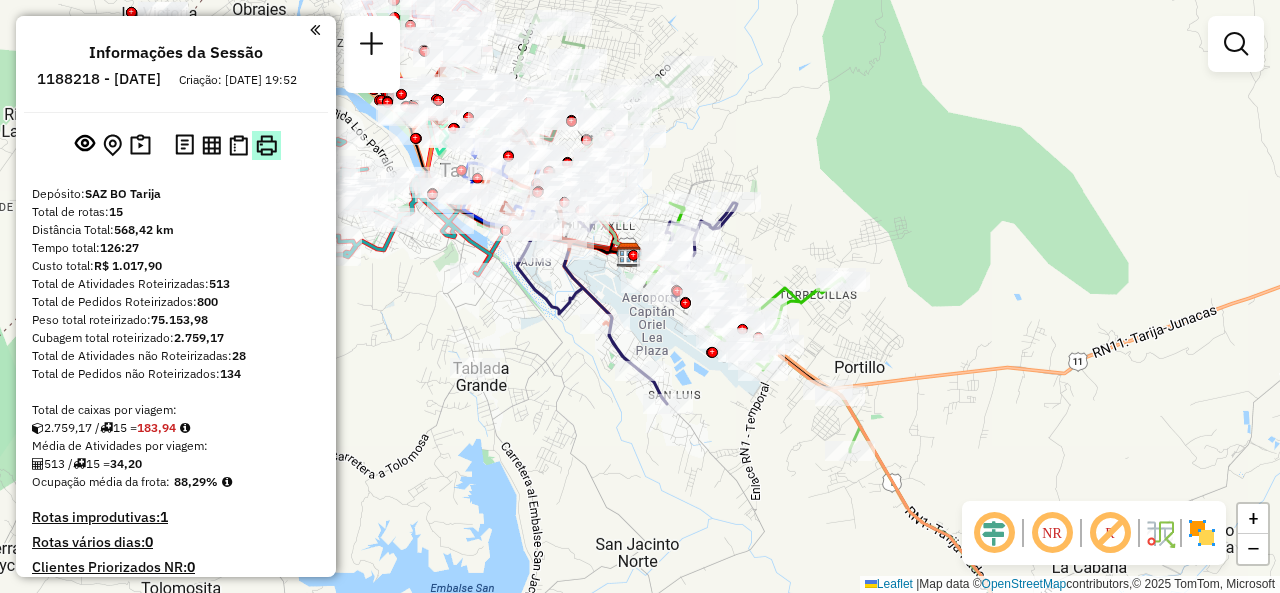 click at bounding box center (266, 145) 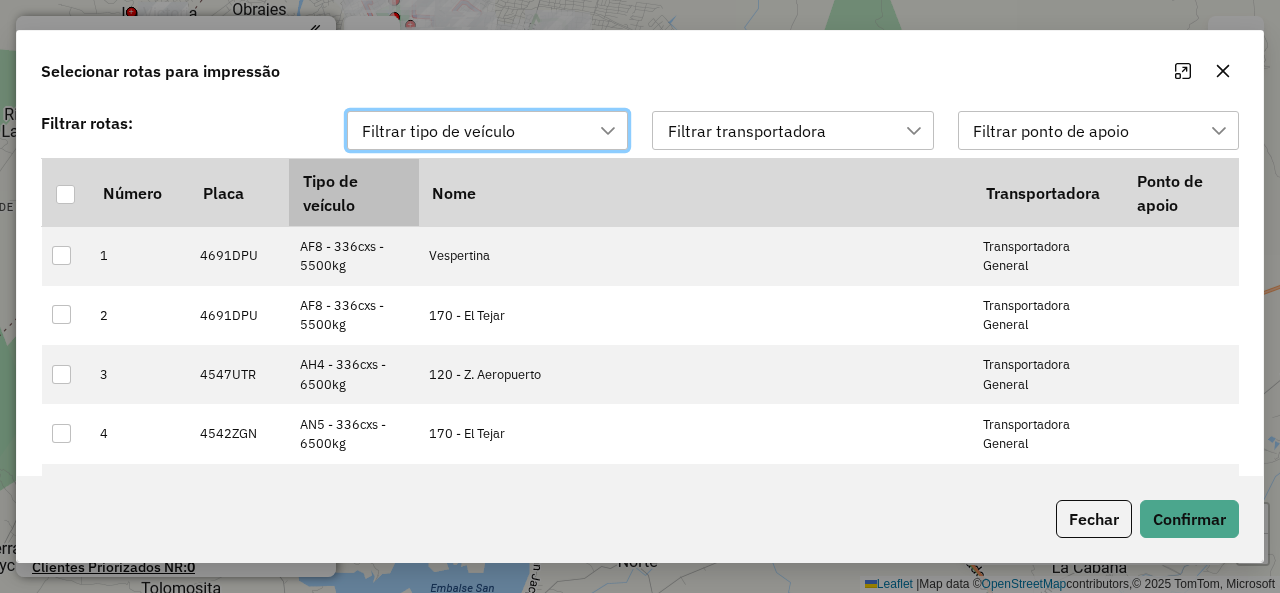 scroll, scrollTop: 14, scrollLeft: 90, axis: both 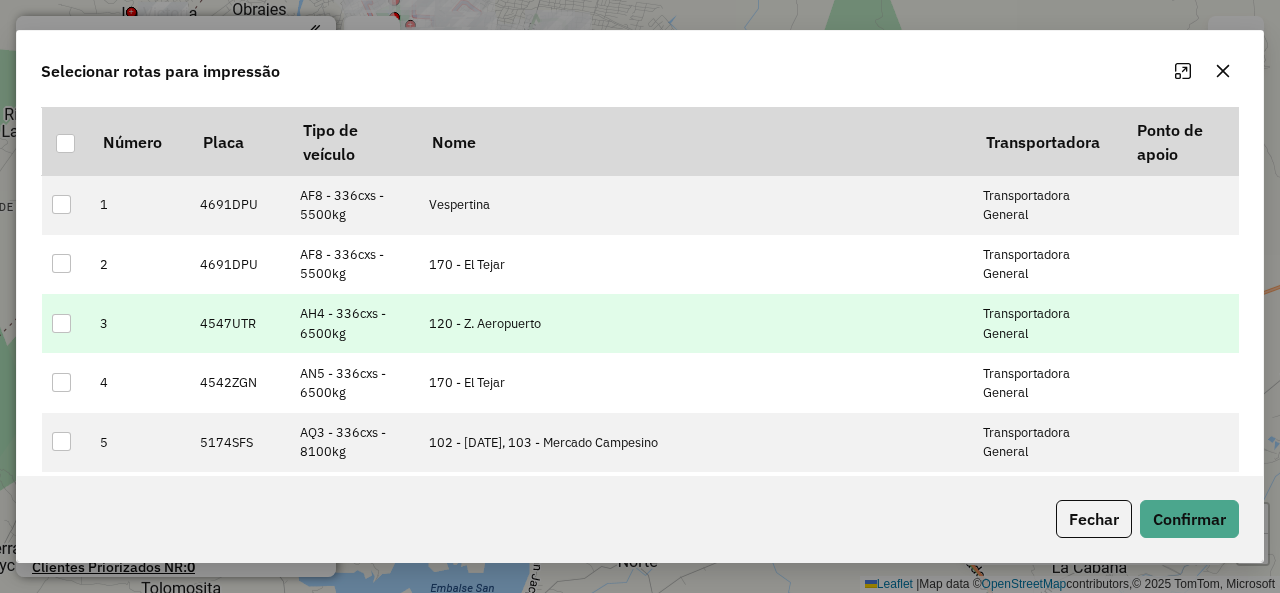 click on "3" at bounding box center (139, 323) 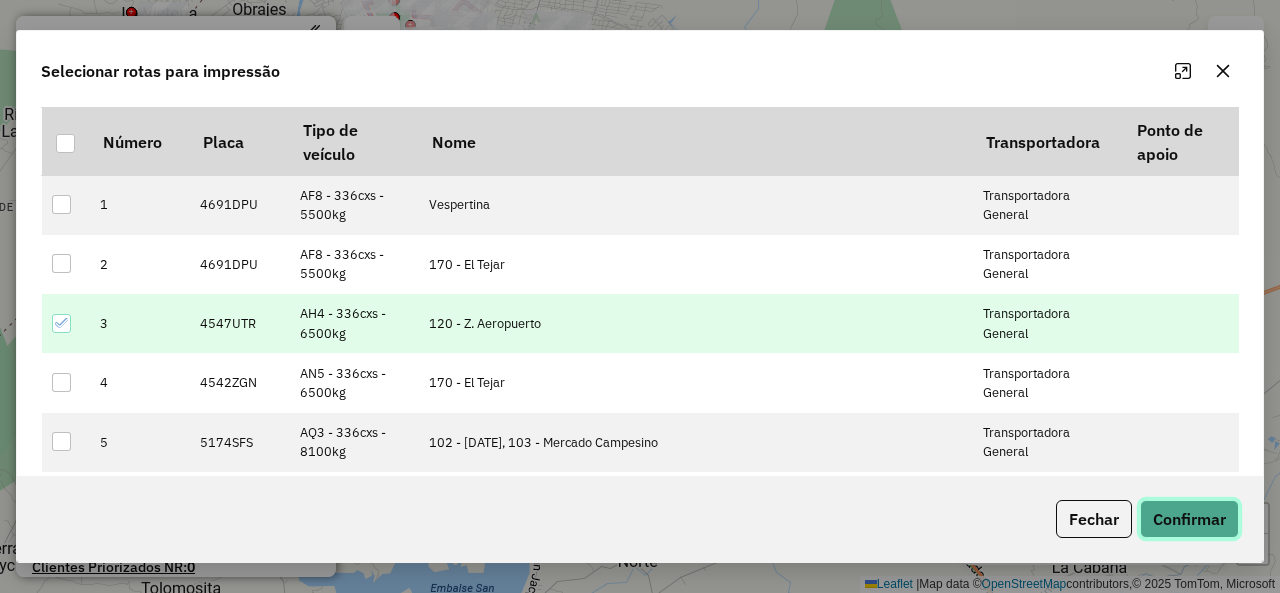 click on "Confirmar" 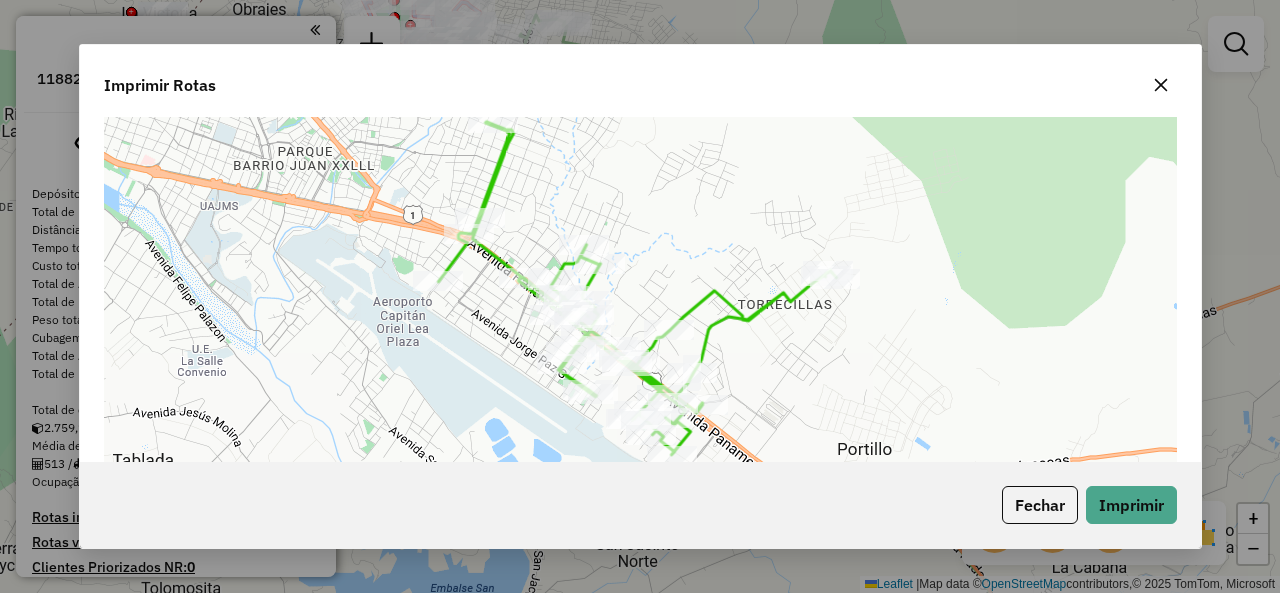 scroll, scrollTop: 120, scrollLeft: 0, axis: vertical 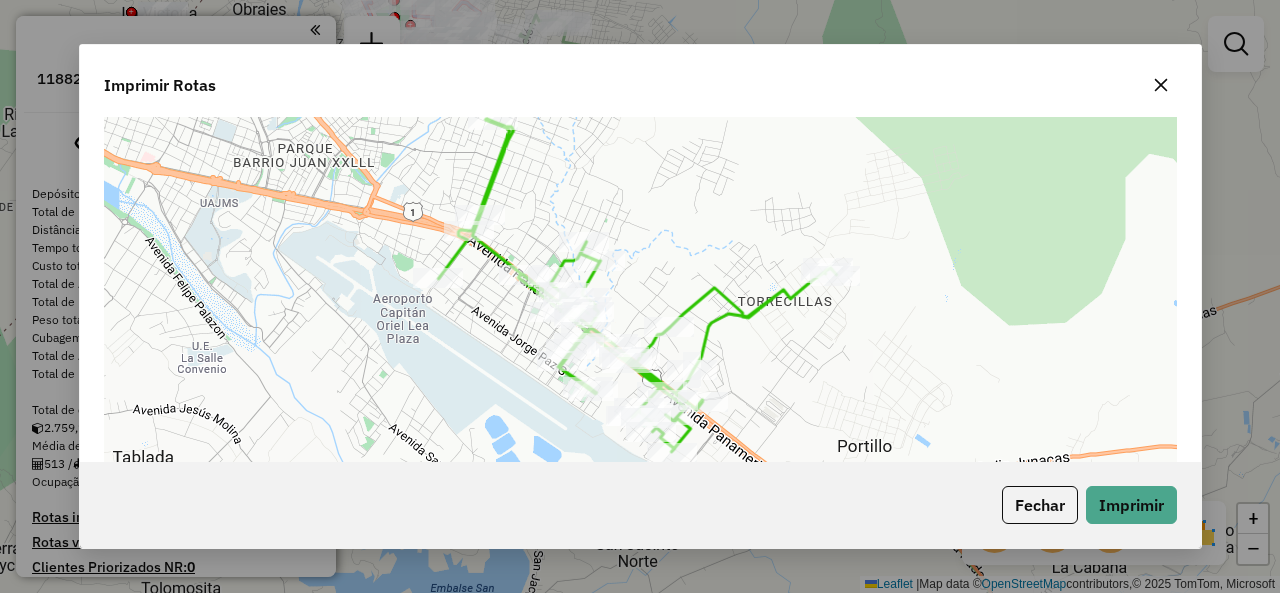 click 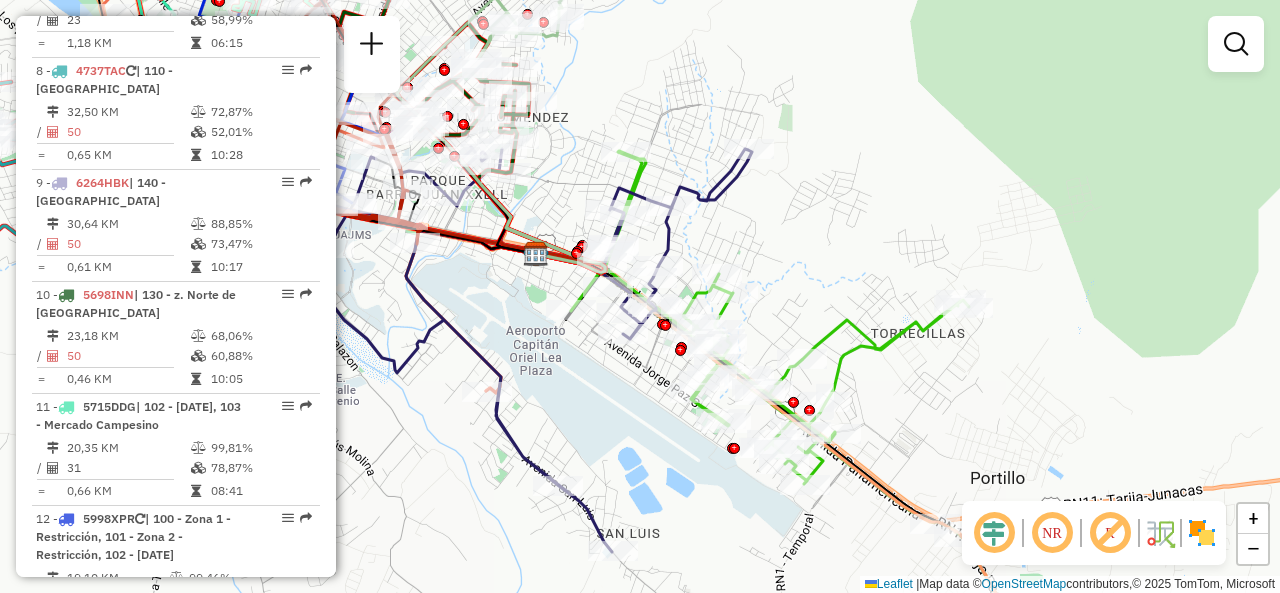 scroll, scrollTop: 1202, scrollLeft: 0, axis: vertical 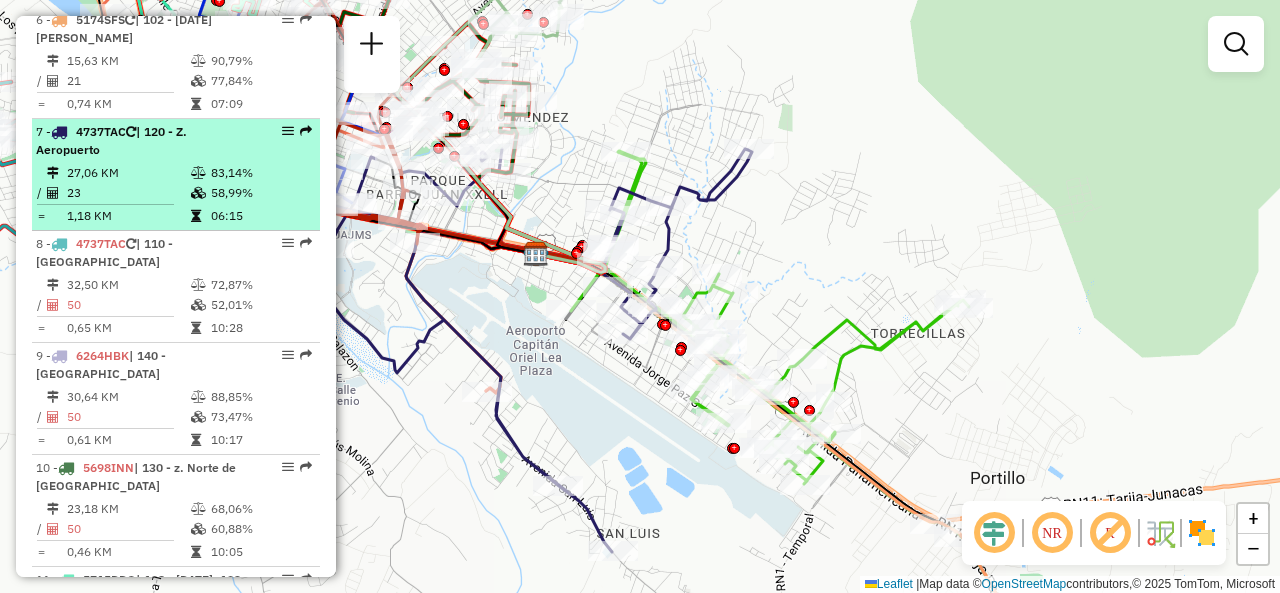 click on "23" at bounding box center (128, 193) 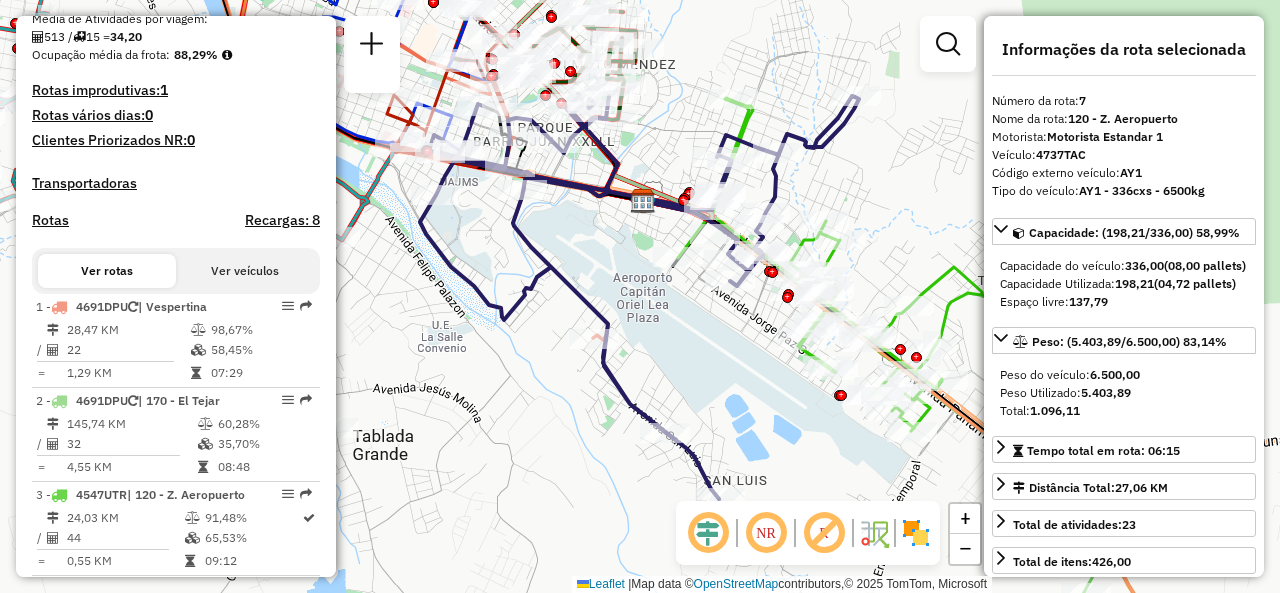 scroll, scrollTop: 503, scrollLeft: 0, axis: vertical 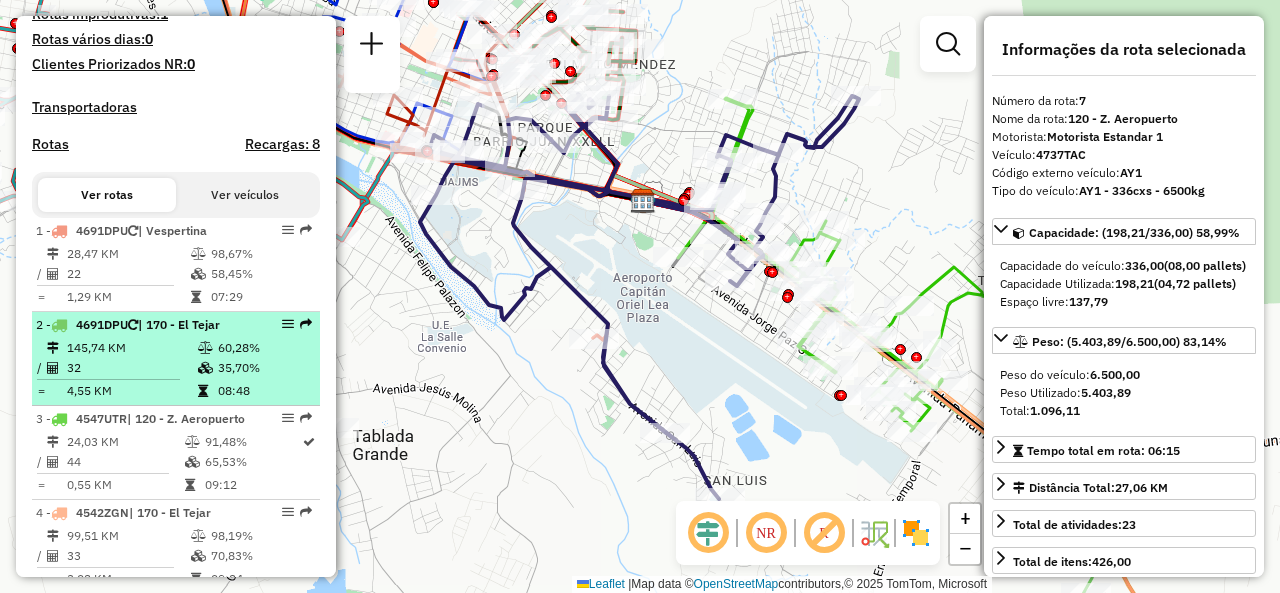 click on "145,74 KM" at bounding box center (131, 348) 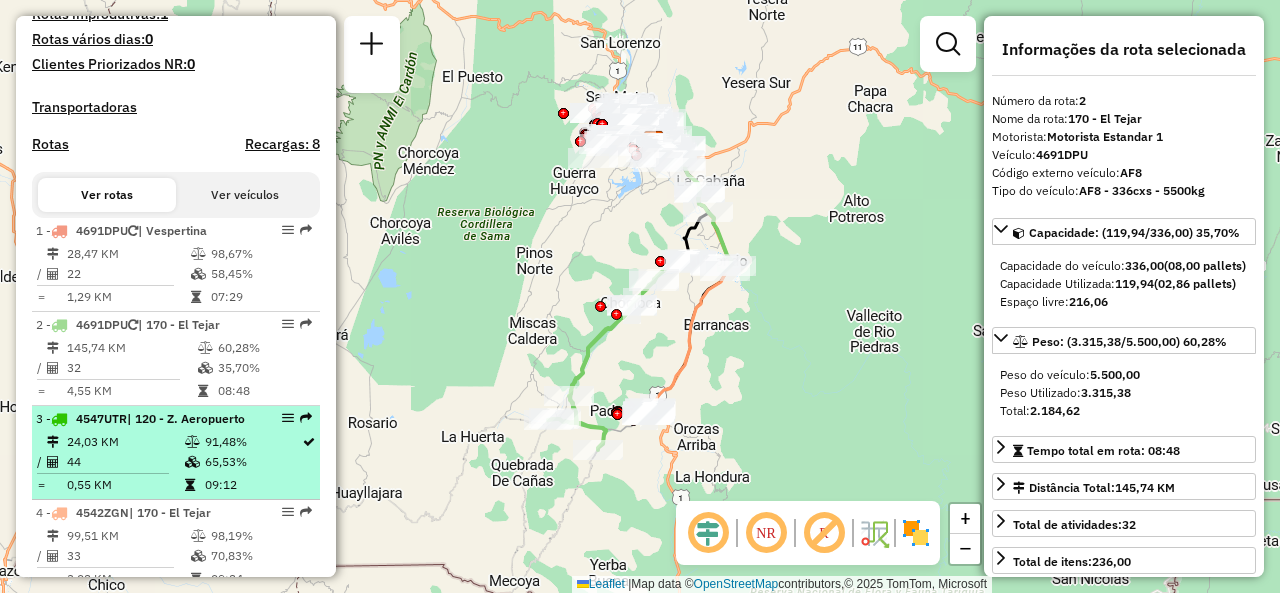 click on "24,03 KM" at bounding box center [125, 442] 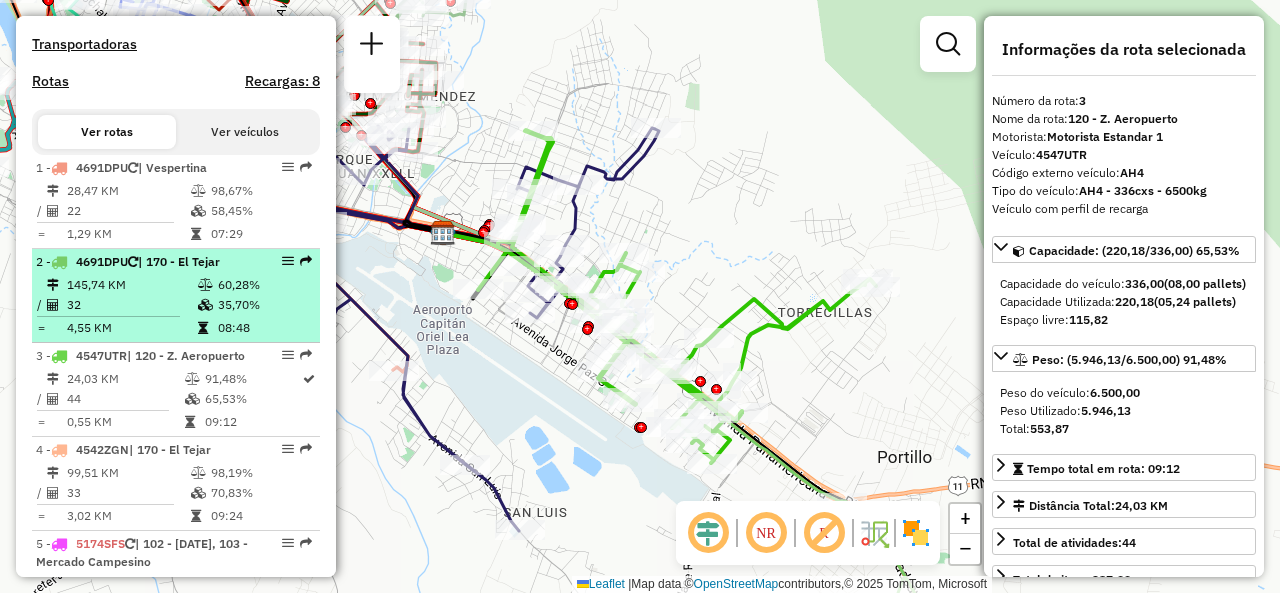 scroll, scrollTop: 567, scrollLeft: 0, axis: vertical 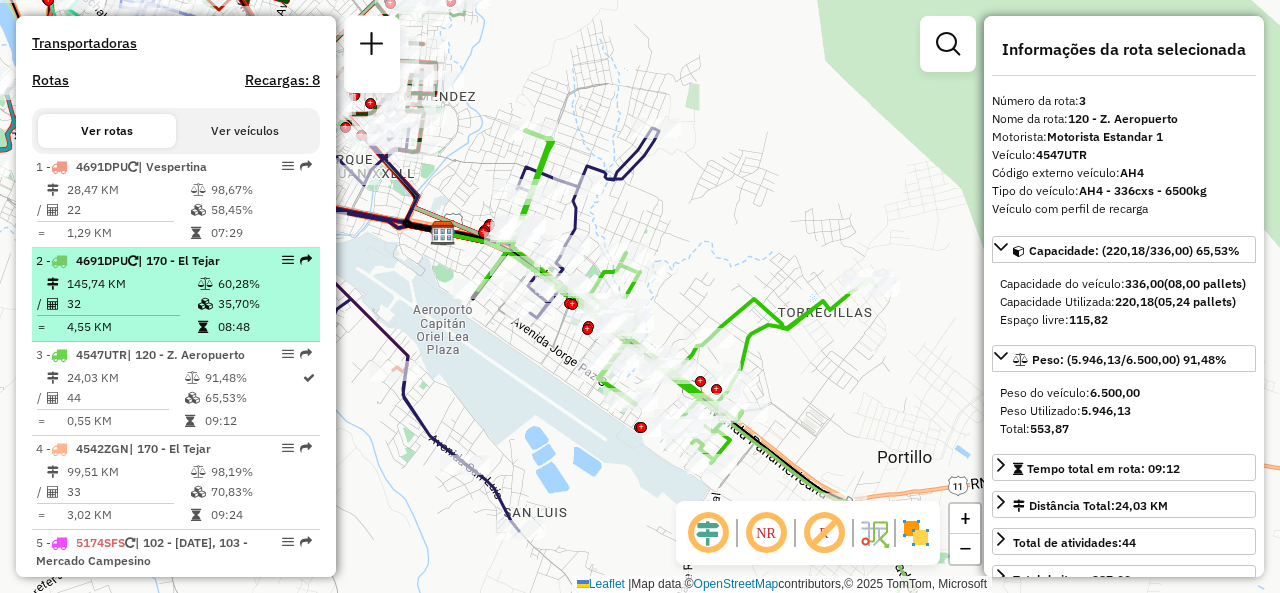 click on "4,55 KM" at bounding box center [131, 327] 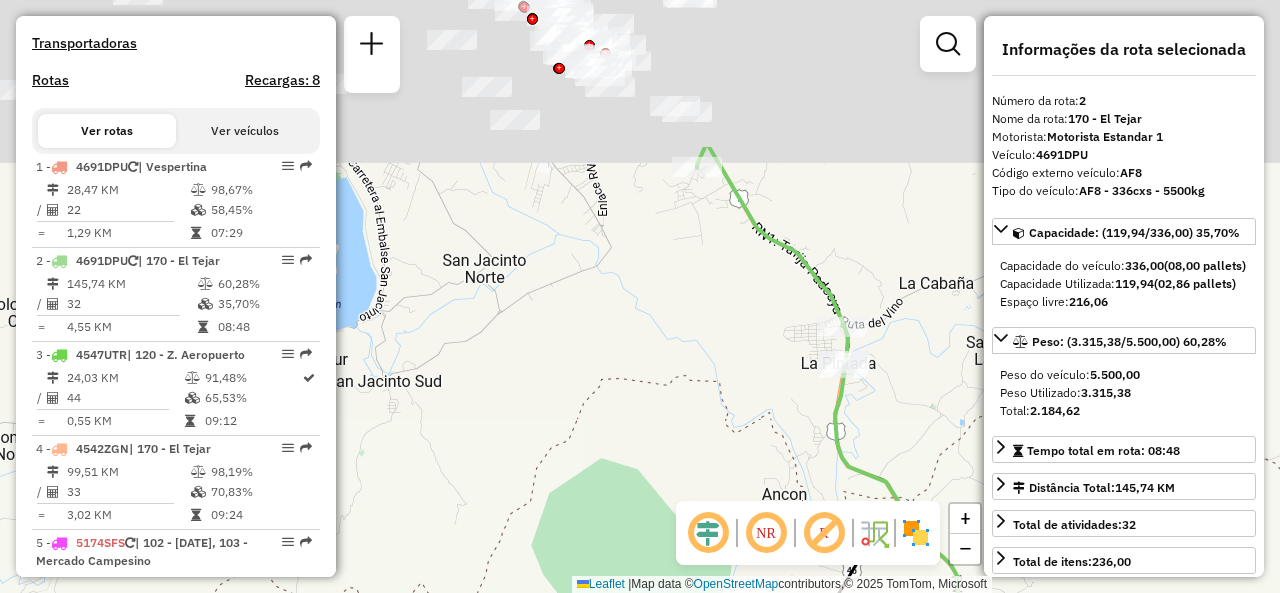 drag, startPoint x: 643, startPoint y: 135, endPoint x: 720, endPoint y: 399, distance: 275 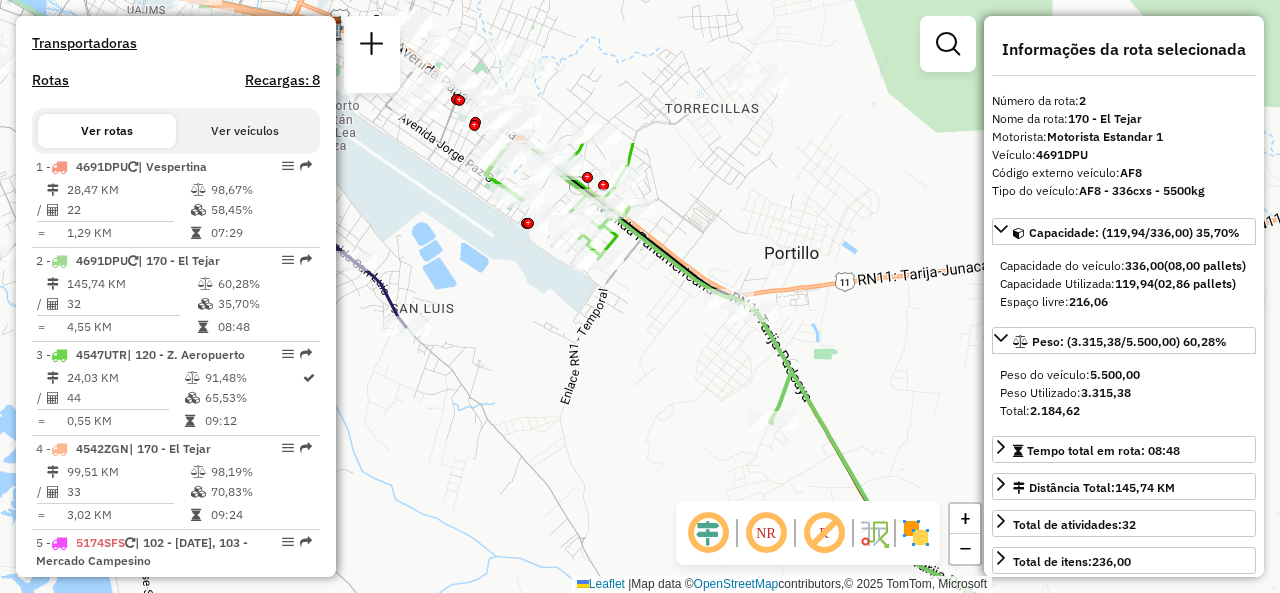 drag, startPoint x: 617, startPoint y: 177, endPoint x: 667, endPoint y: 379, distance: 208.09613 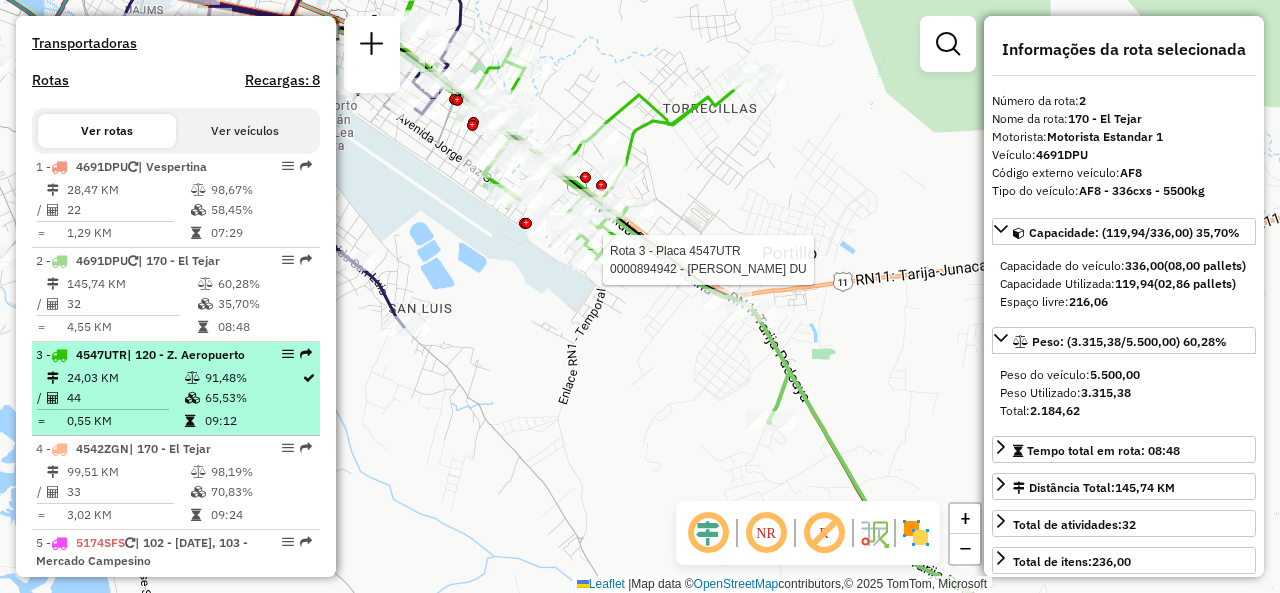 click on "24,03 KM" at bounding box center [125, 378] 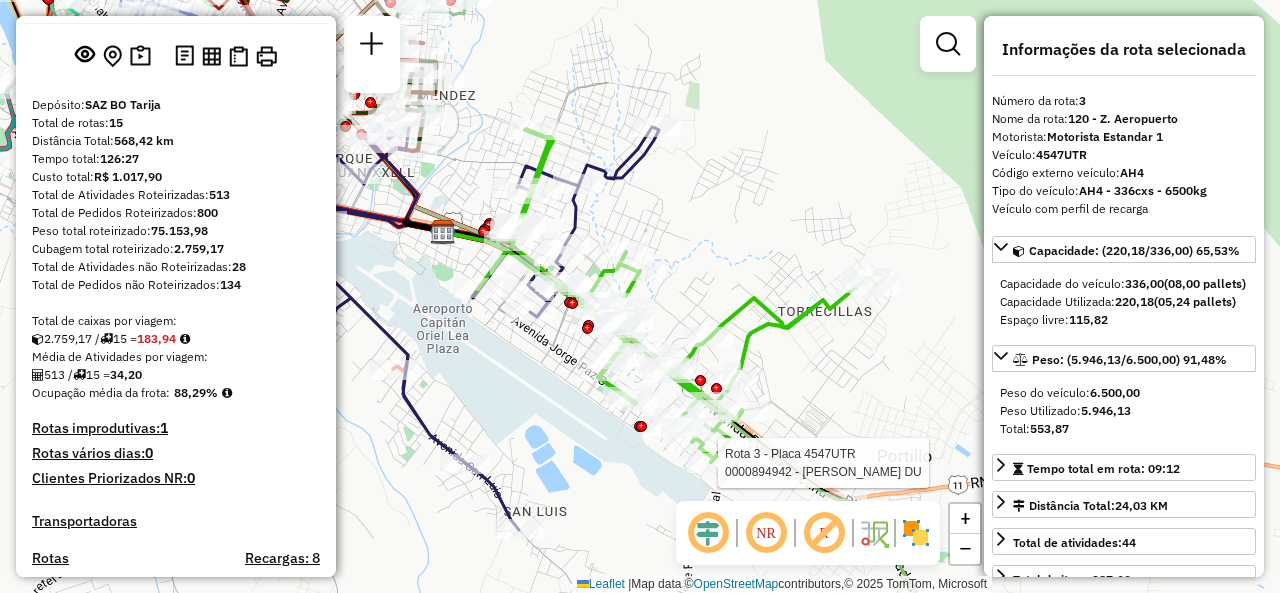scroll, scrollTop: 0, scrollLeft: 0, axis: both 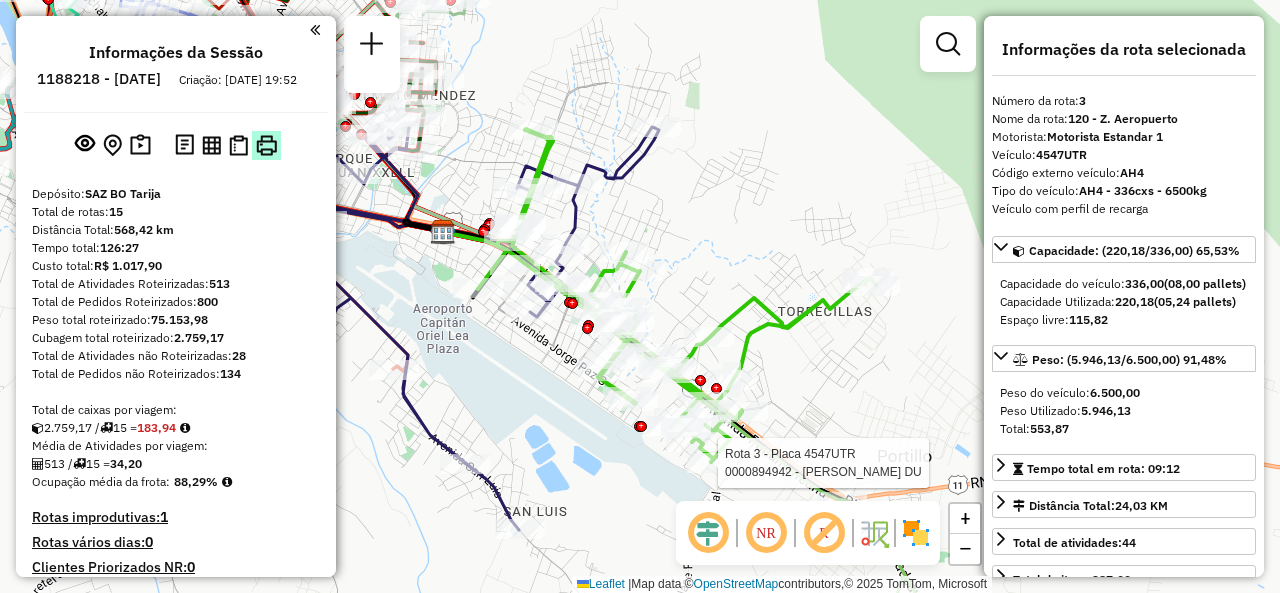 click at bounding box center [266, 145] 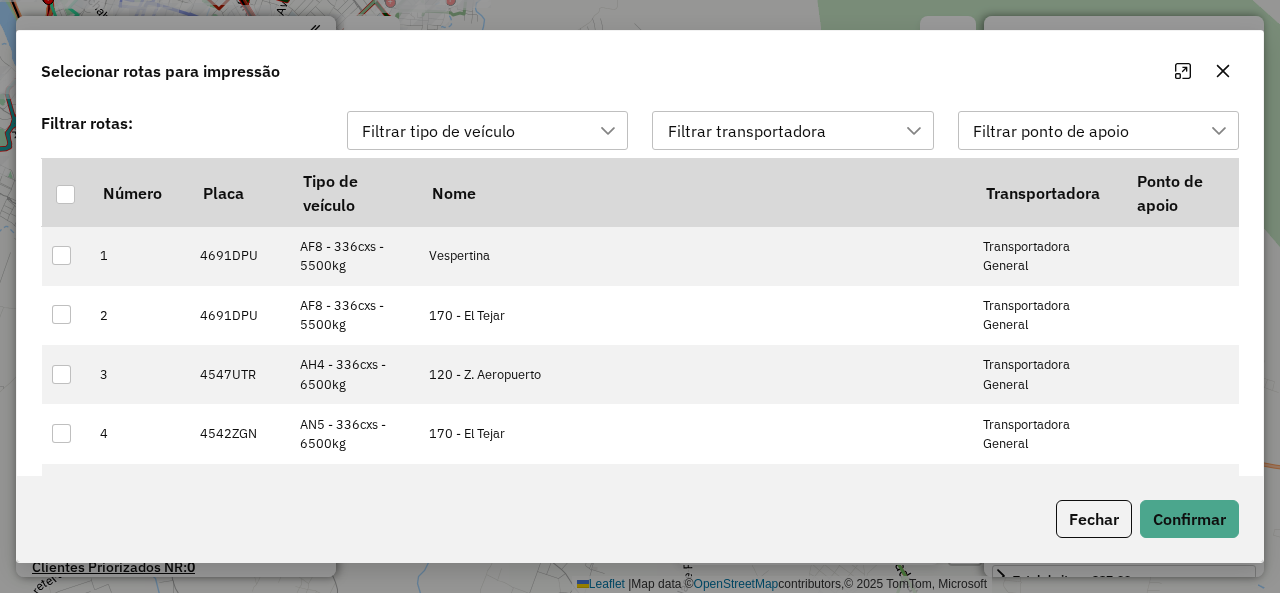 scroll, scrollTop: 14, scrollLeft: 90, axis: both 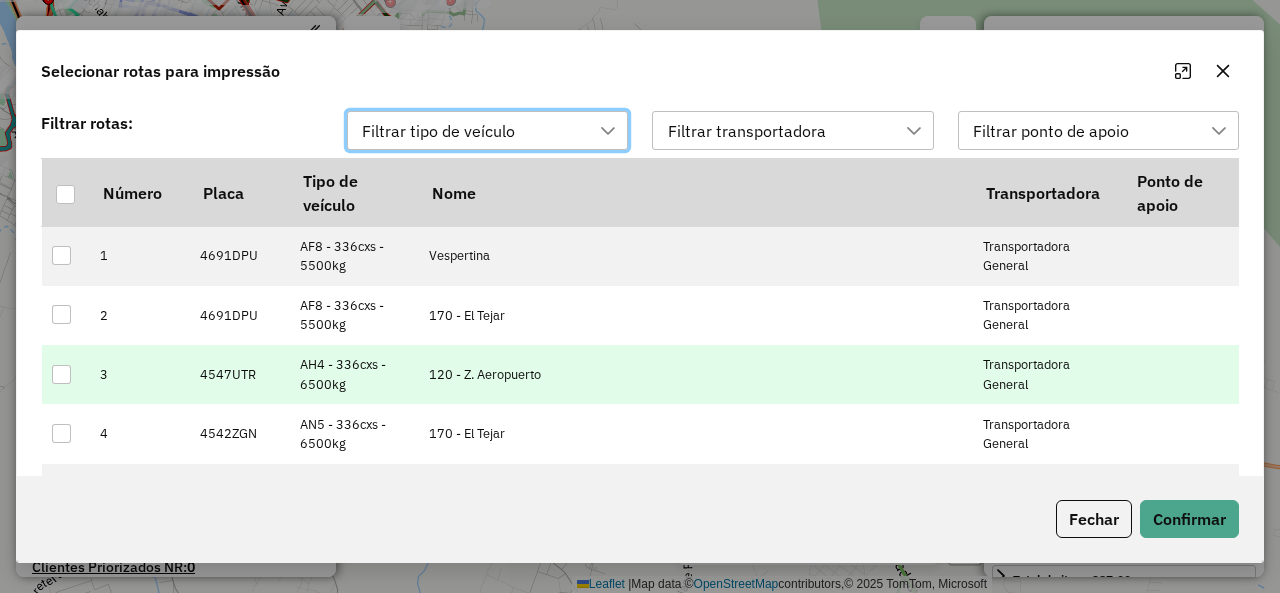 click at bounding box center [66, 374] 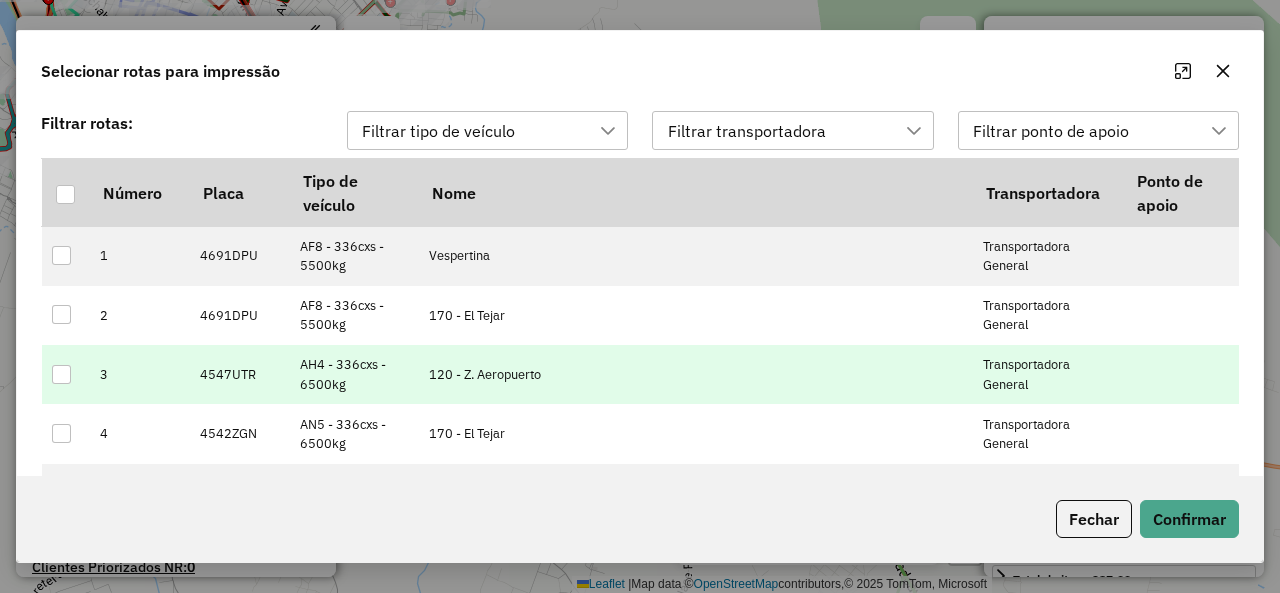 click at bounding box center [61, 374] 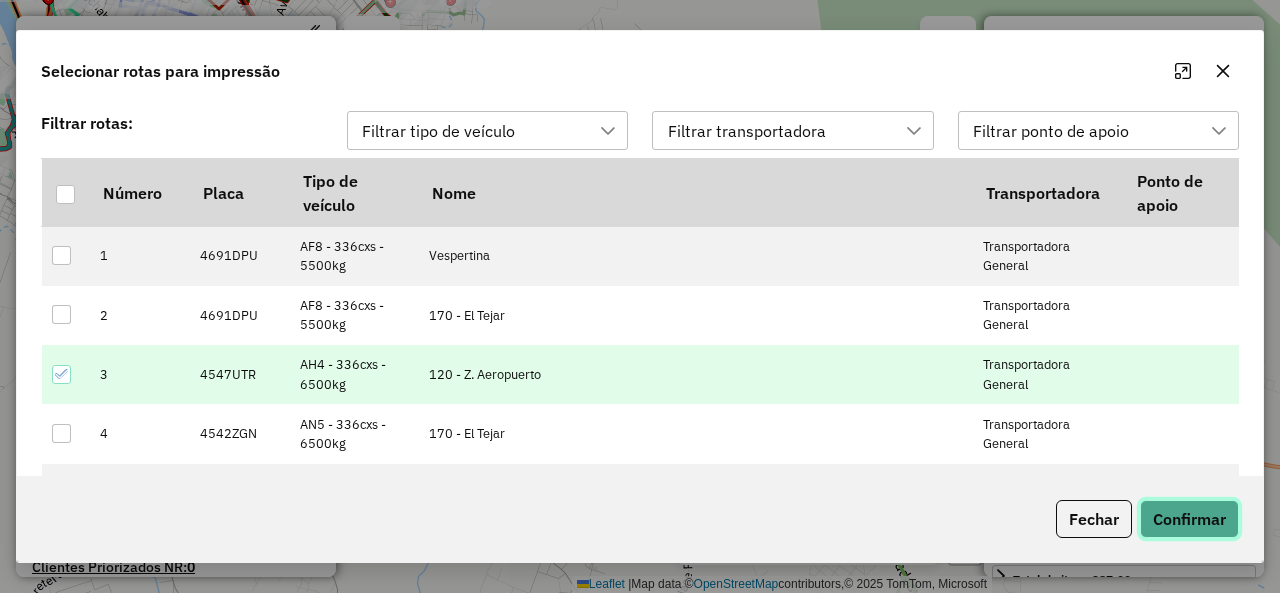 click on "Confirmar" 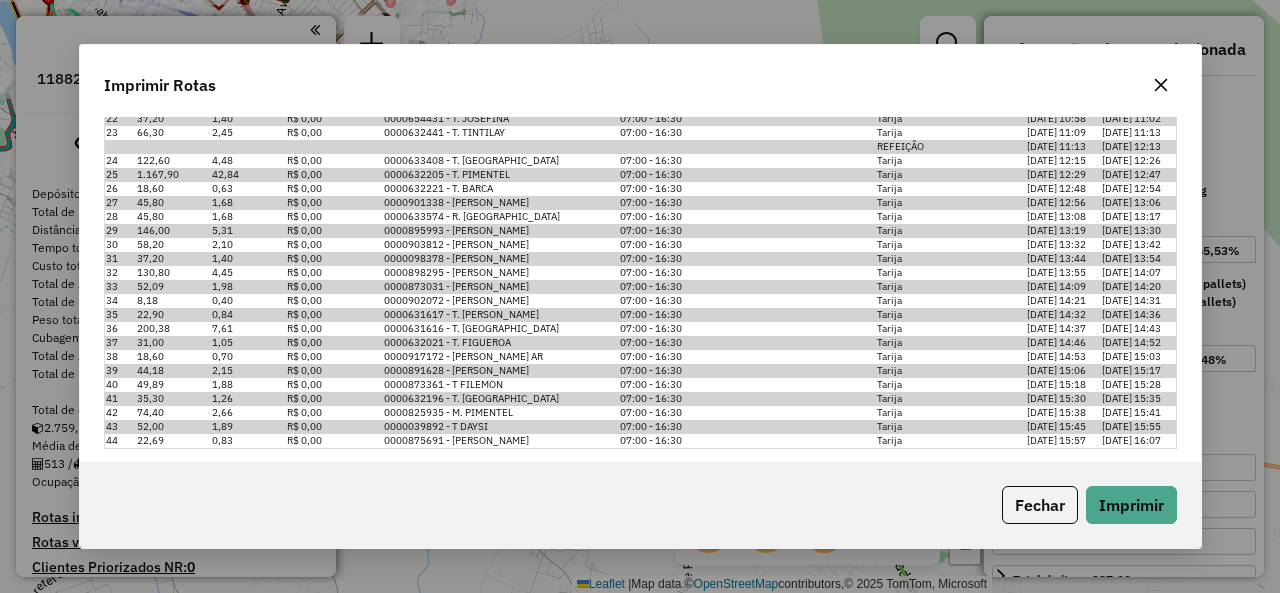 scroll, scrollTop: 842, scrollLeft: 0, axis: vertical 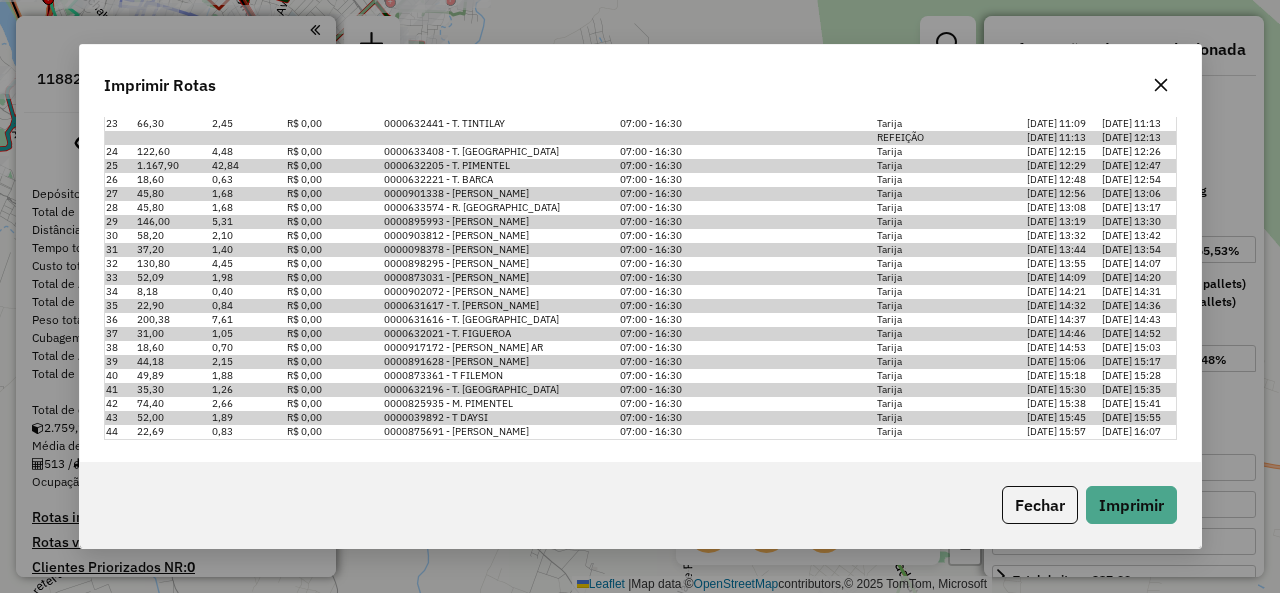 click on "36" at bounding box center [120, 320] 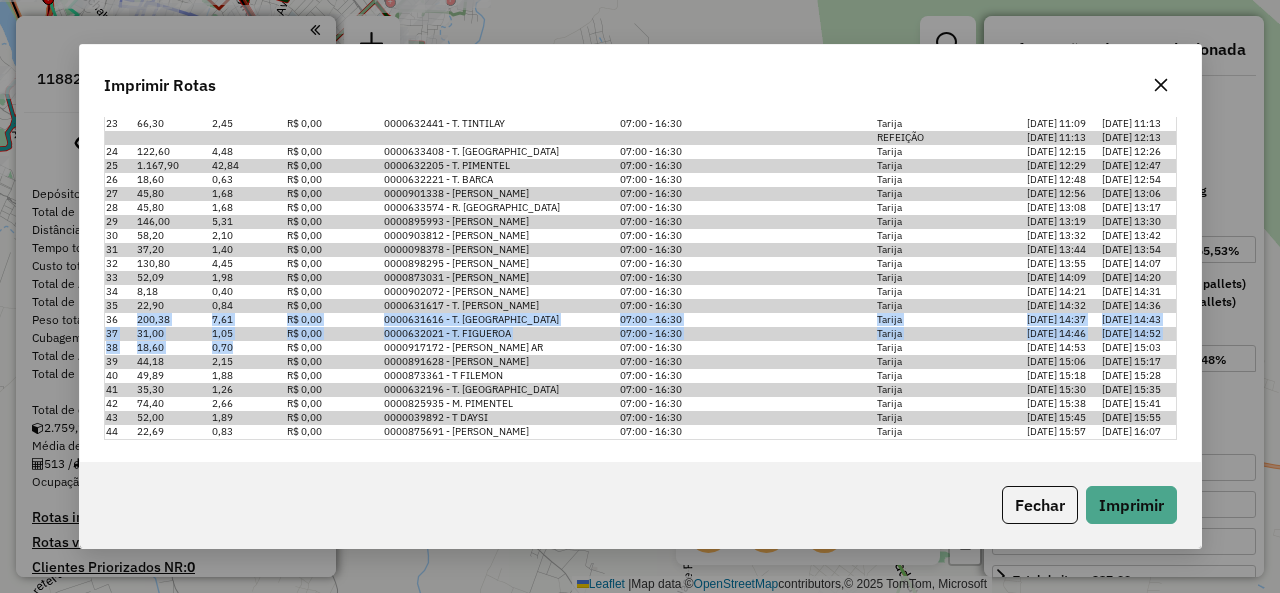 drag, startPoint x: 140, startPoint y: 315, endPoint x: 245, endPoint y: 339, distance: 107.70794 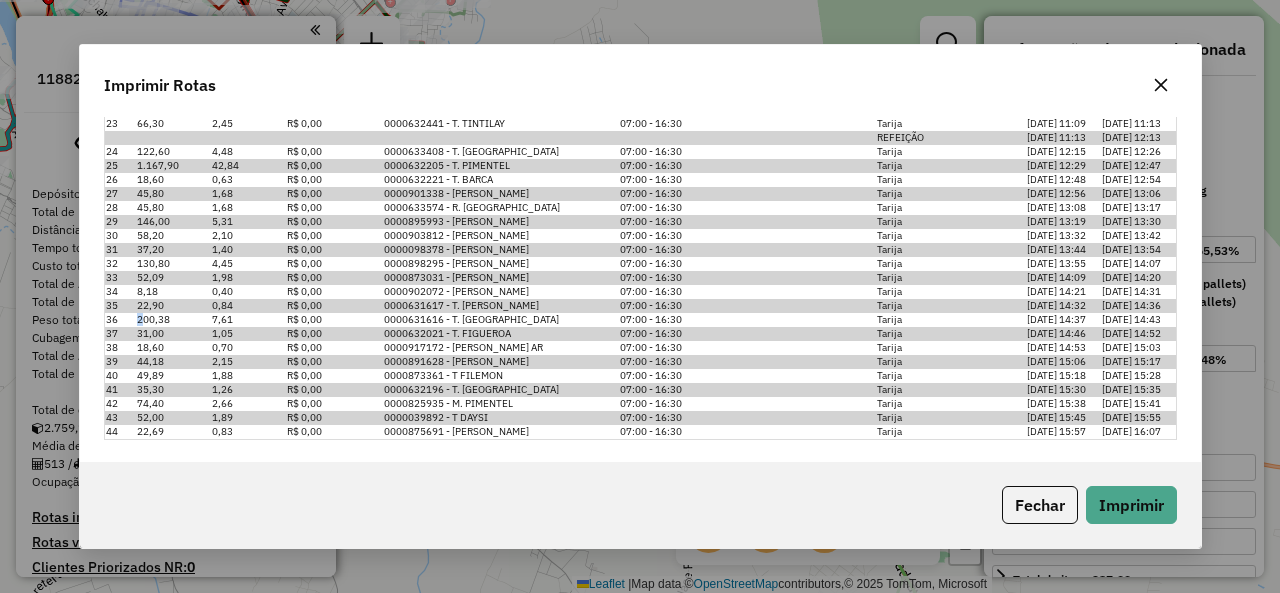 click on "36 200,38 7,61 R$ 0,00 0000631616 - T. [GEOGRAPHIC_DATA]  07:00 - 16:30   Tarija  [DATE] 14:37 [DATE] 14:43" at bounding box center [640, 320] 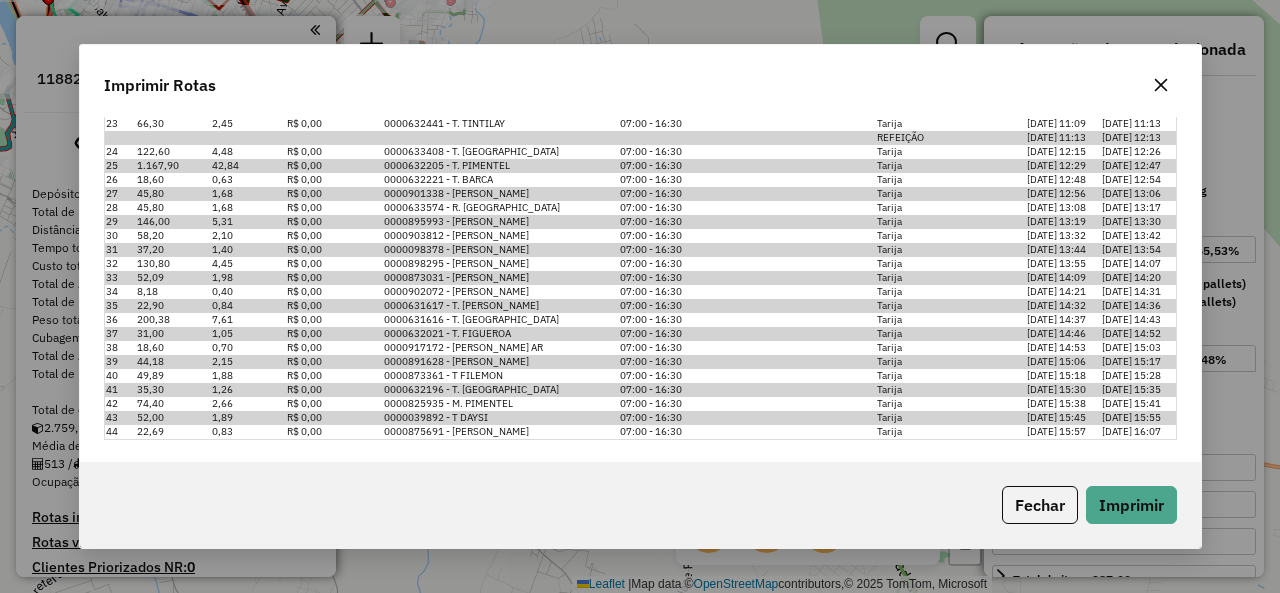 click on "200,38" at bounding box center [173, 320] 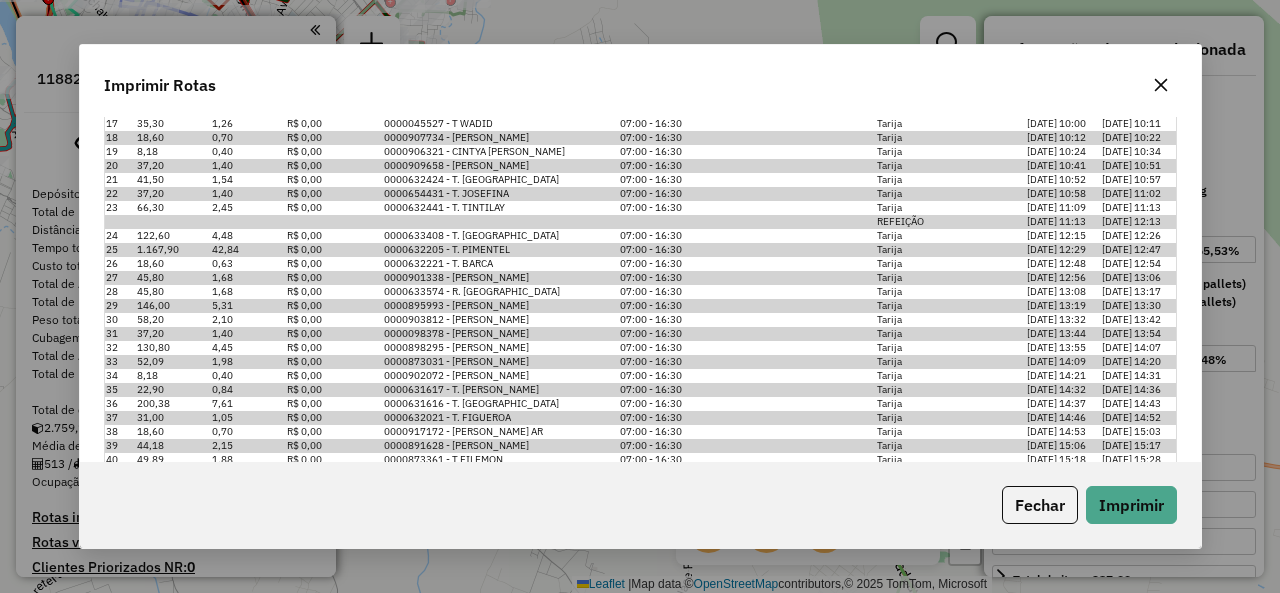 scroll, scrollTop: 755, scrollLeft: 0, axis: vertical 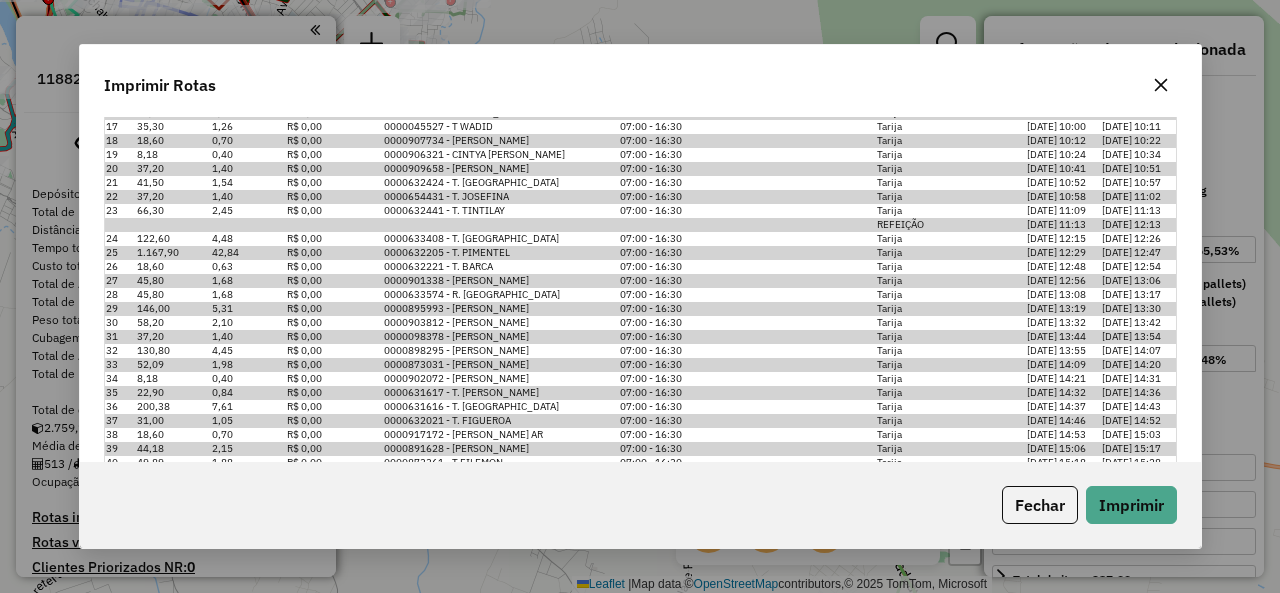 click on "R$ 0,00" at bounding box center (334, 365) 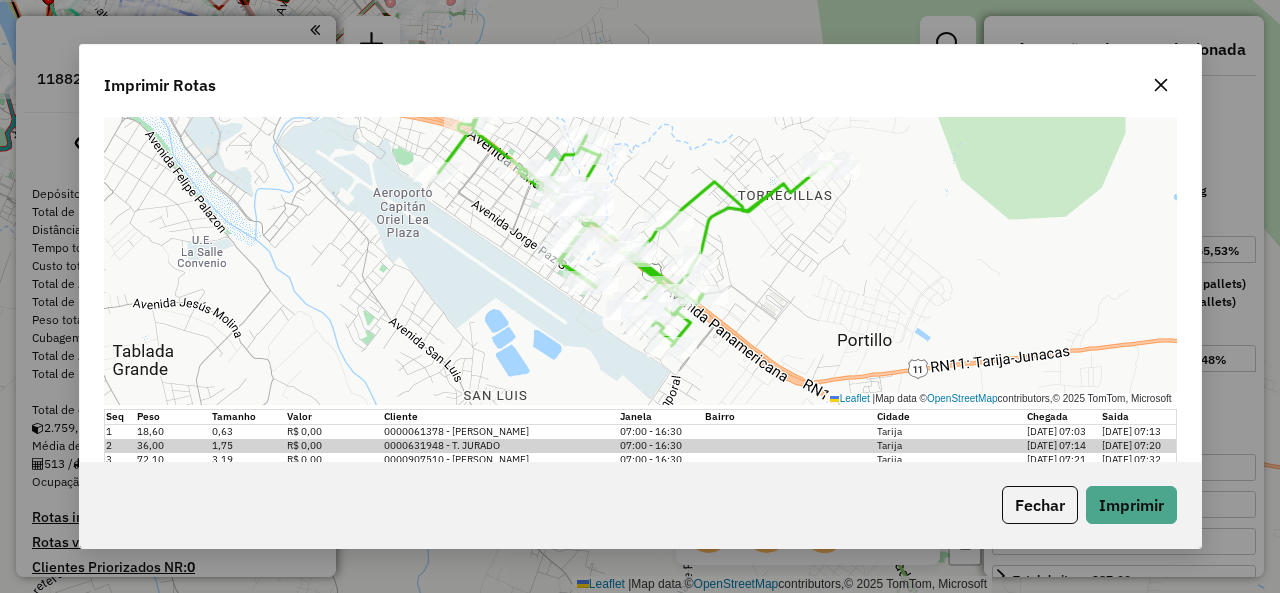 scroll, scrollTop: 225, scrollLeft: 0, axis: vertical 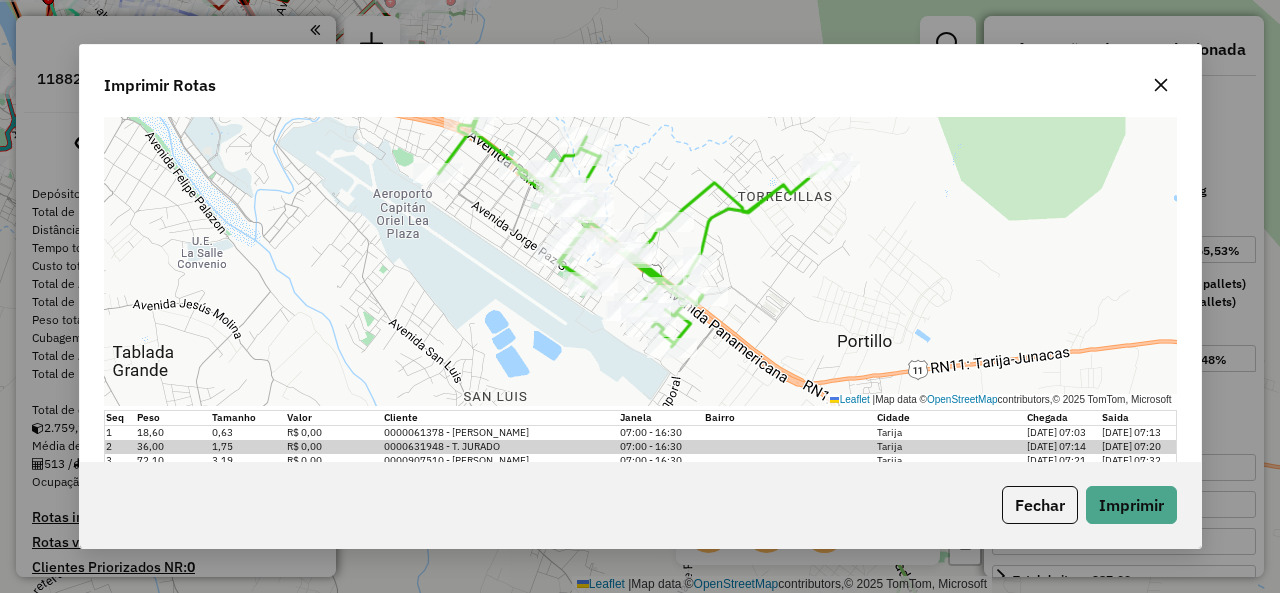 click 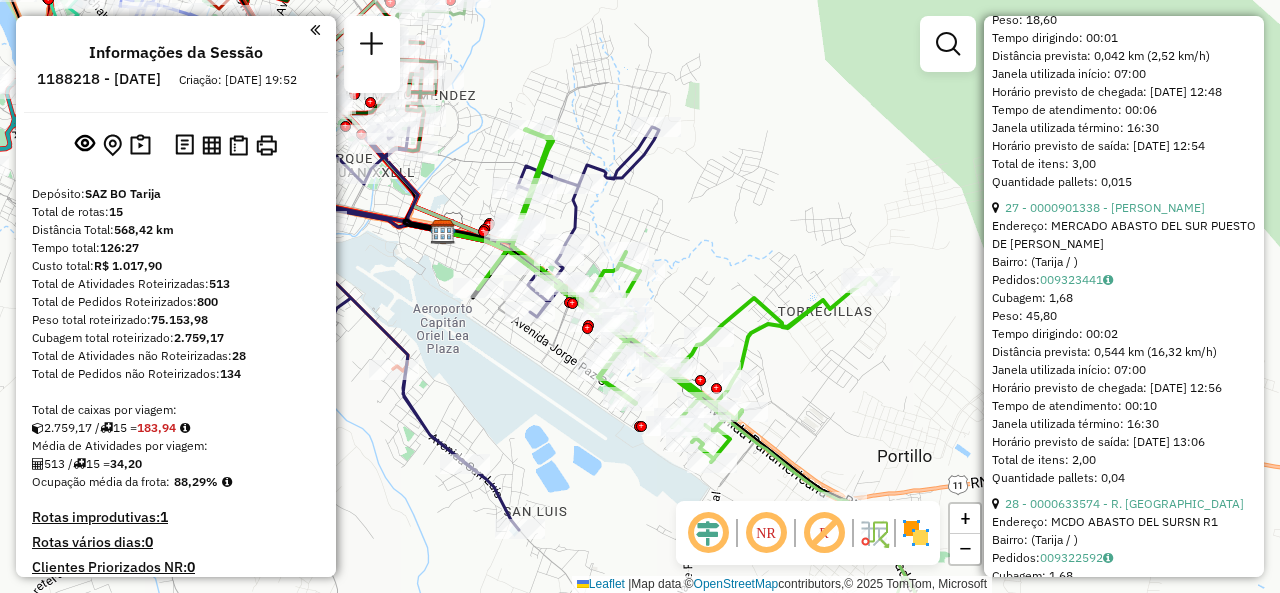 scroll, scrollTop: 8274, scrollLeft: 0, axis: vertical 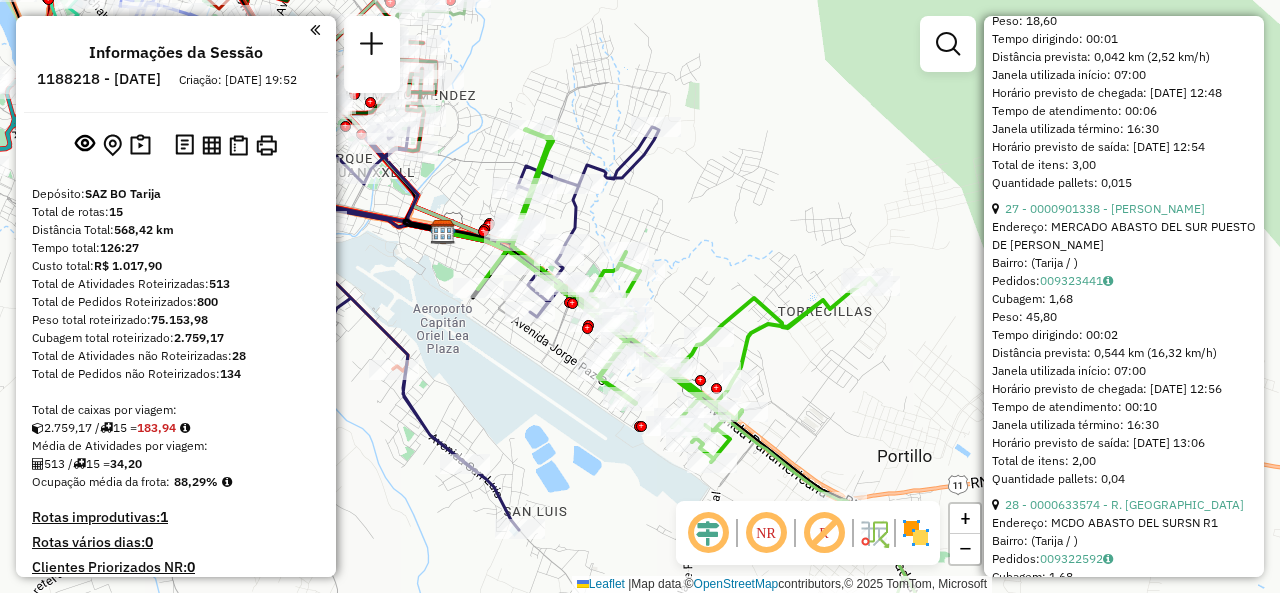 drag, startPoint x: 1030, startPoint y: 293, endPoint x: 1042, endPoint y: 289, distance: 12.649111 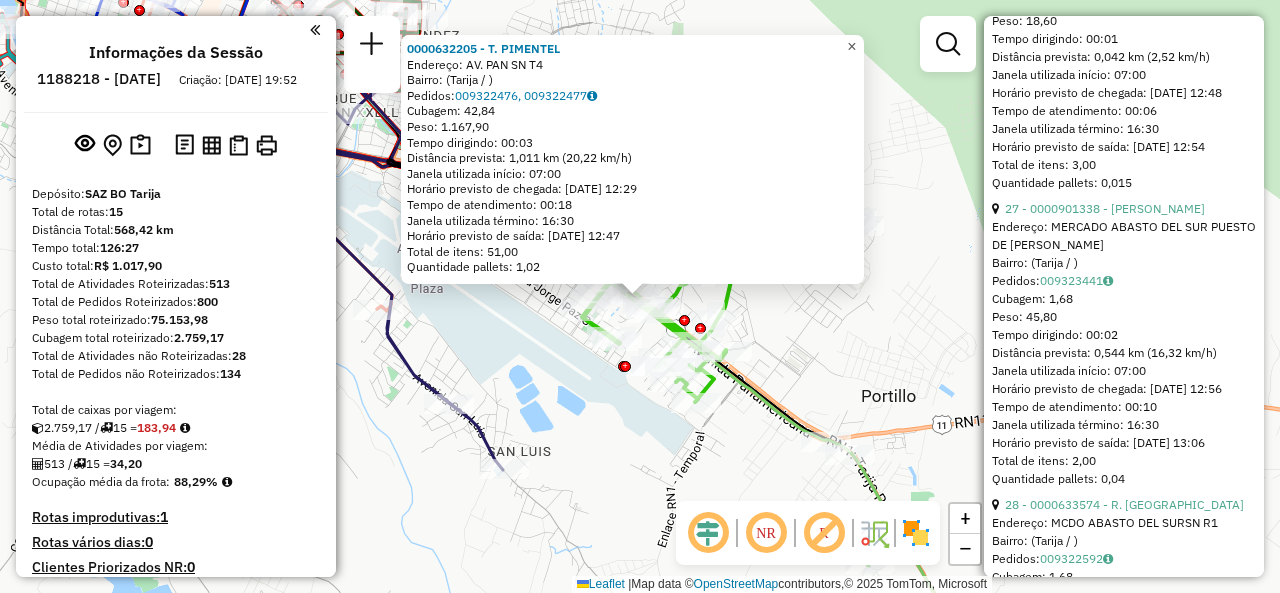 click on "×" 